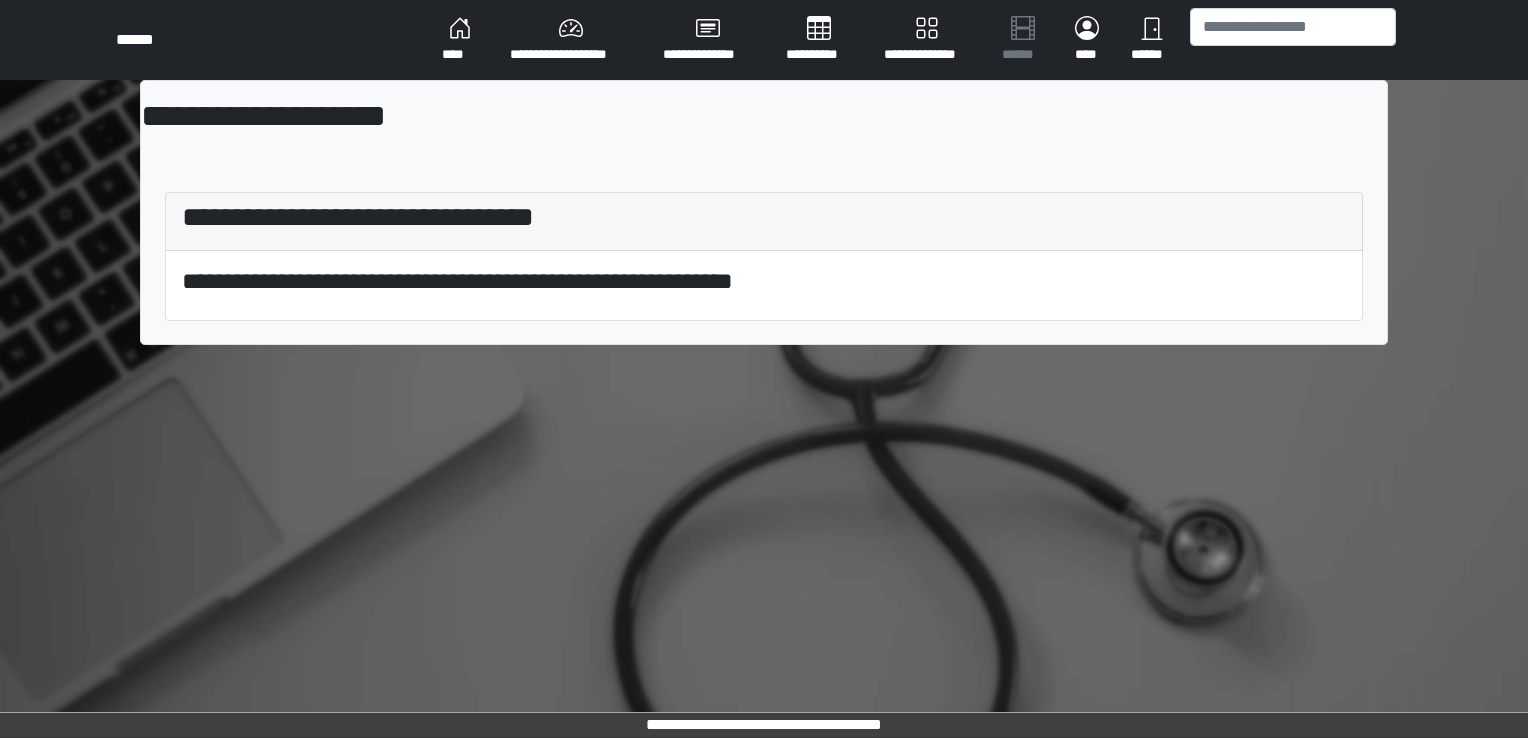 scroll, scrollTop: 0, scrollLeft: 0, axis: both 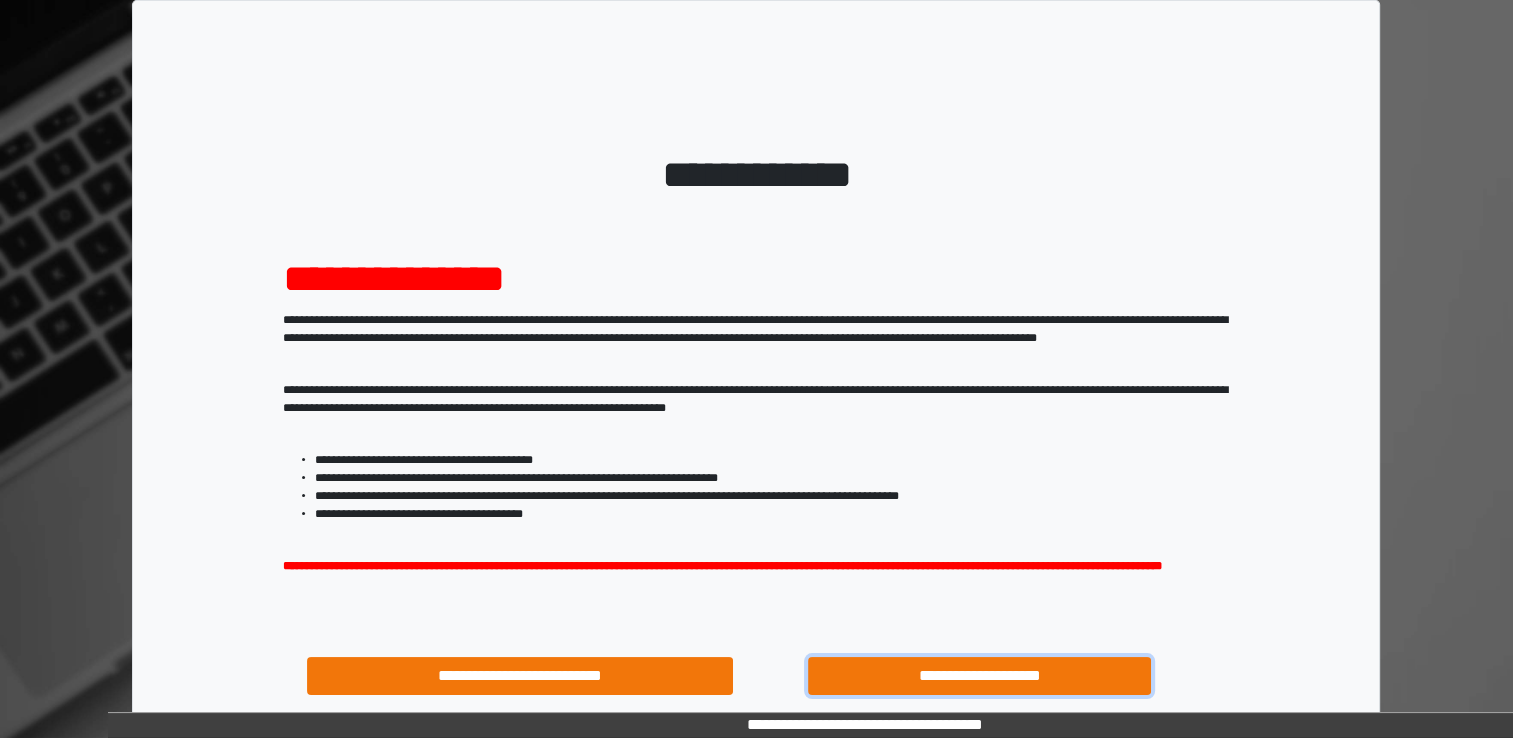 click on "**********" at bounding box center [980, 676] 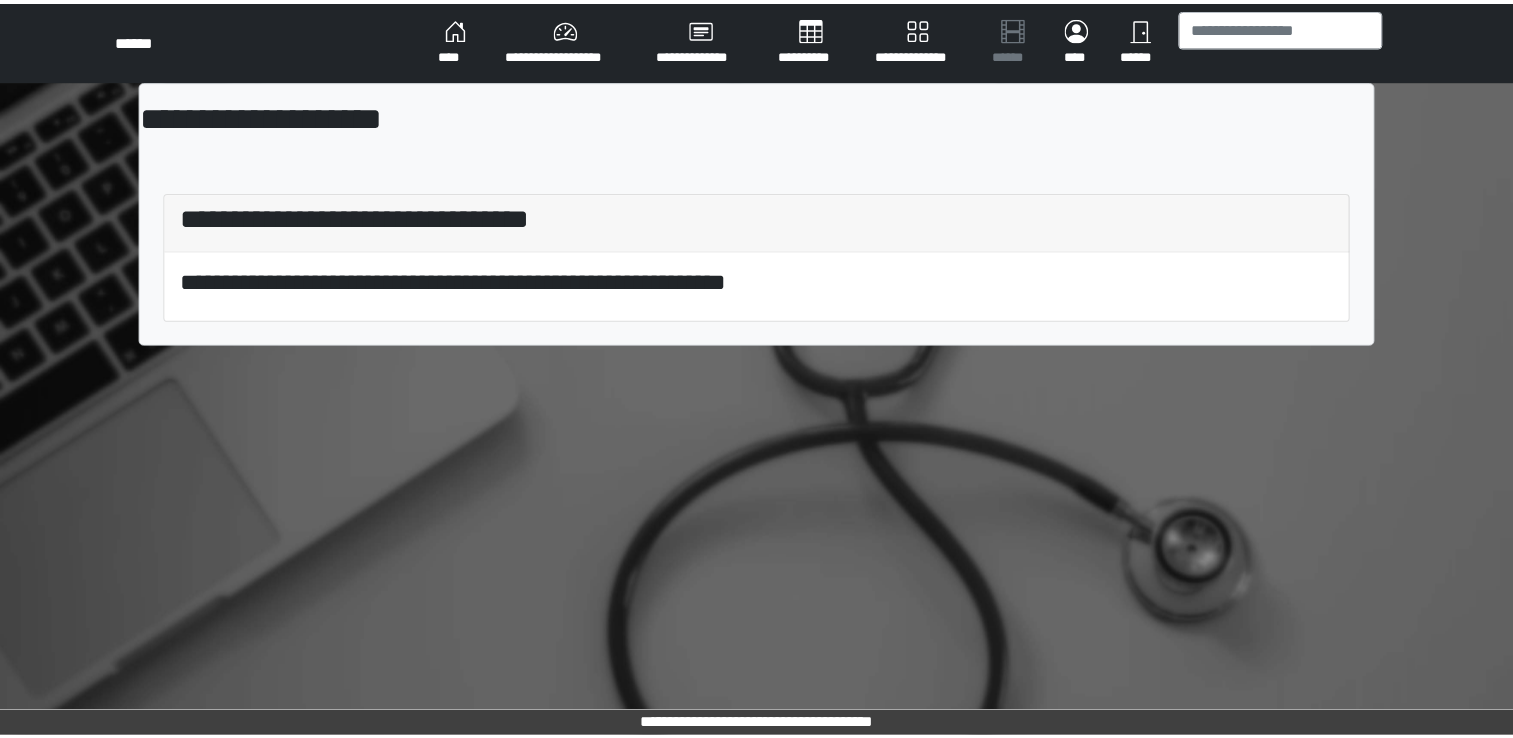 scroll, scrollTop: 0, scrollLeft: 0, axis: both 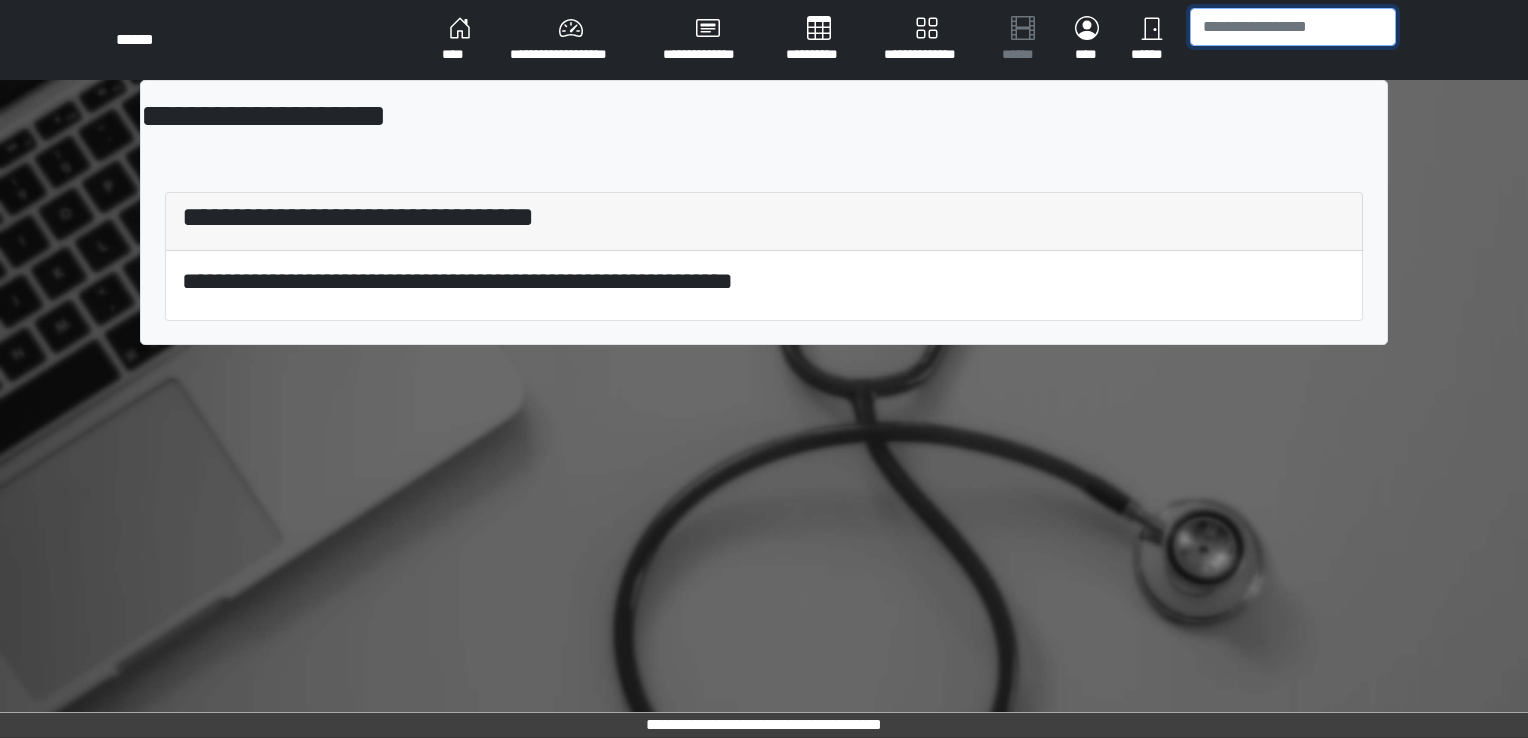 click at bounding box center [1293, 27] 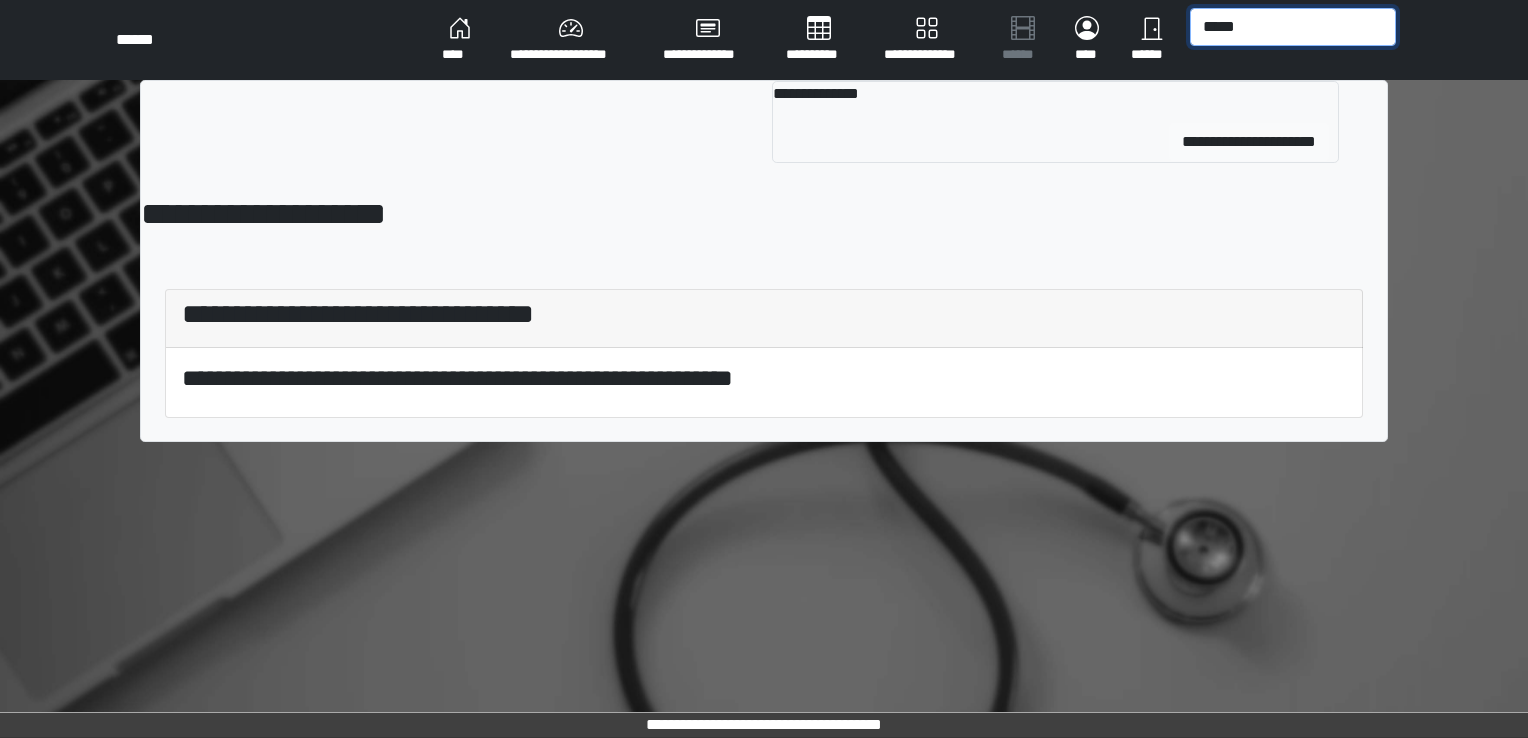 type on "*****" 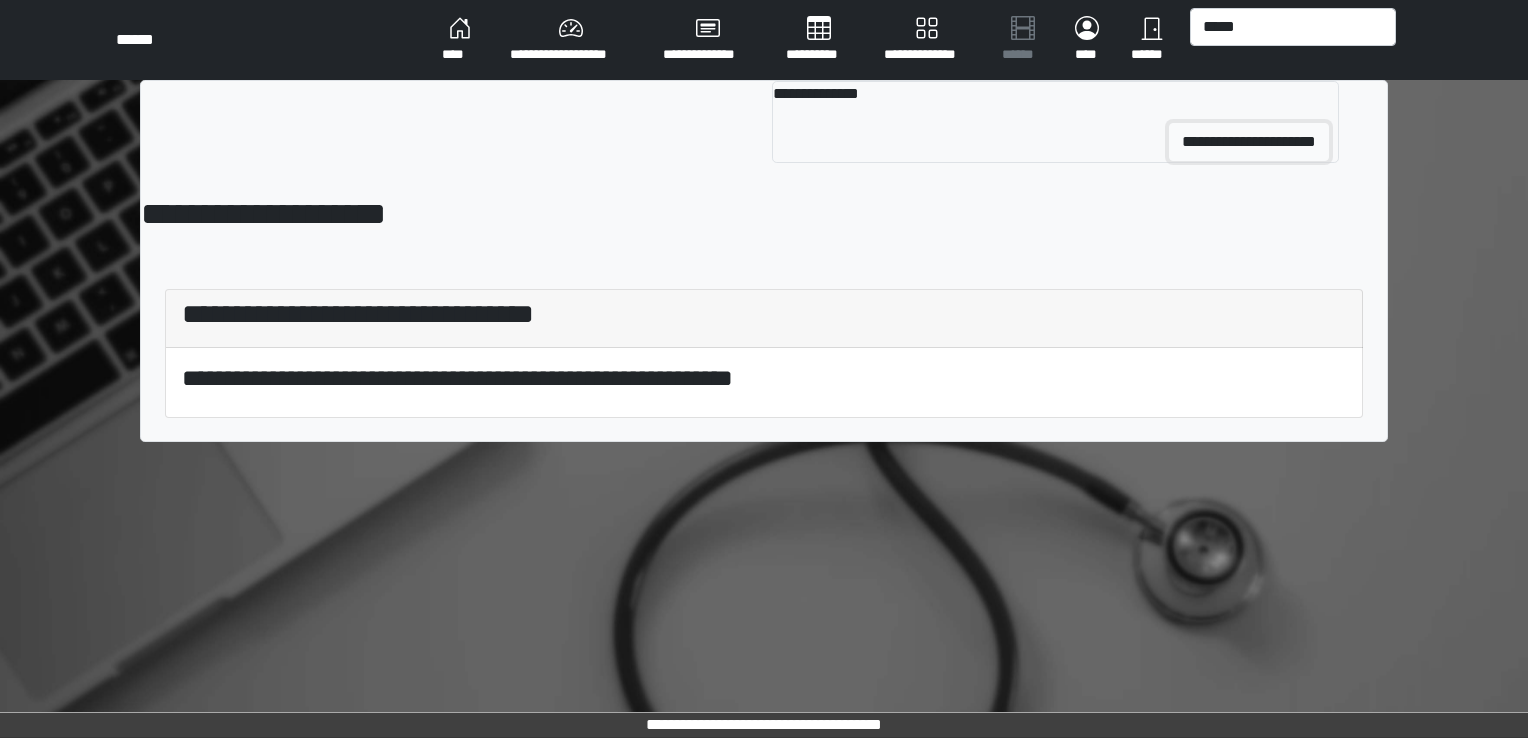 click on "**********" at bounding box center (1249, 142) 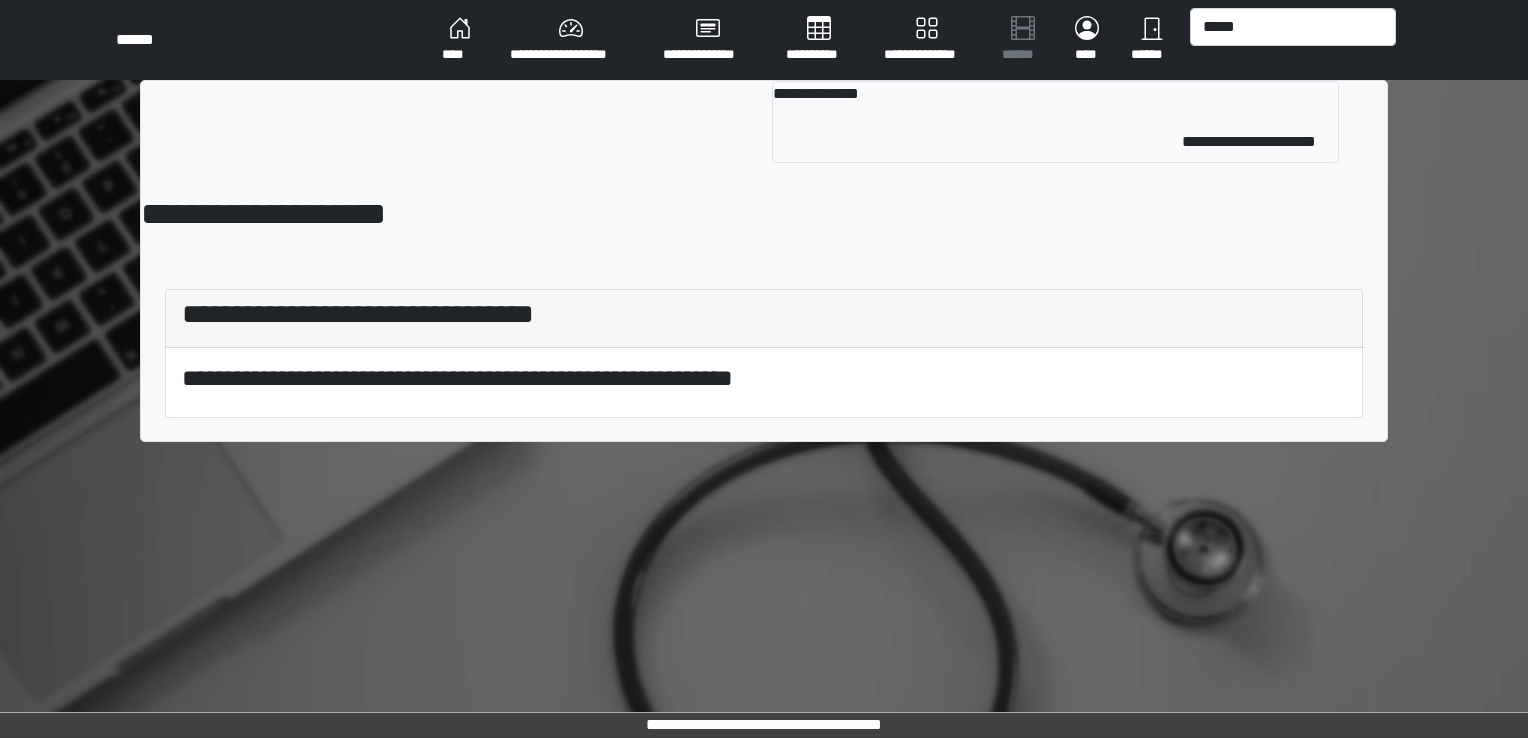 type 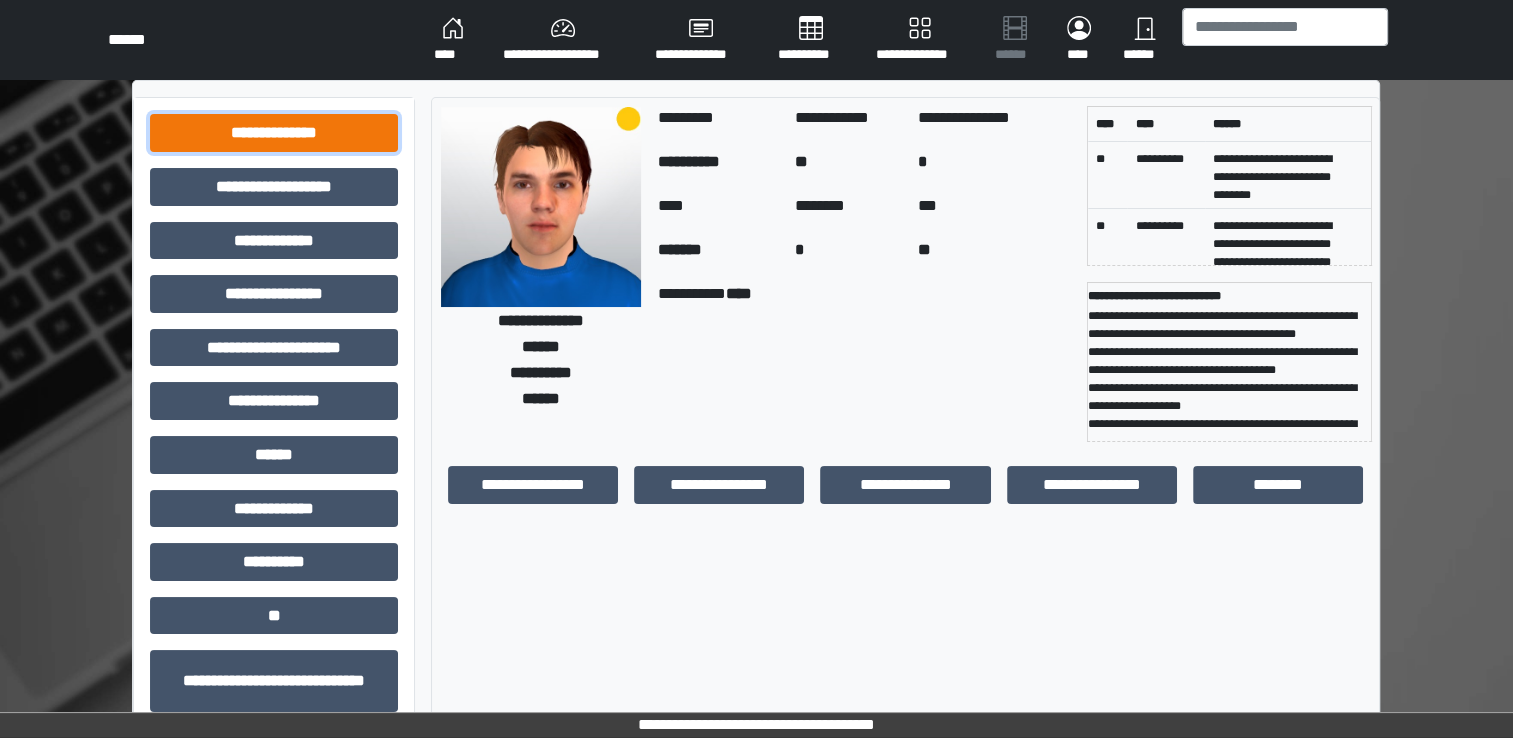 click on "**********" at bounding box center (274, 133) 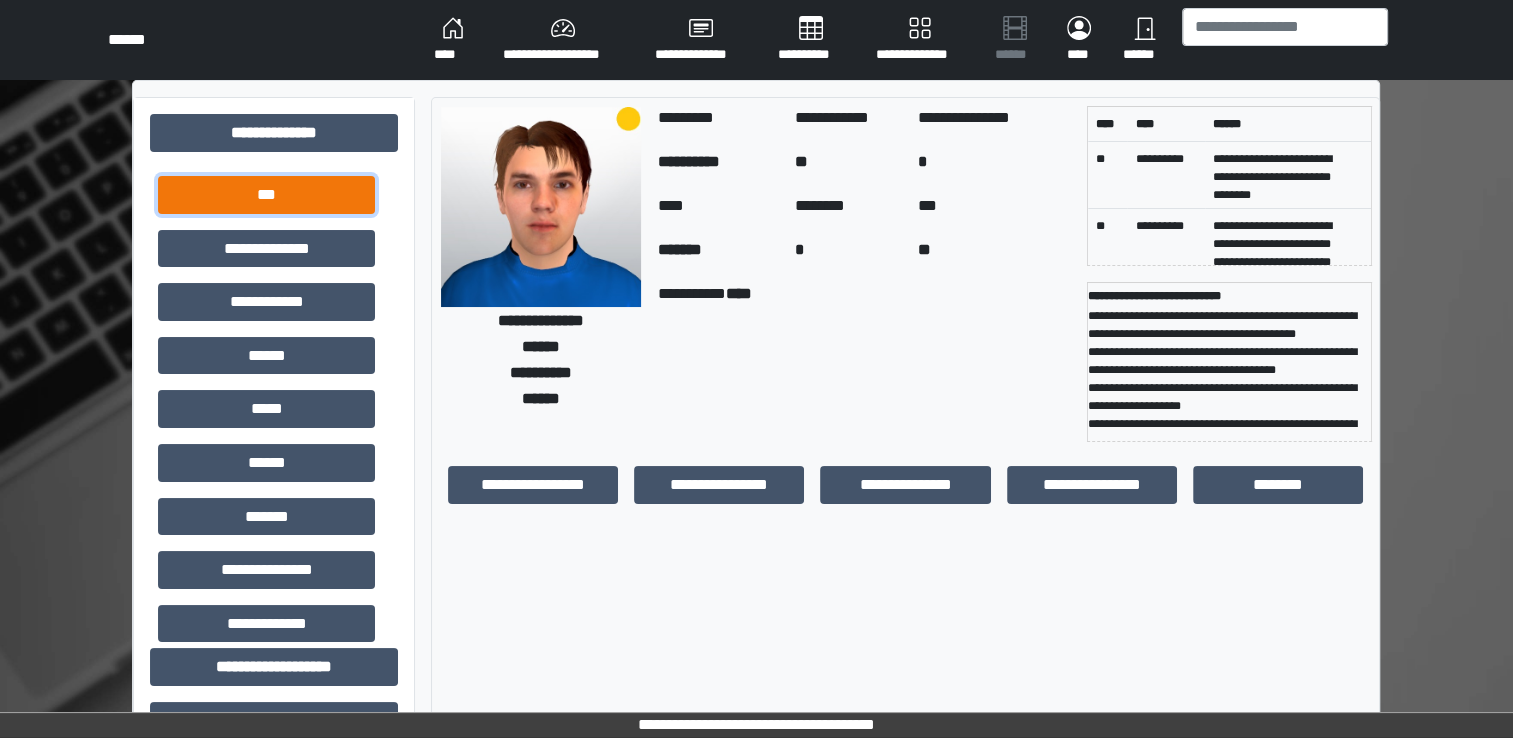 click on "***" at bounding box center (266, 195) 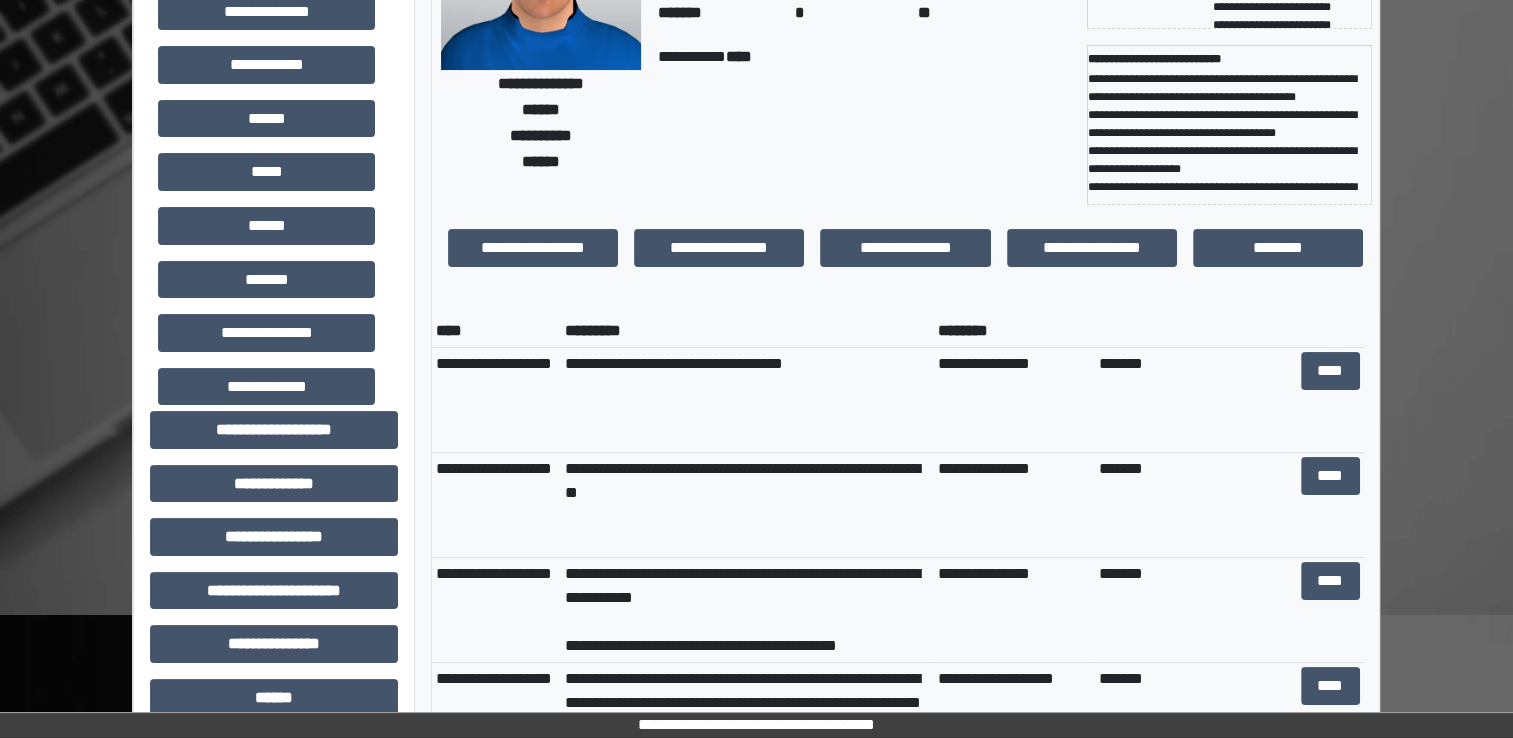 scroll, scrollTop: 239, scrollLeft: 0, axis: vertical 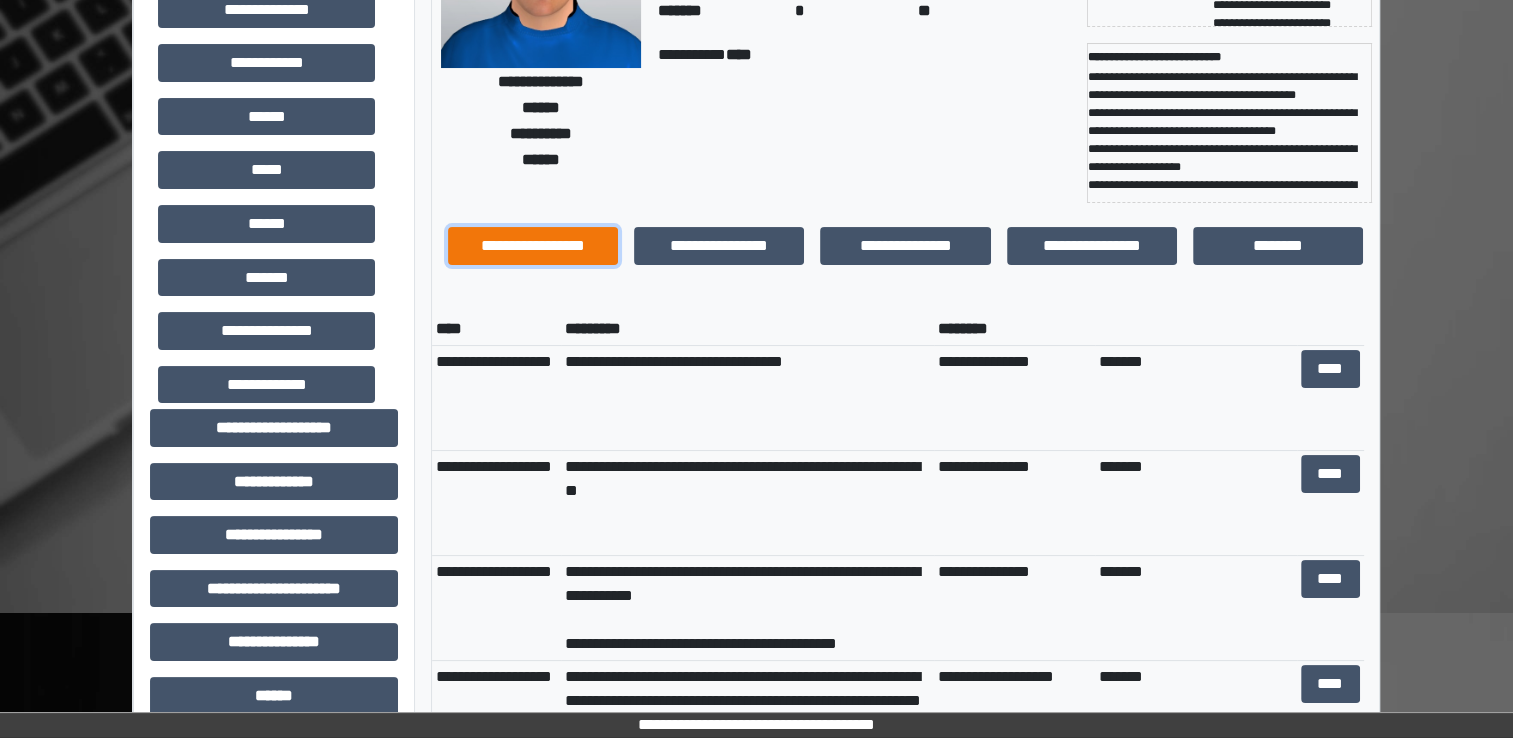 click on "**********" at bounding box center [533, 246] 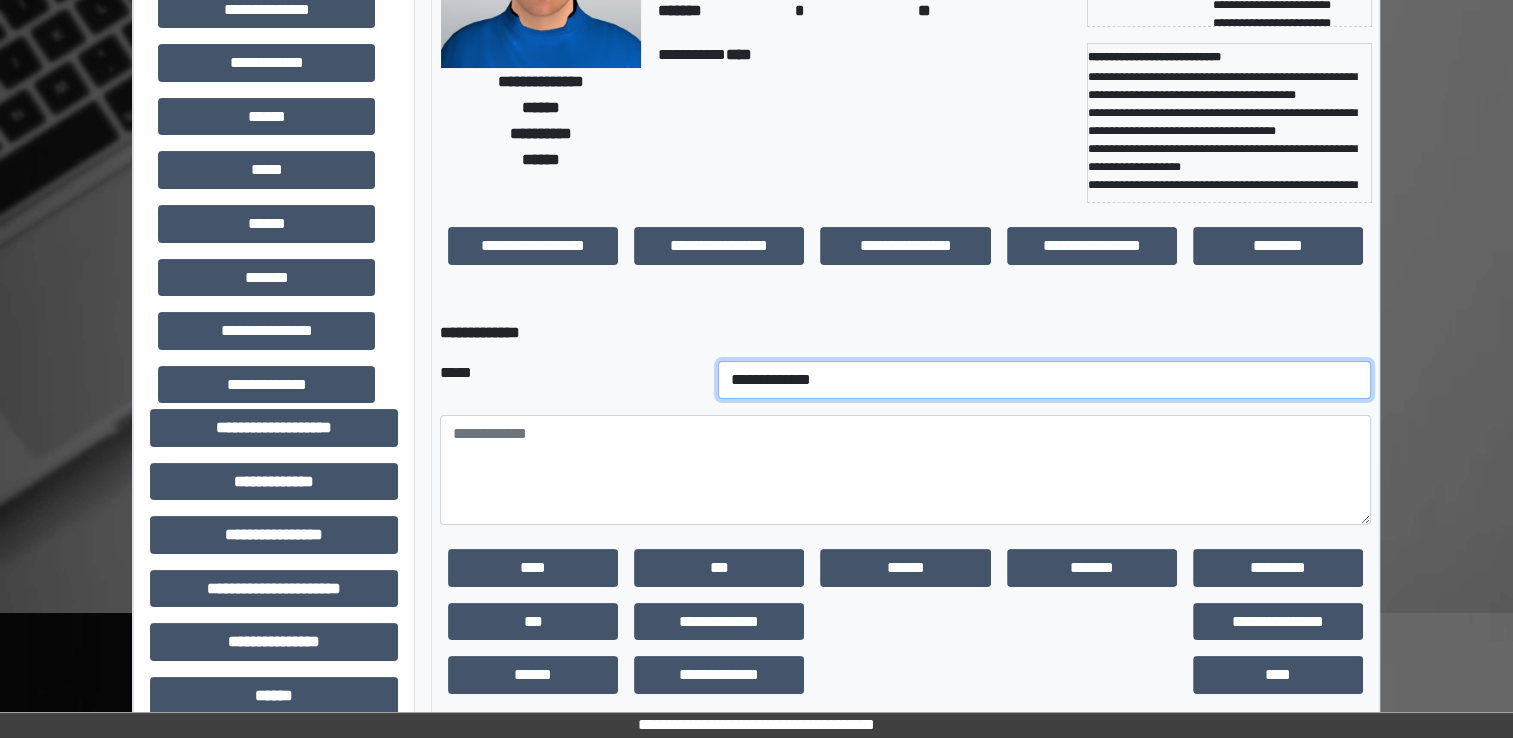 click on "**********" at bounding box center (1045, 380) 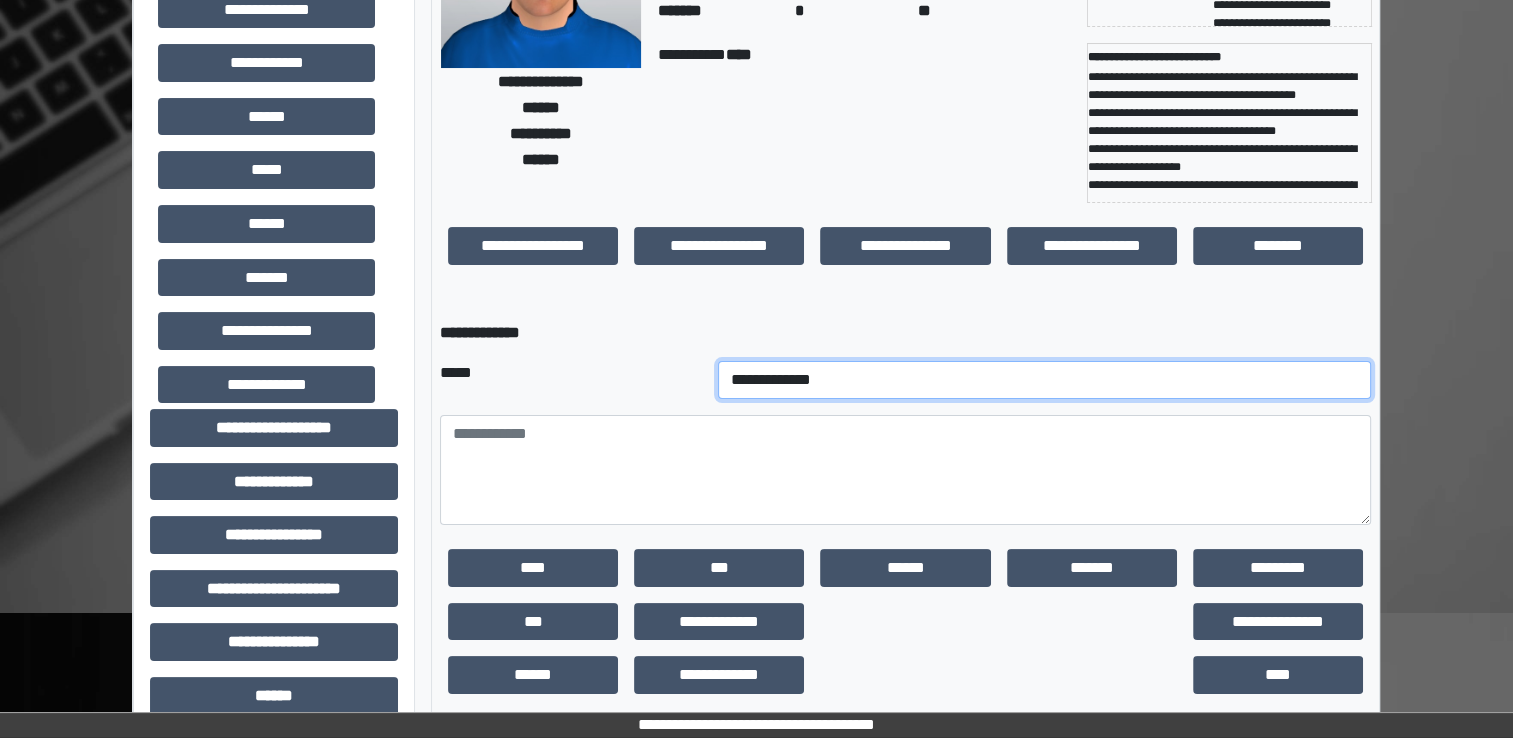select on "*" 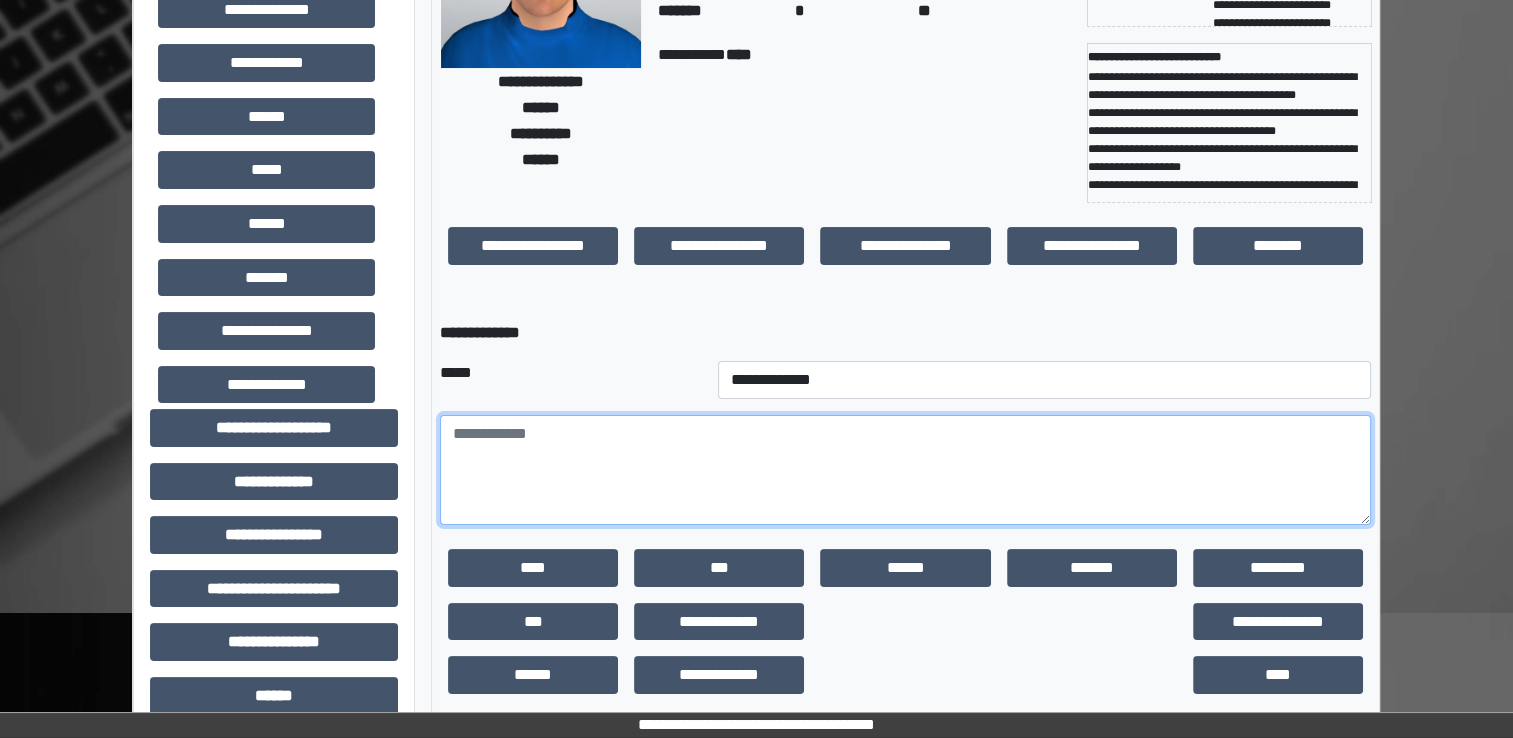 click at bounding box center [905, 470] 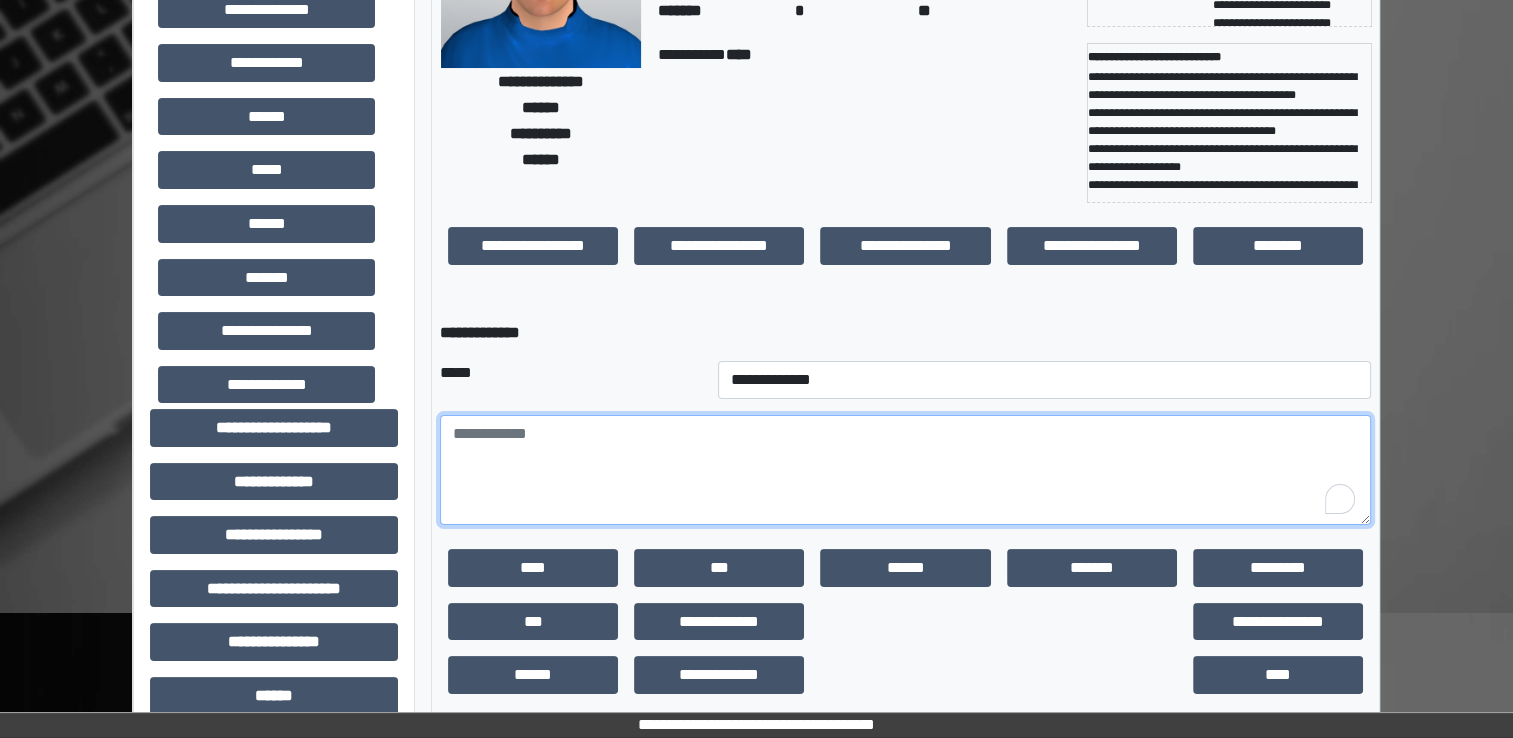 type on "*" 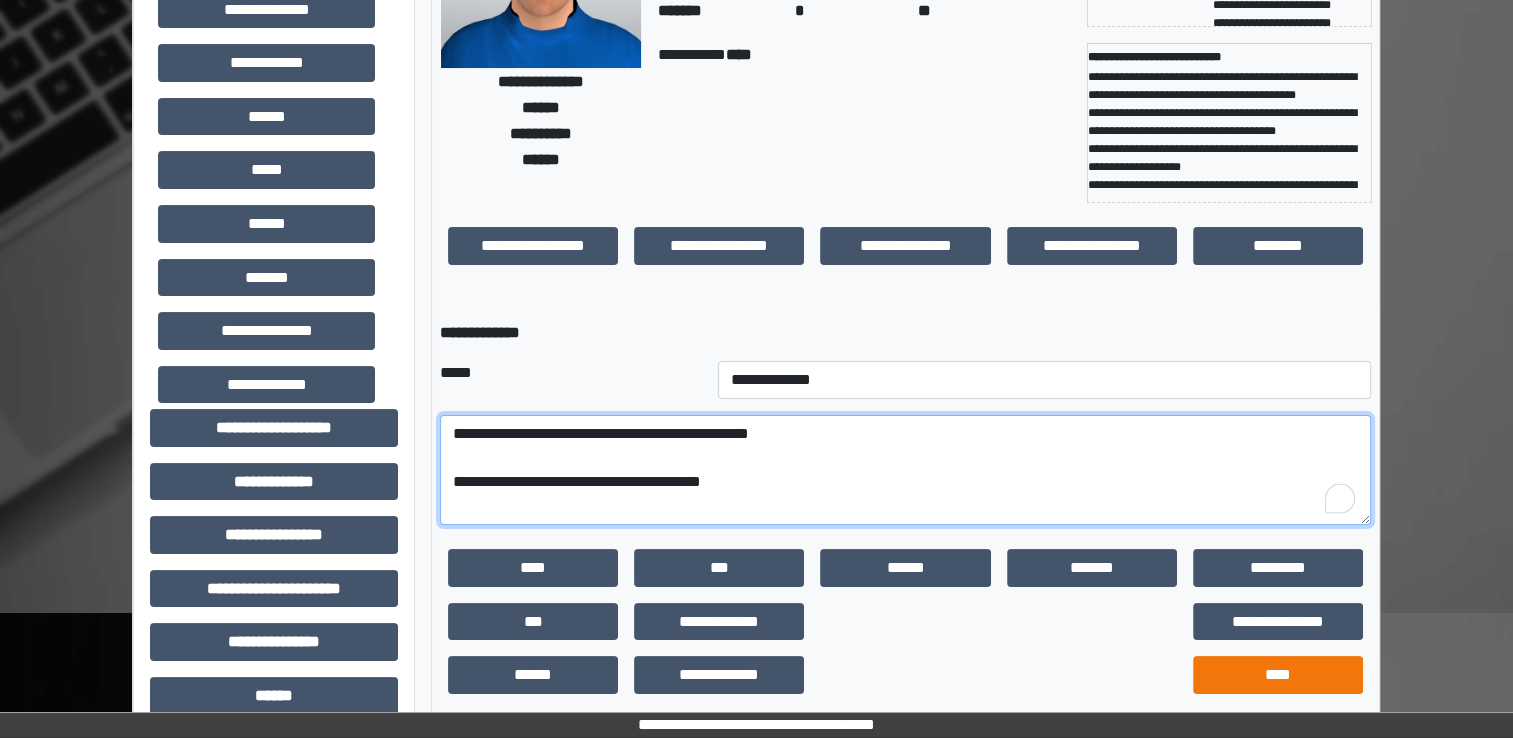 type on "**********" 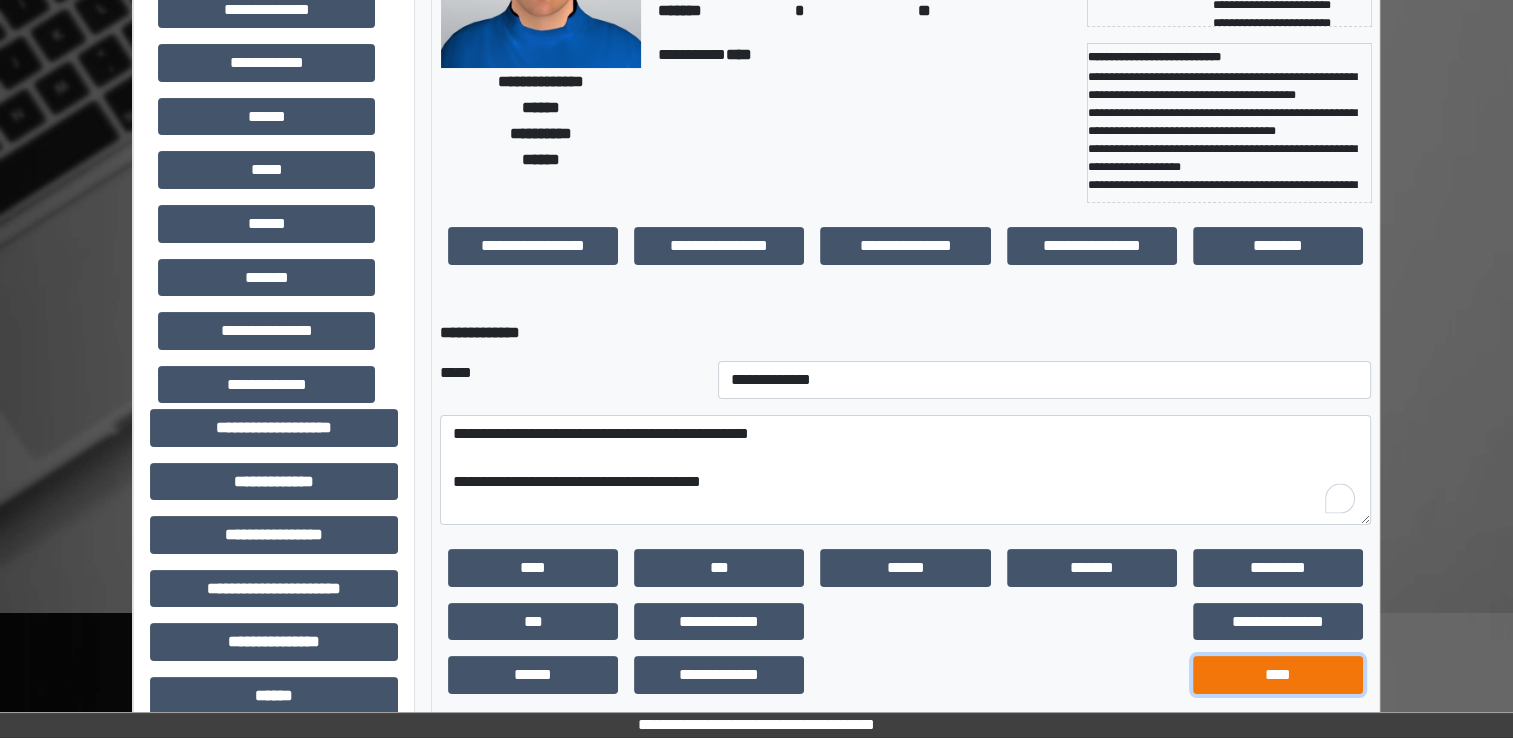 click on "****" at bounding box center [1278, 675] 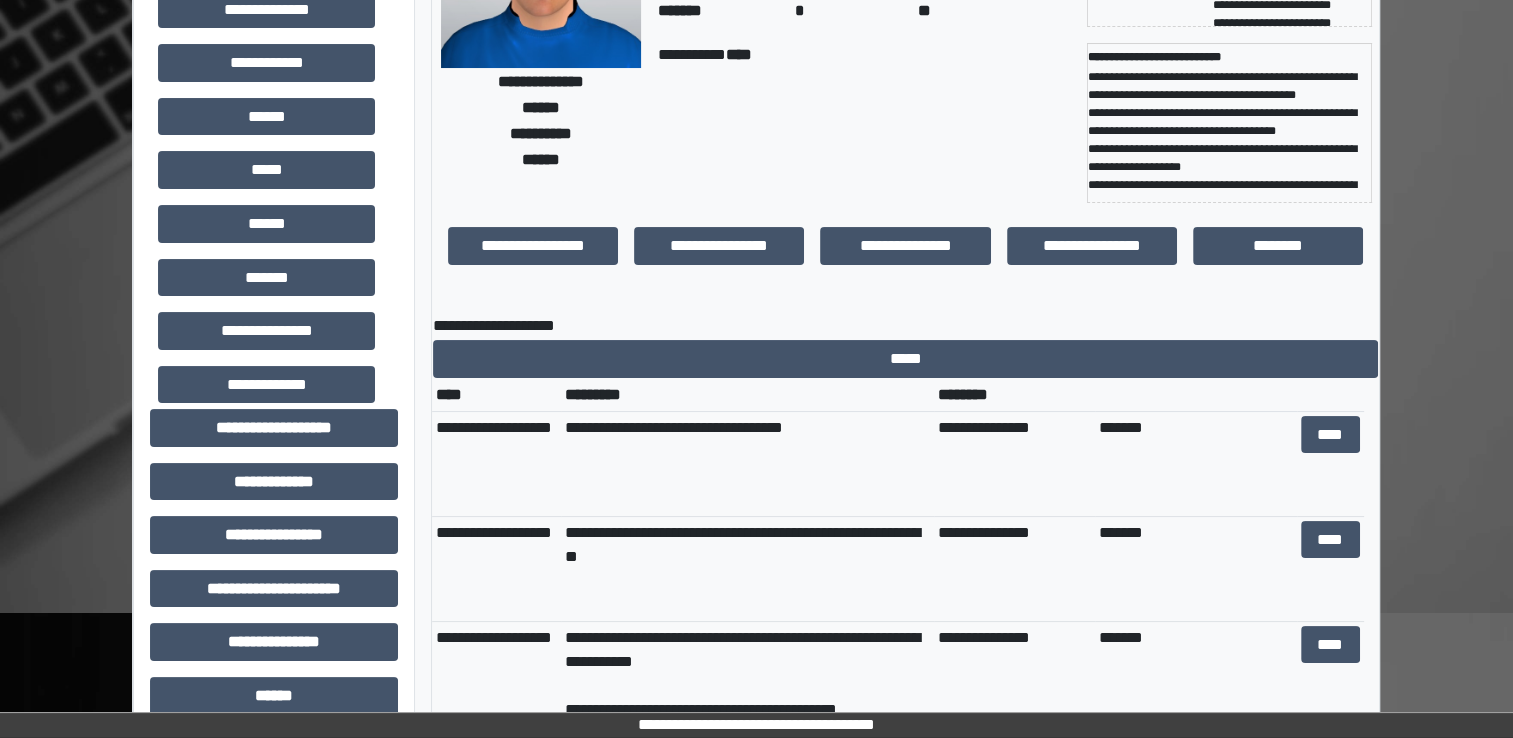 scroll, scrollTop: 0, scrollLeft: 0, axis: both 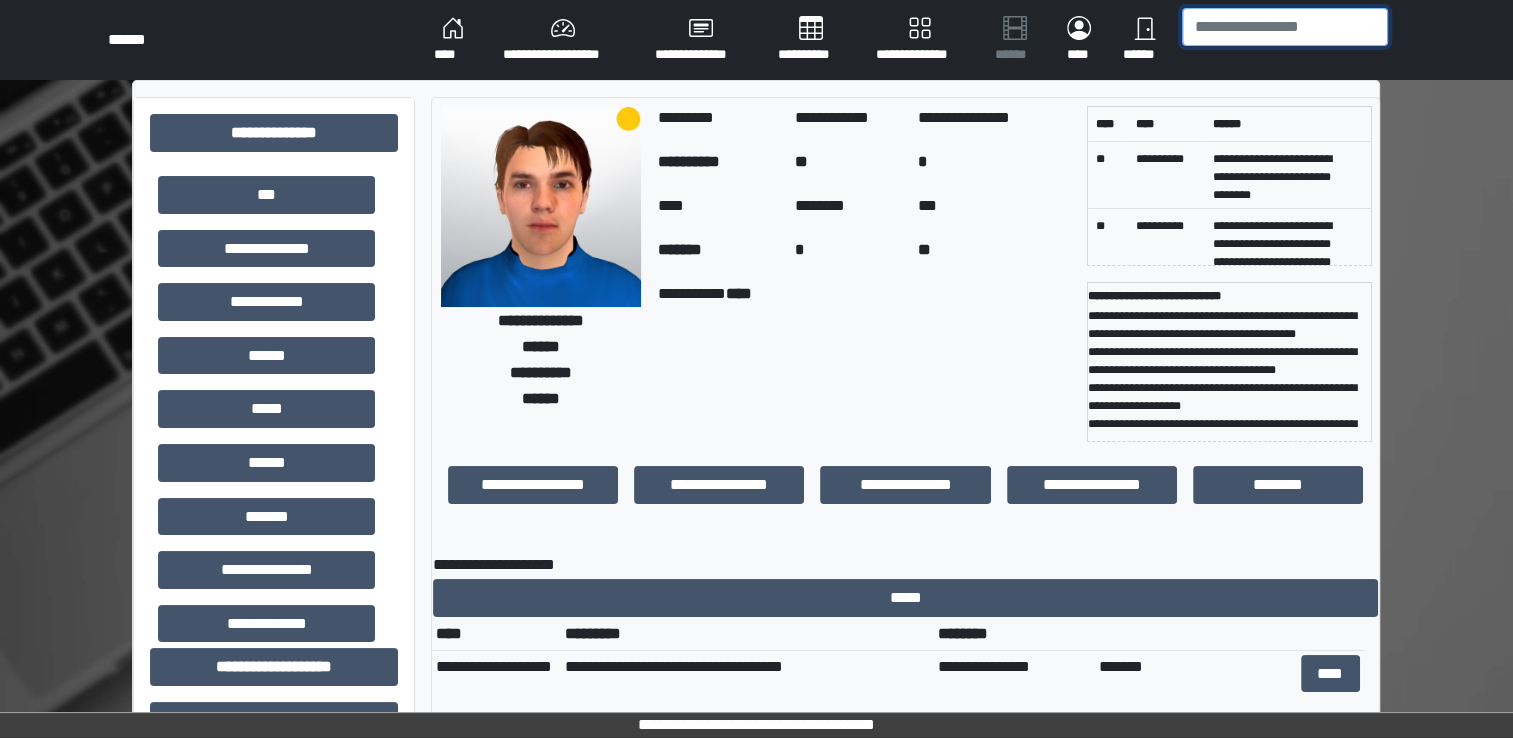 click at bounding box center [1285, 27] 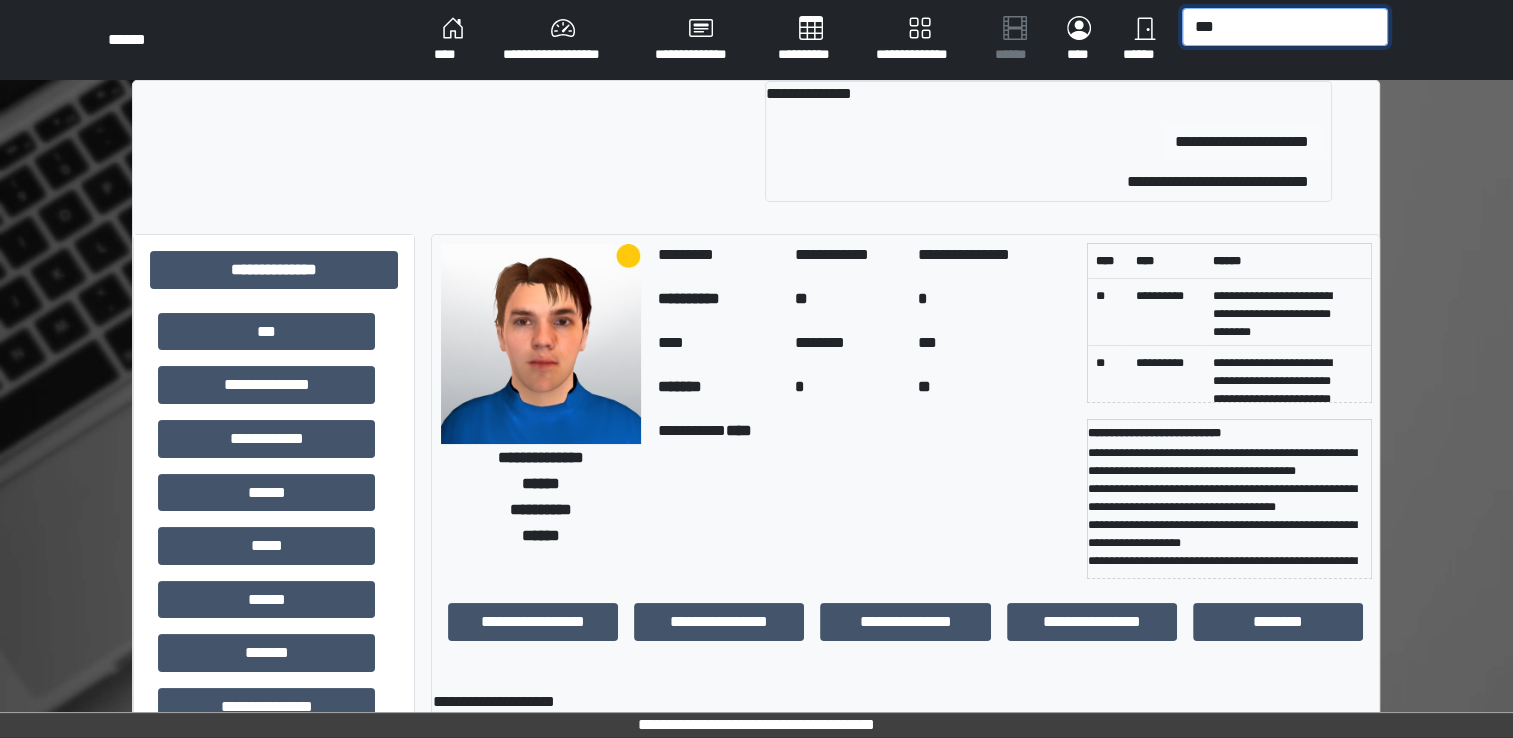 type on "***" 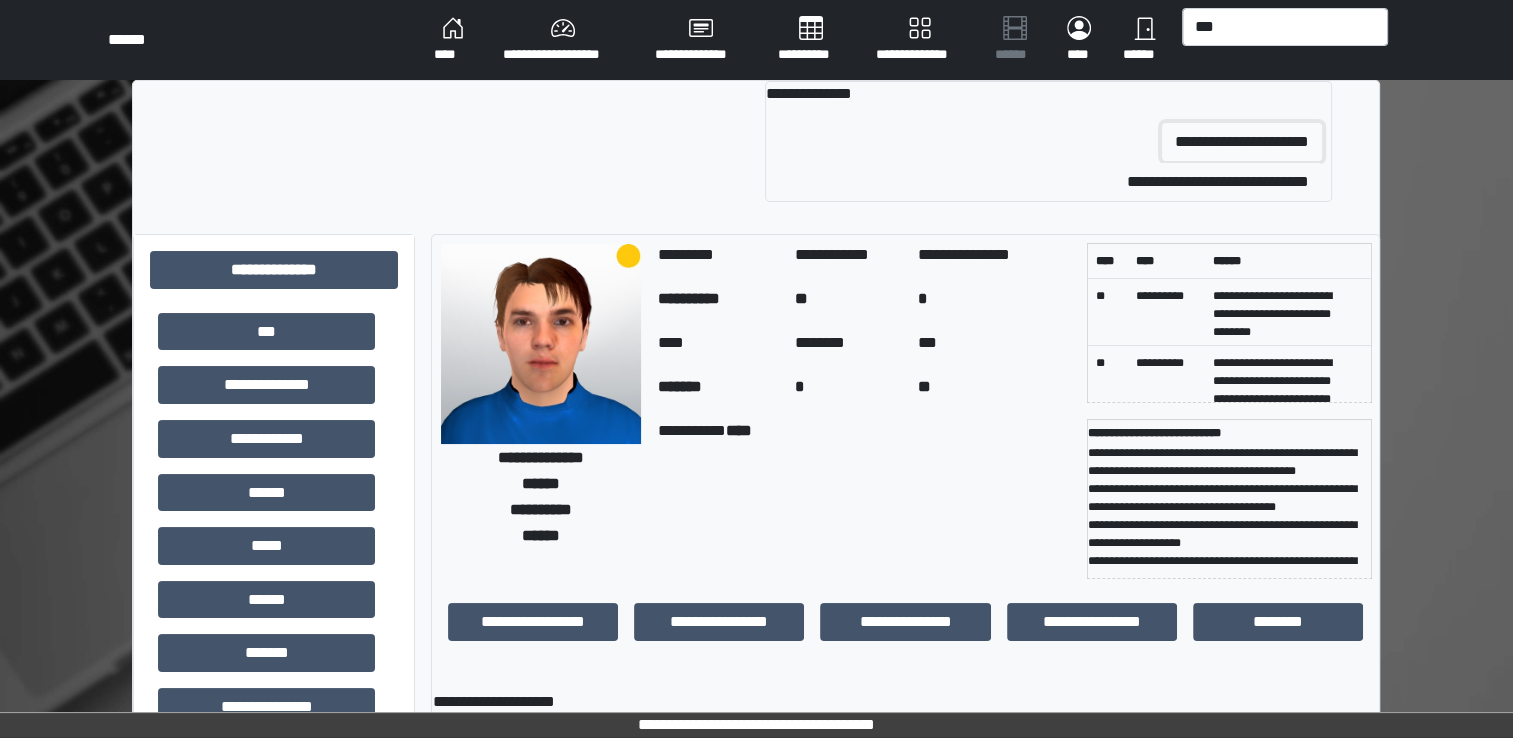 click on "**********" at bounding box center [1242, 142] 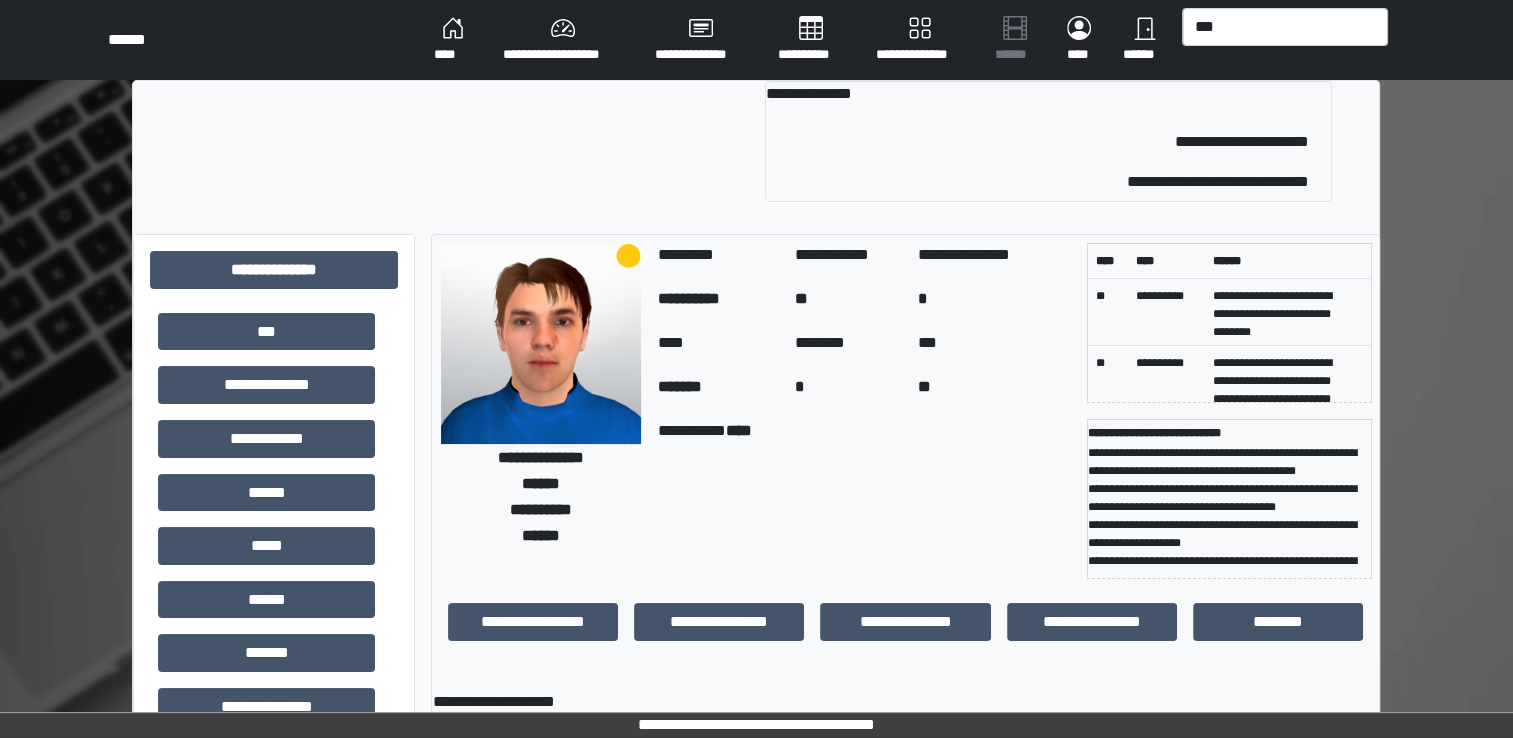 type 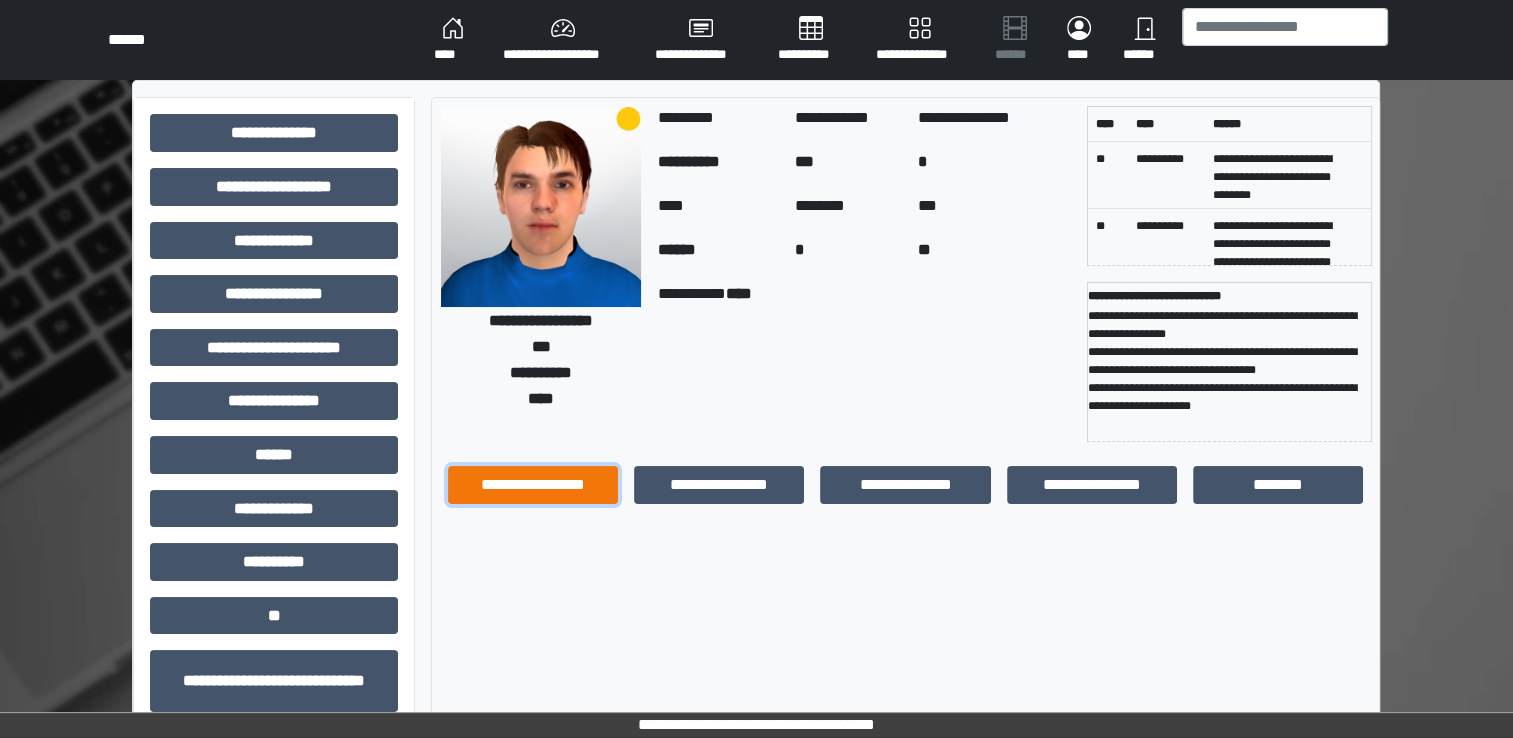 click on "**********" at bounding box center [533, 485] 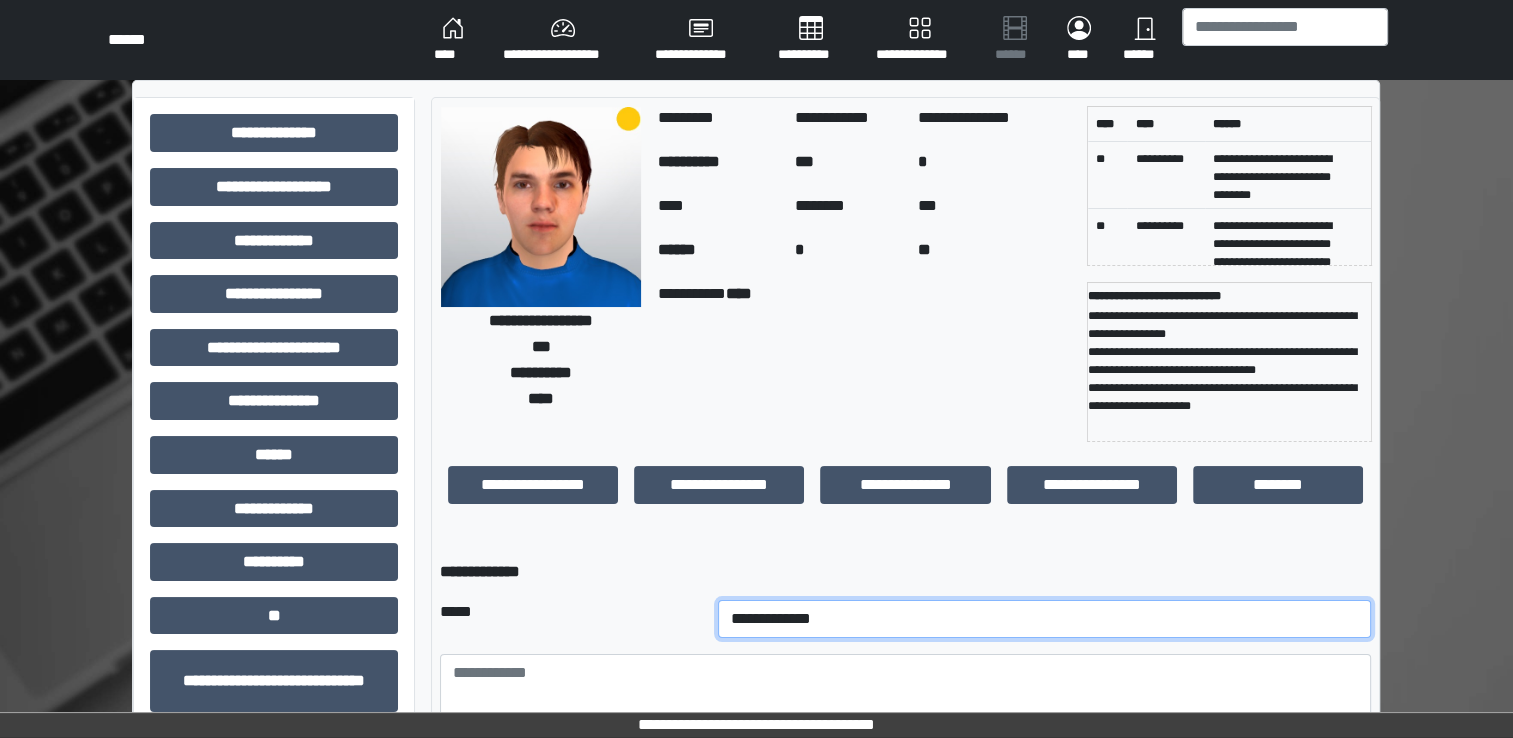 click on "**********" at bounding box center [1045, 619] 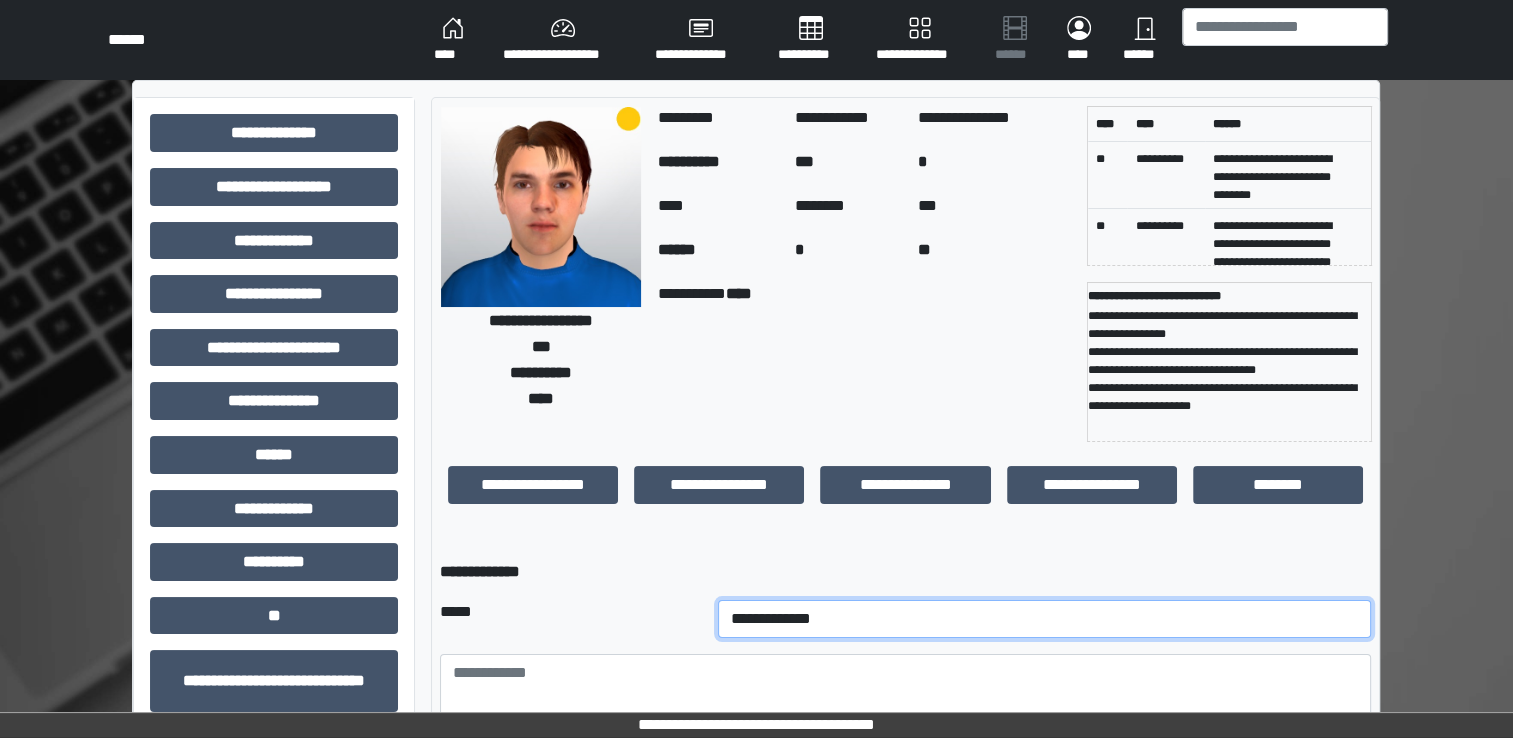 select on "*" 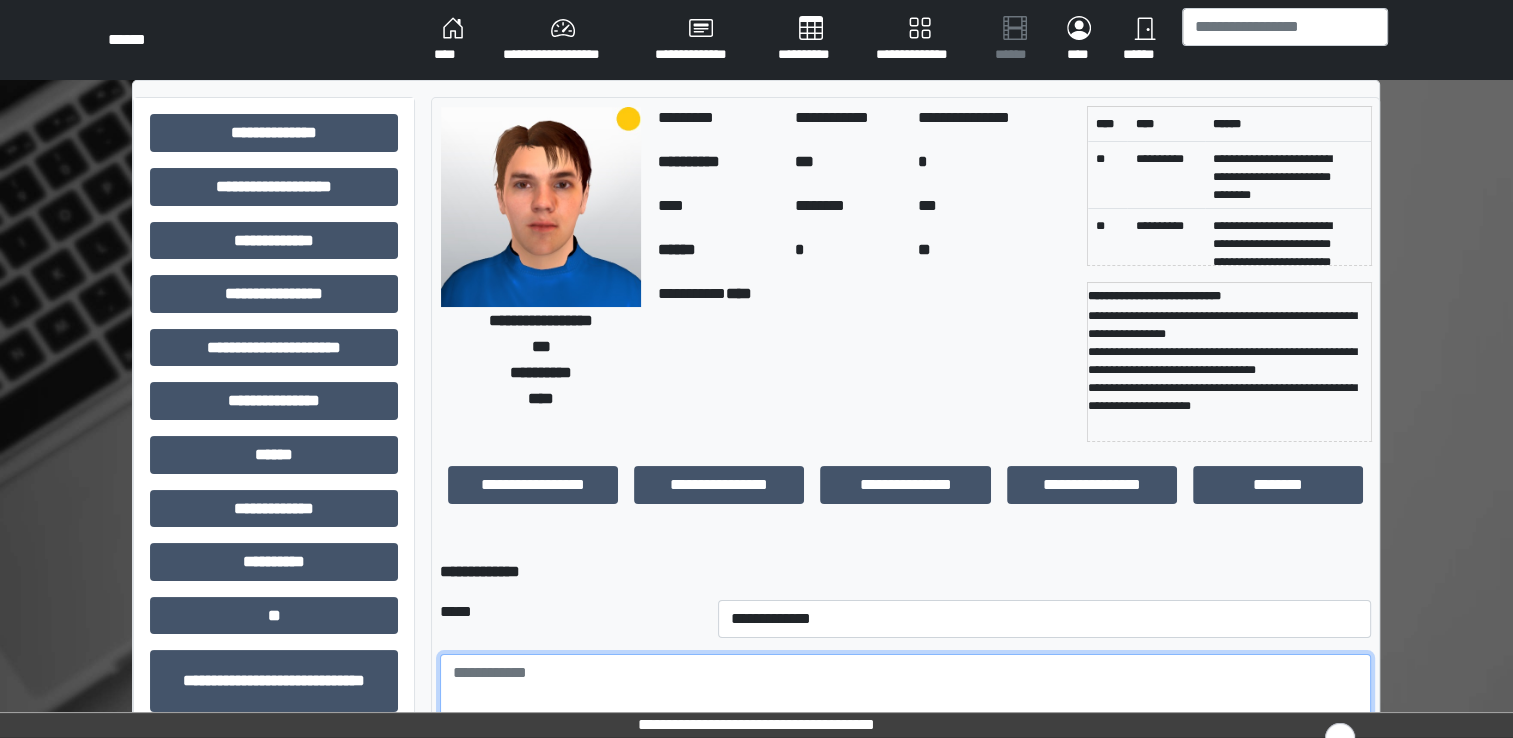 click at bounding box center (905, 709) 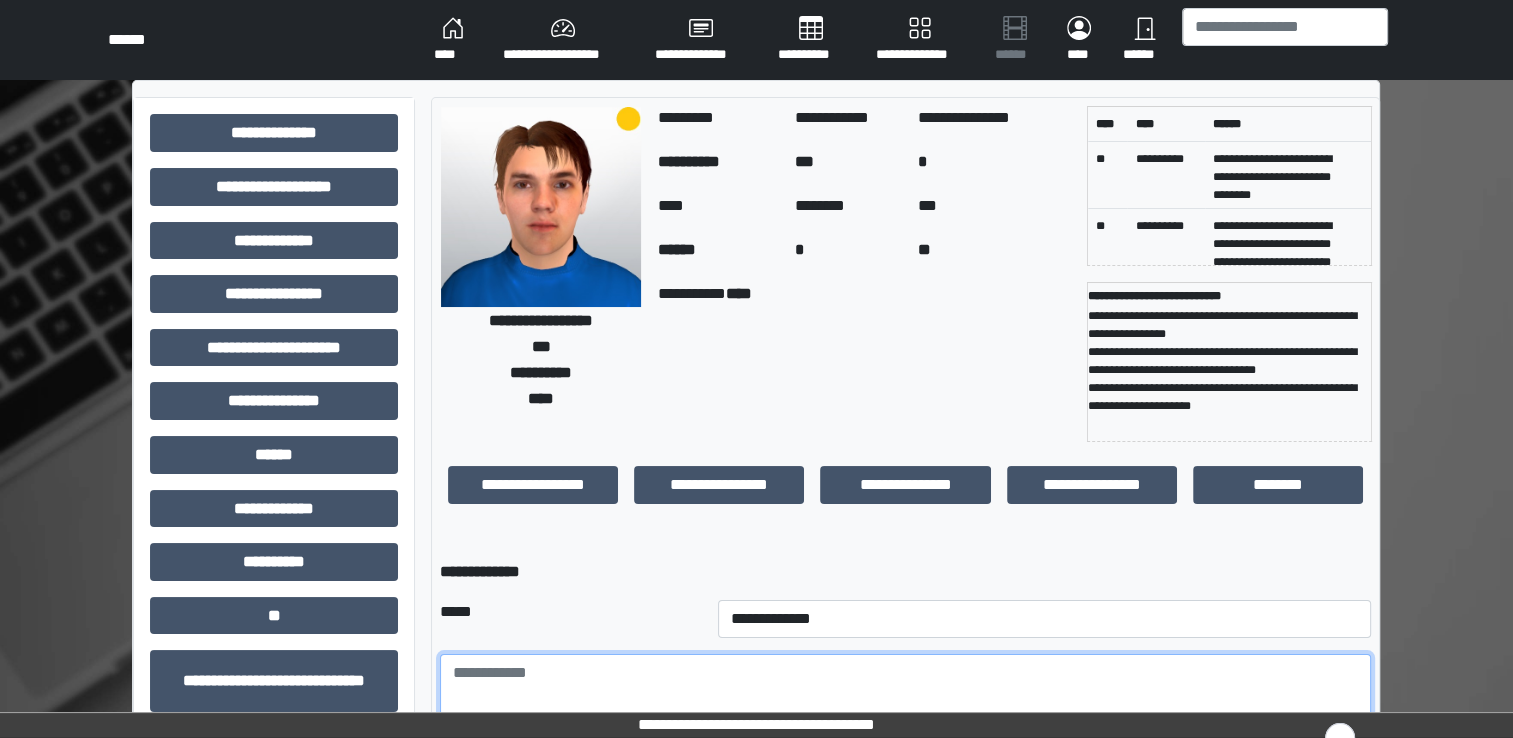 click at bounding box center [905, 709] 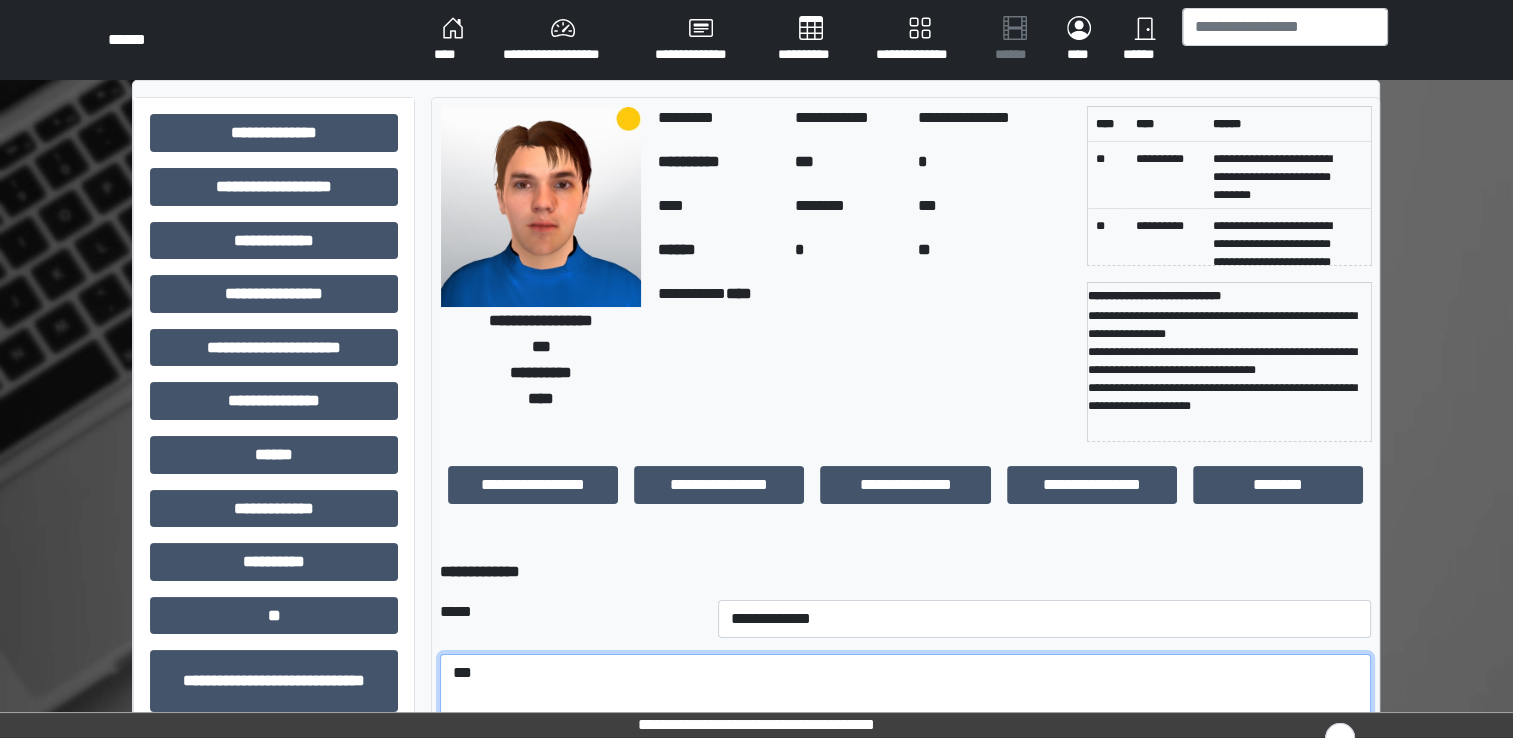 click on "***" at bounding box center (905, 709) 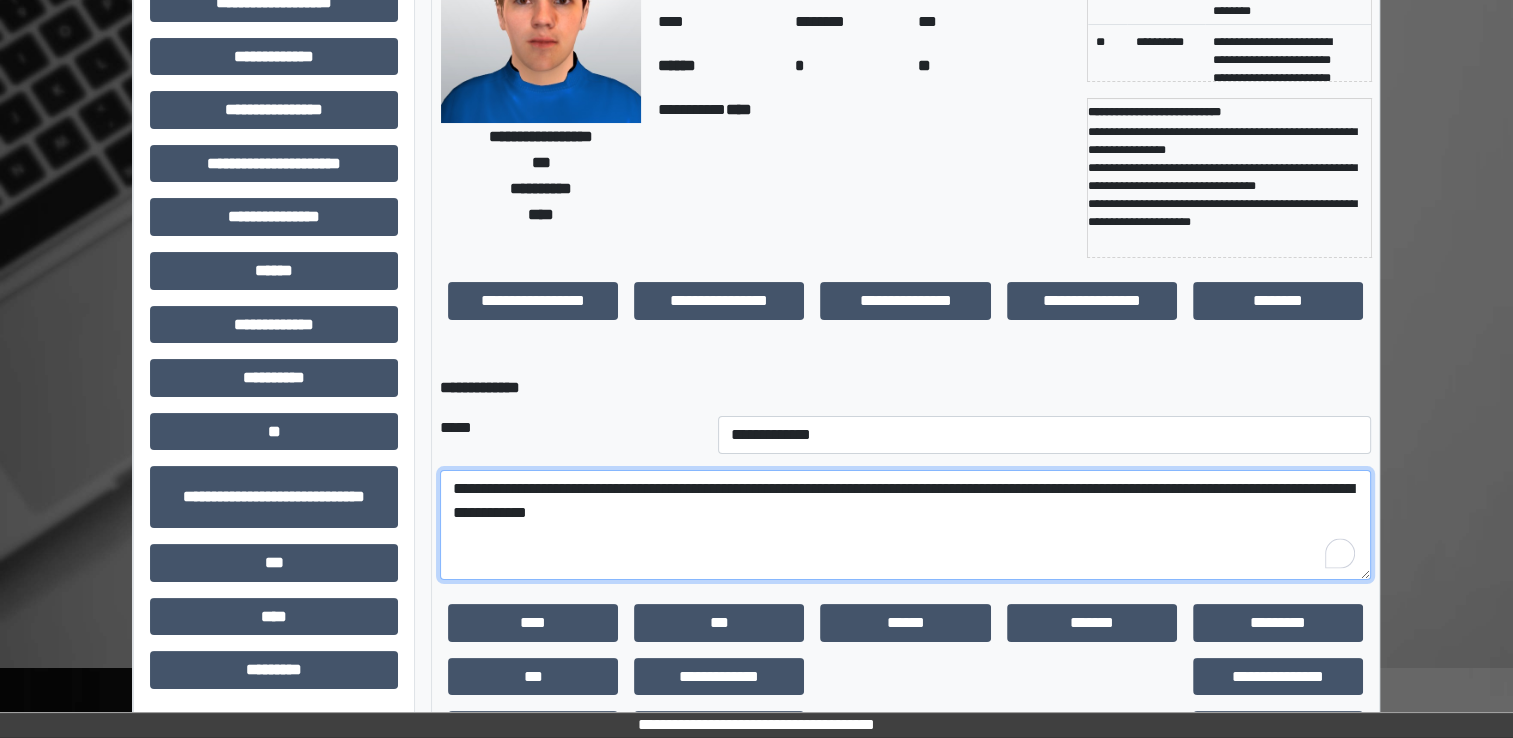 scroll, scrollTop: 184, scrollLeft: 0, axis: vertical 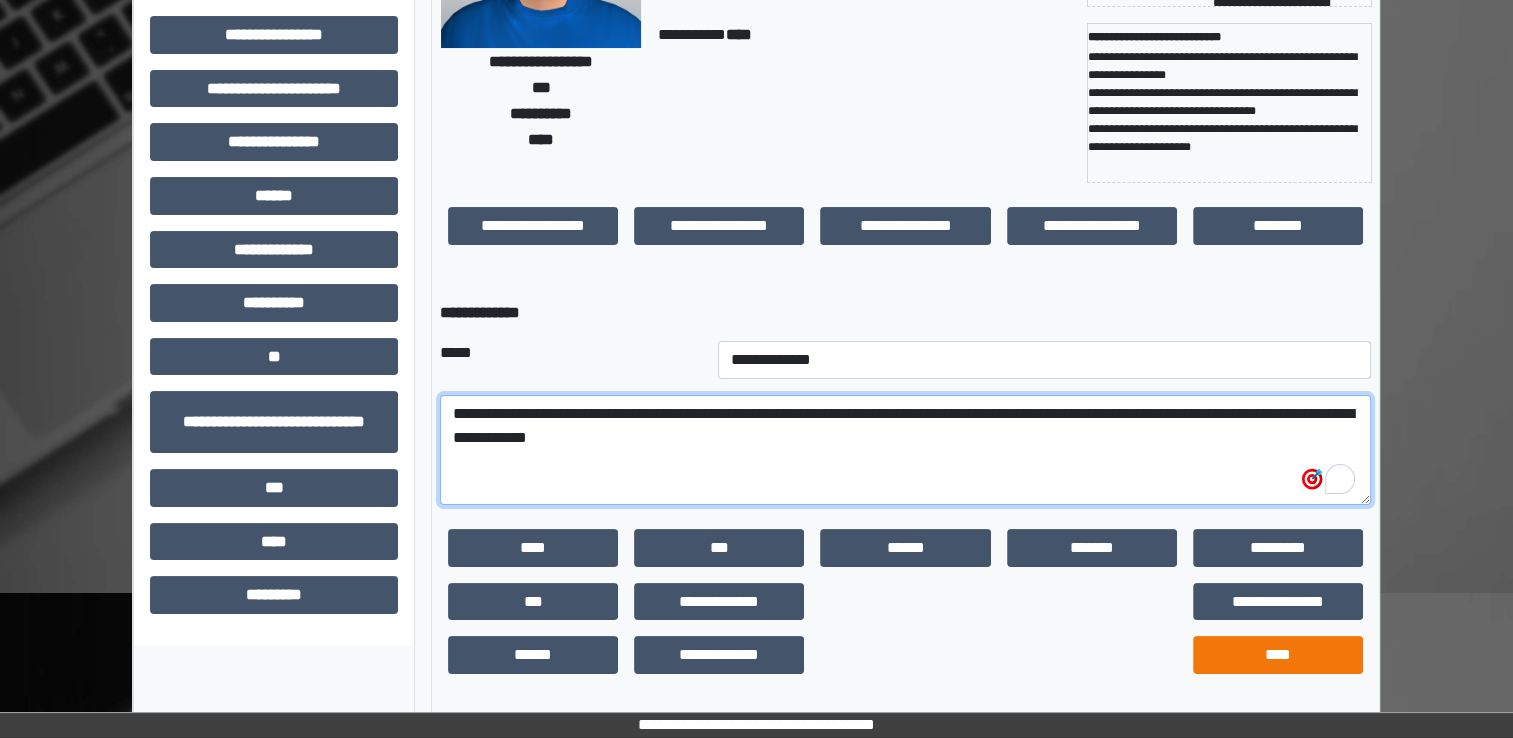 type on "**********" 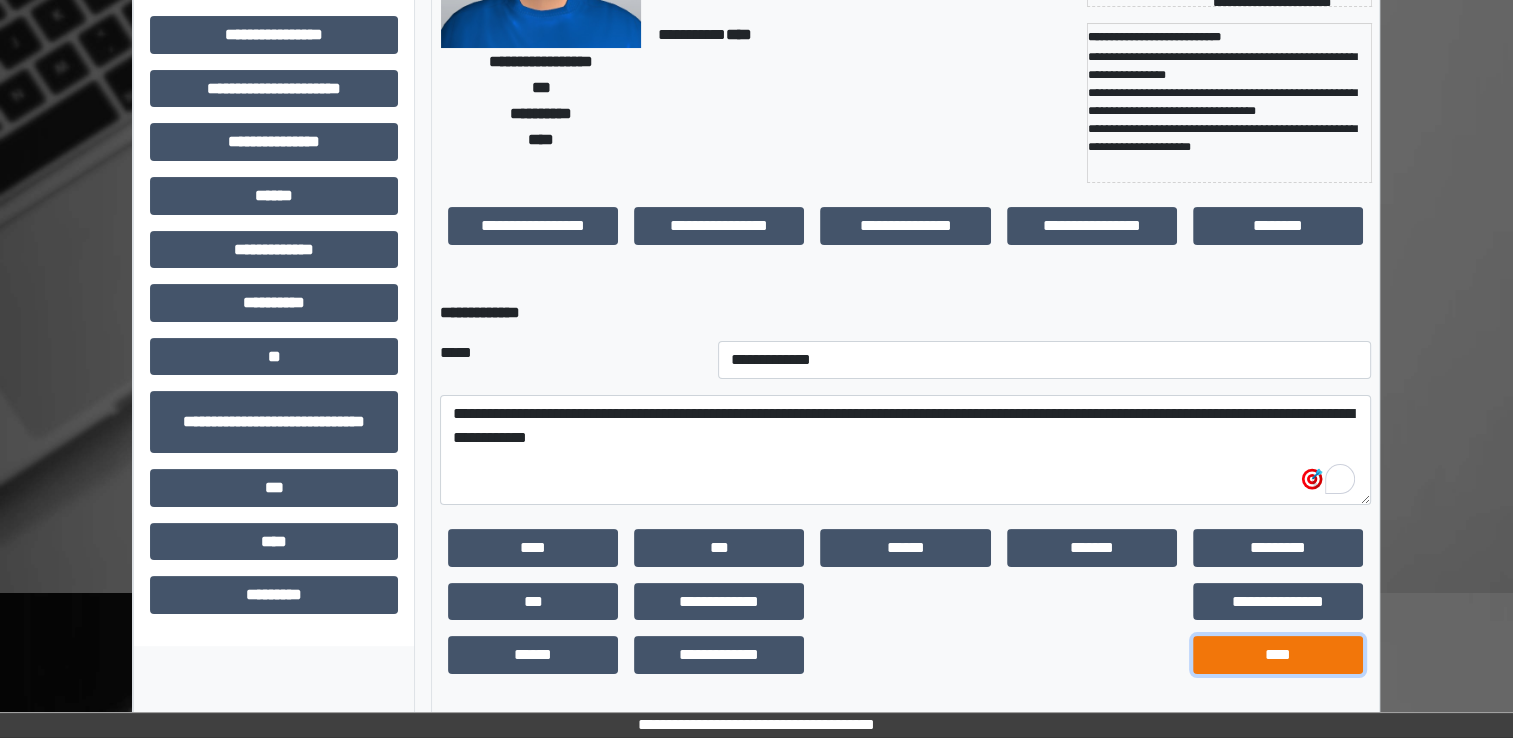 click on "****" at bounding box center [1278, 655] 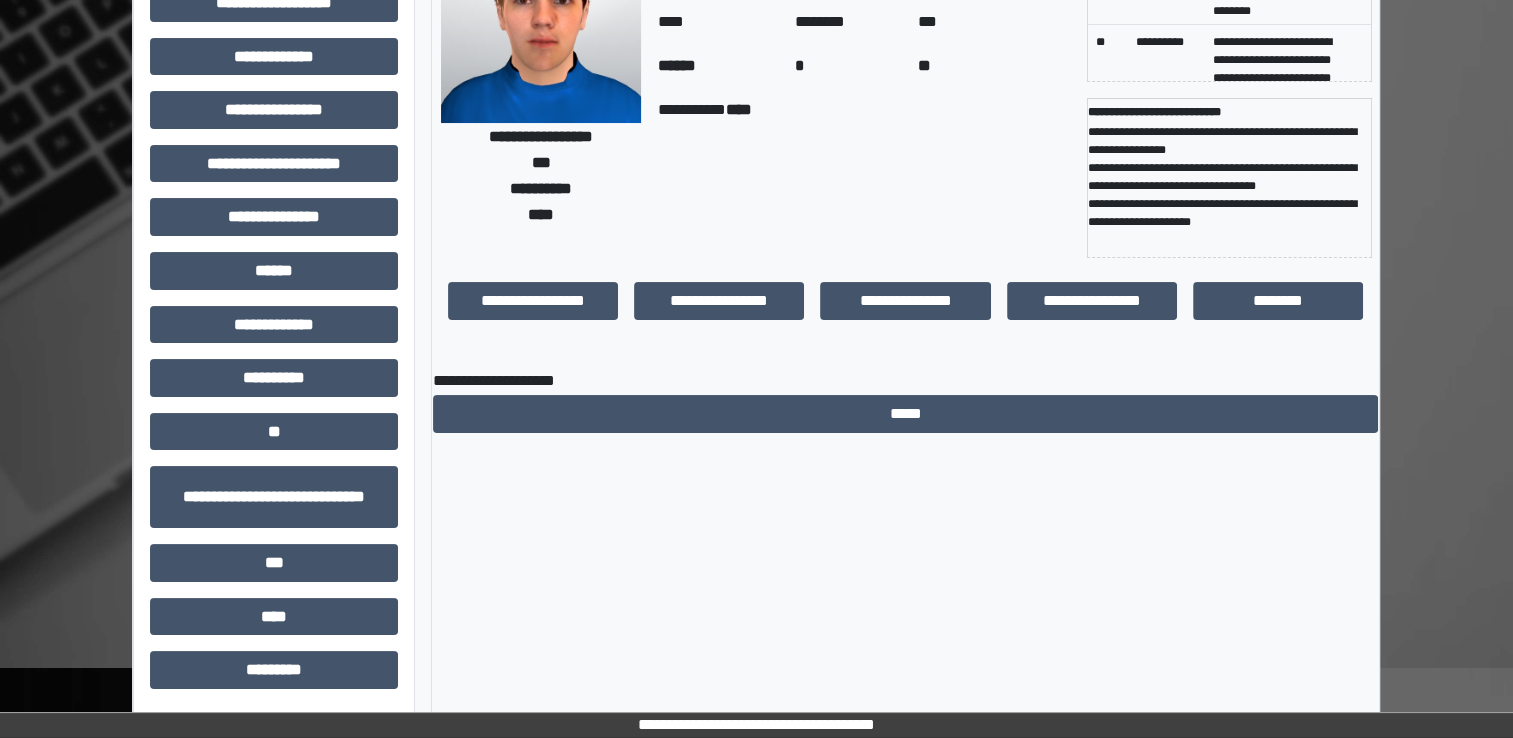 scroll, scrollTop: 184, scrollLeft: 0, axis: vertical 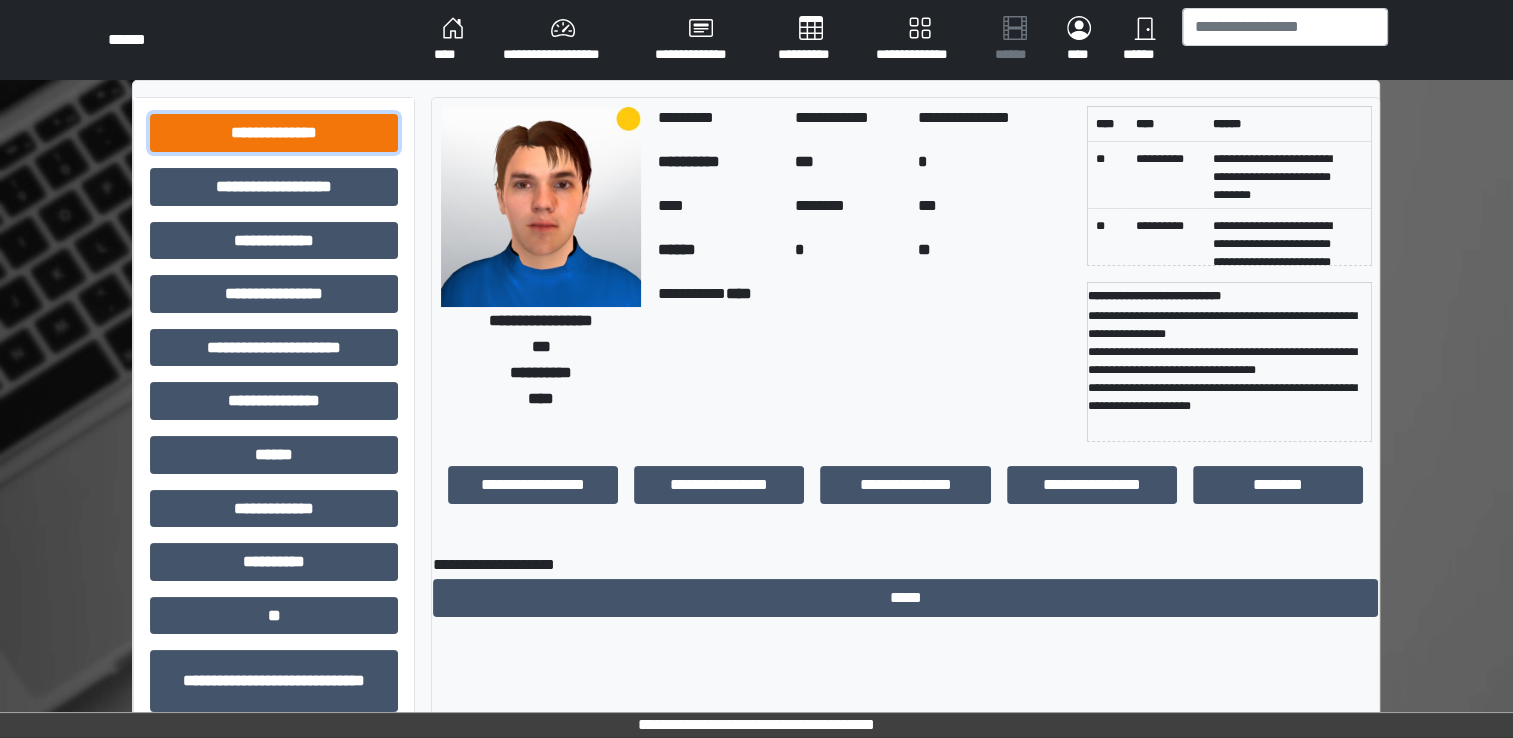 click on "**********" at bounding box center [274, 133] 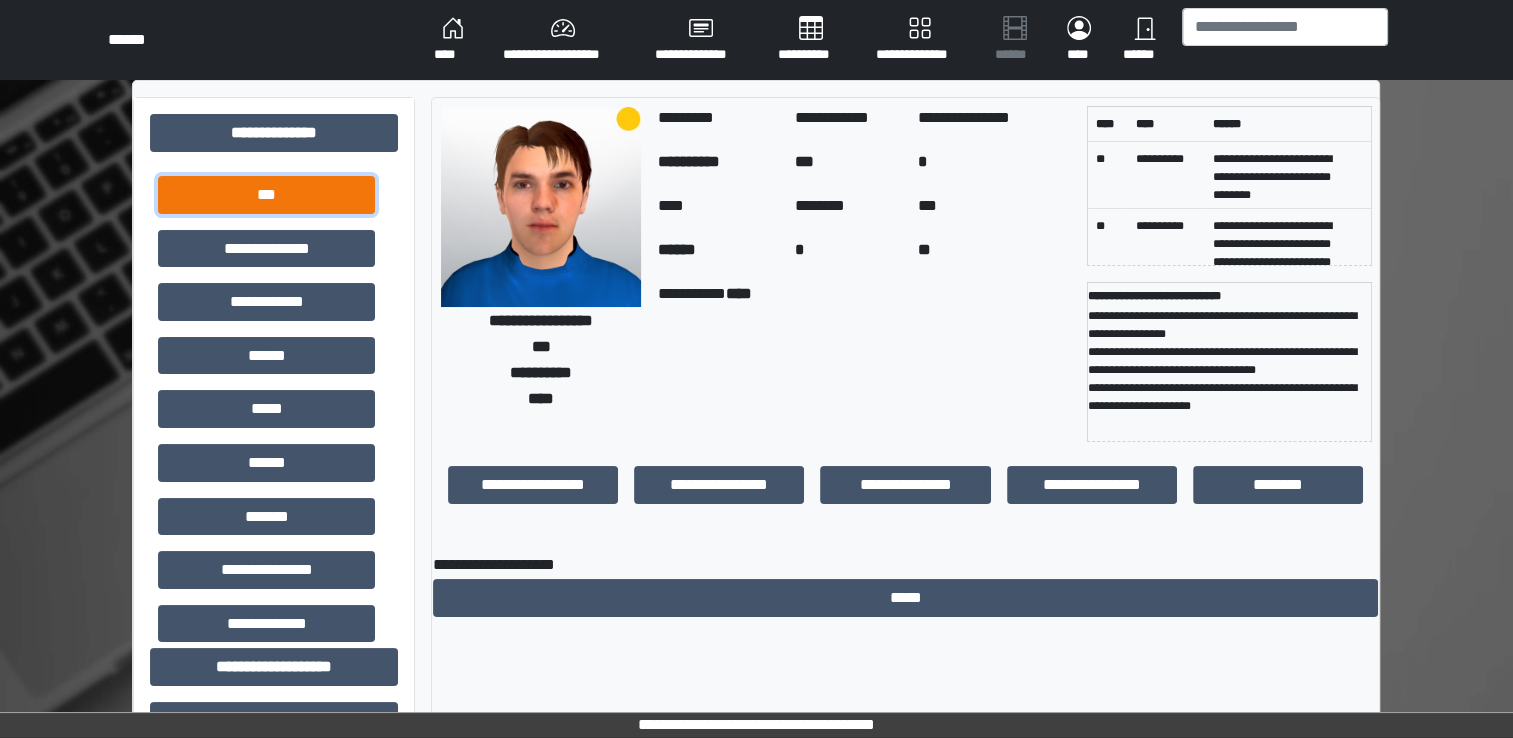 click on "***" at bounding box center [266, 195] 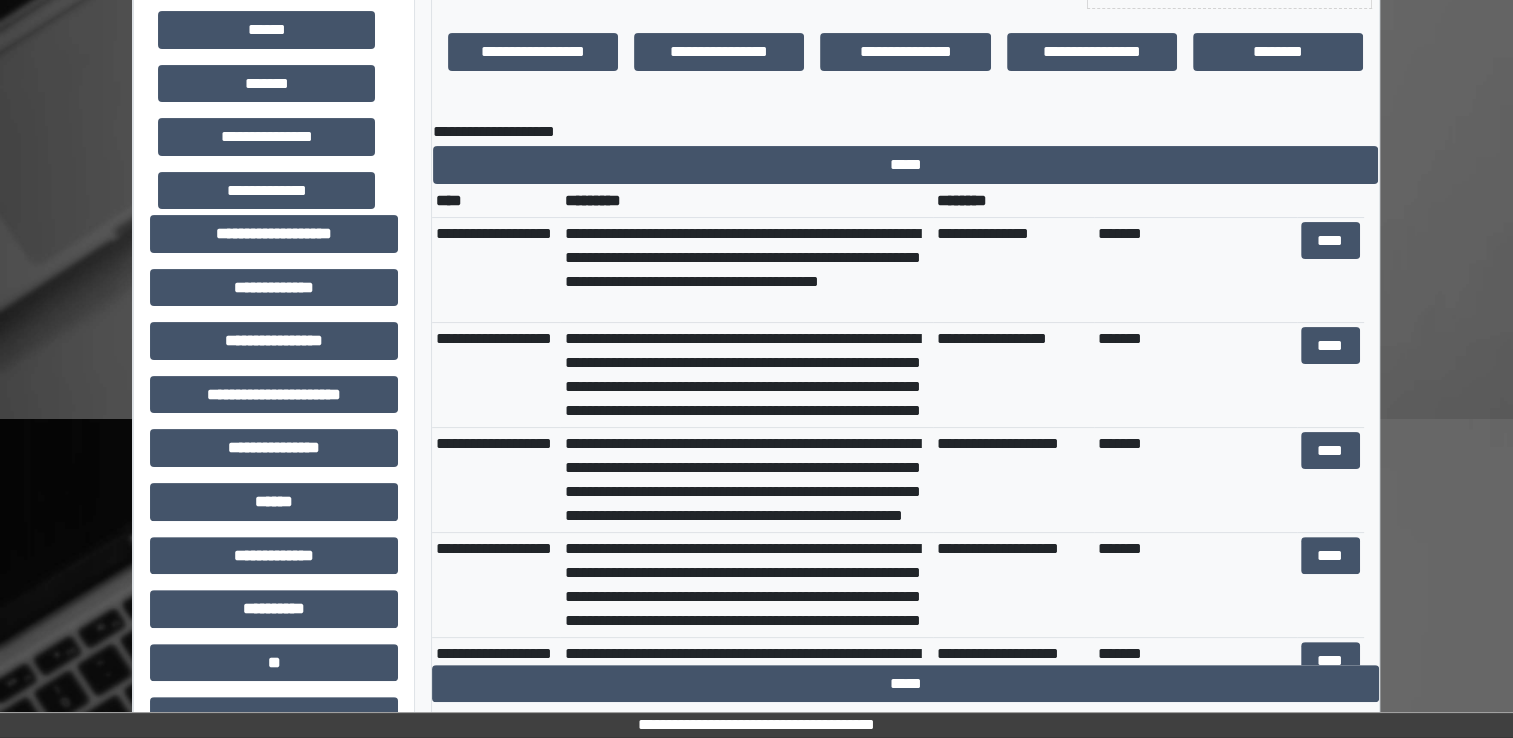 scroll, scrollTop: 435, scrollLeft: 0, axis: vertical 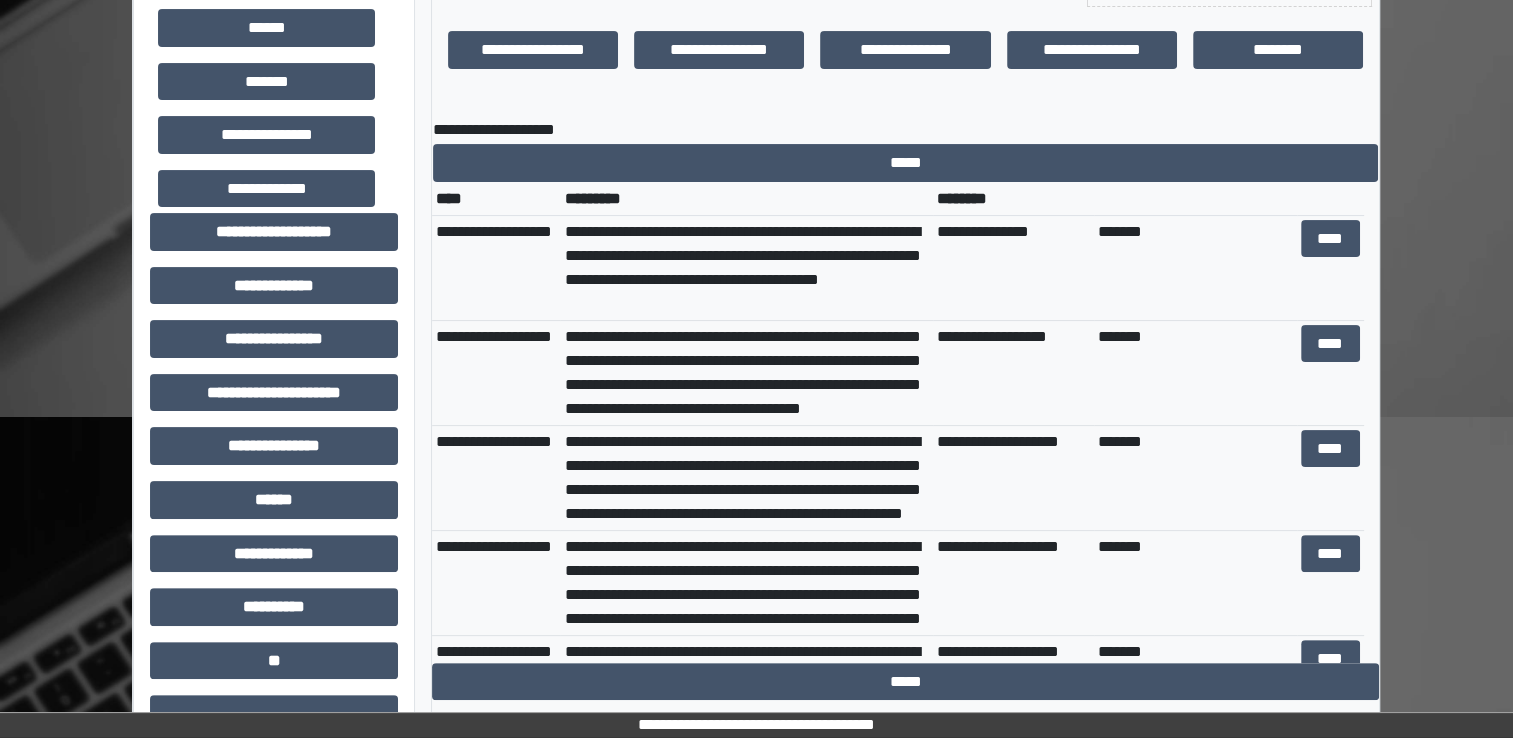 click on "**********" at bounding box center [746, 477] 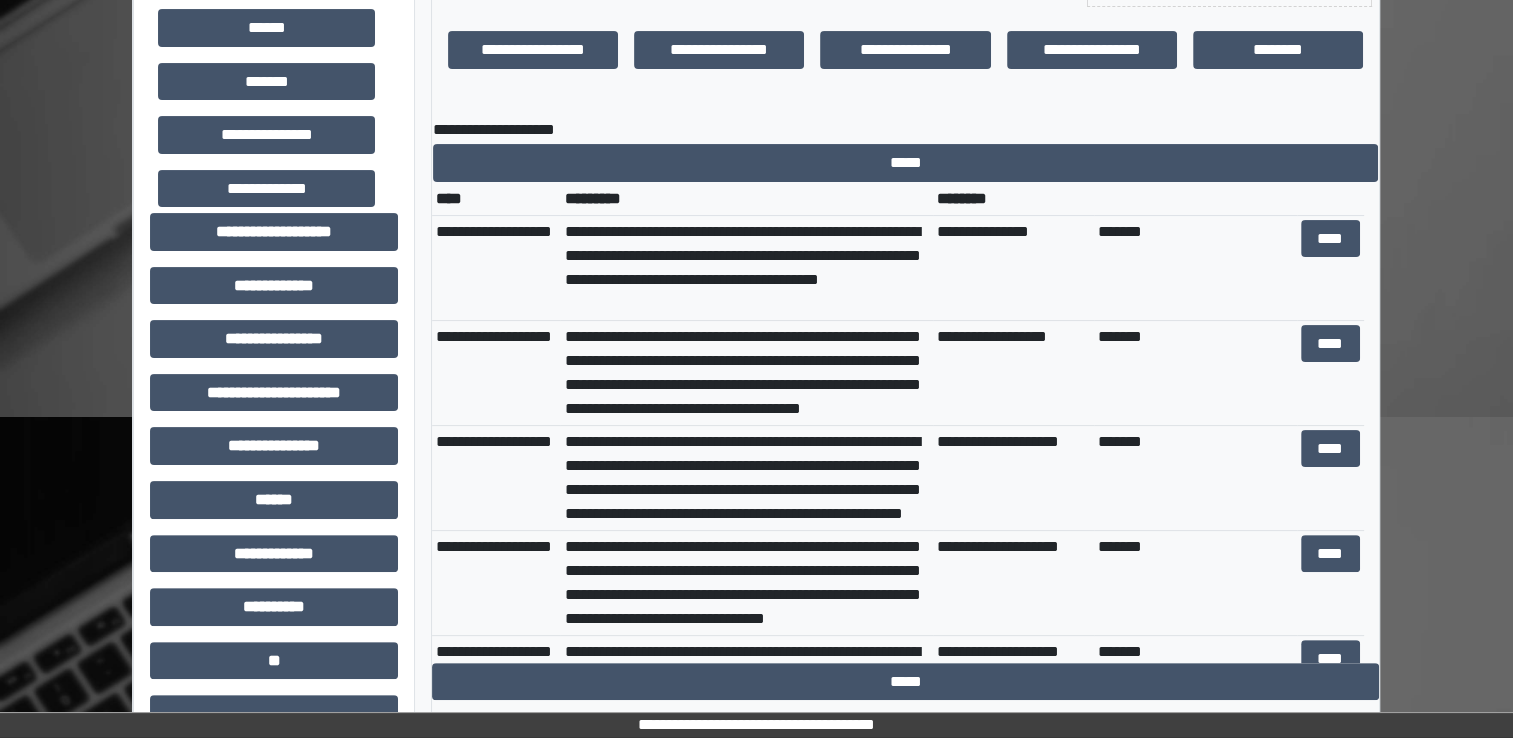 scroll, scrollTop: 120, scrollLeft: 0, axis: vertical 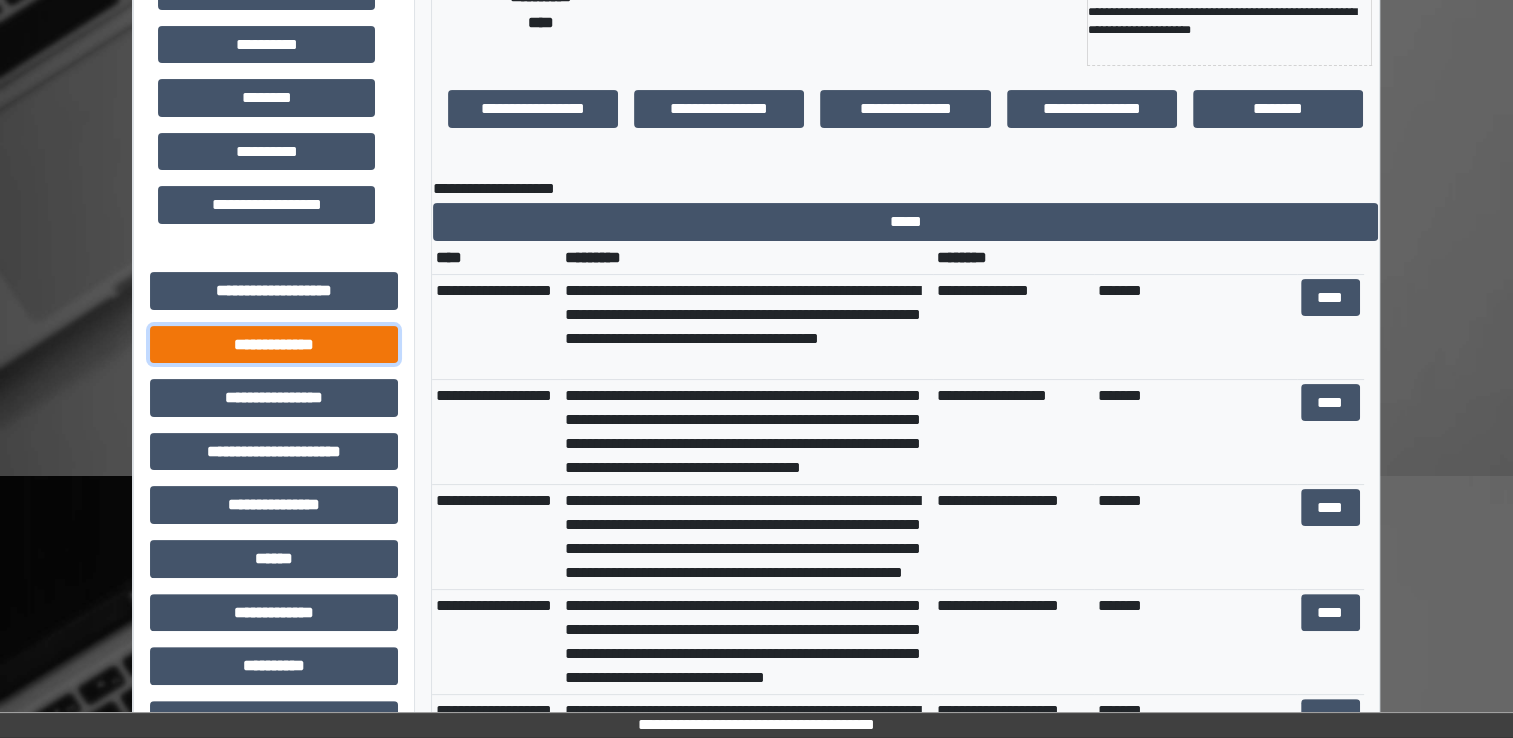click on "**********" at bounding box center [274, 345] 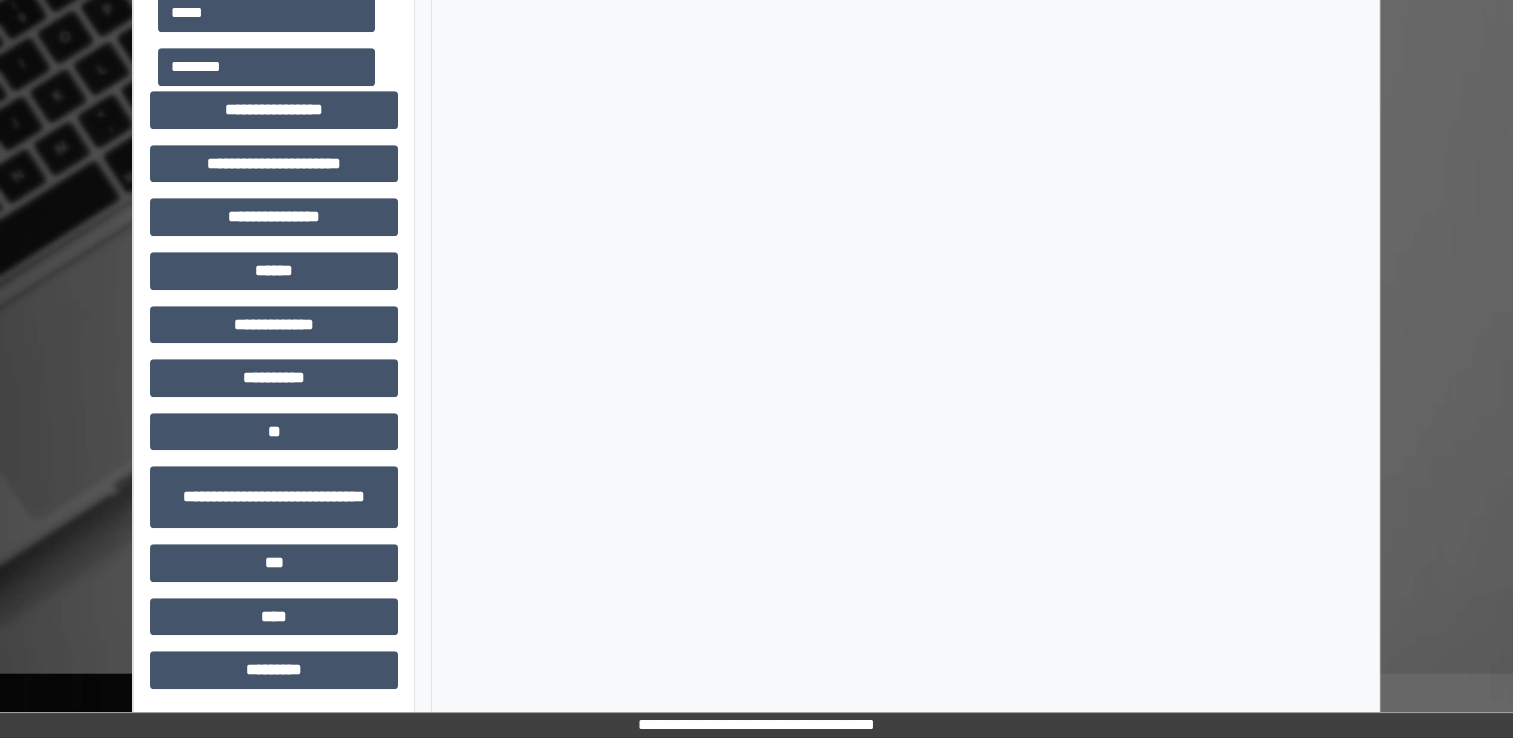 scroll, scrollTop: 1121, scrollLeft: 0, axis: vertical 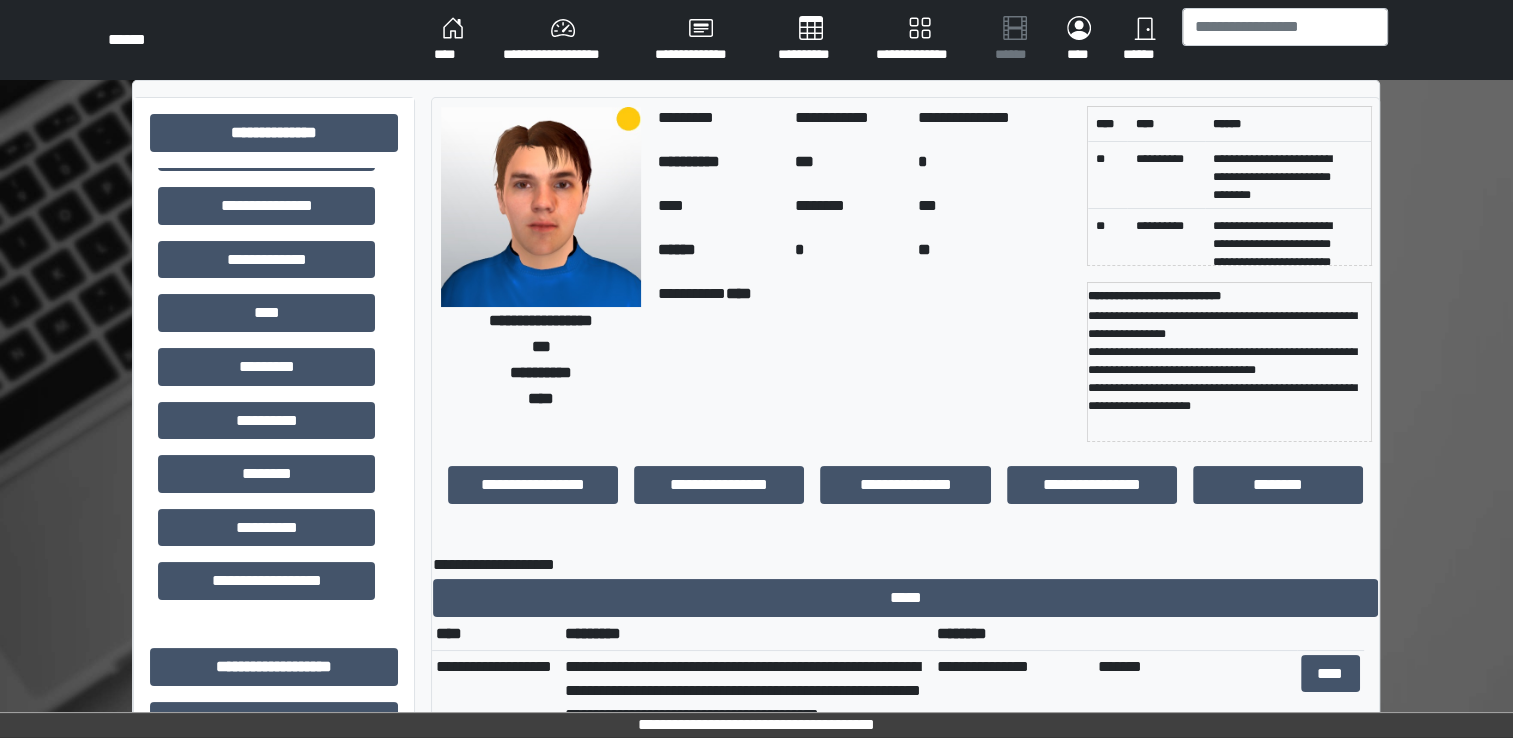 click on "**********" at bounding box center [563, 40] 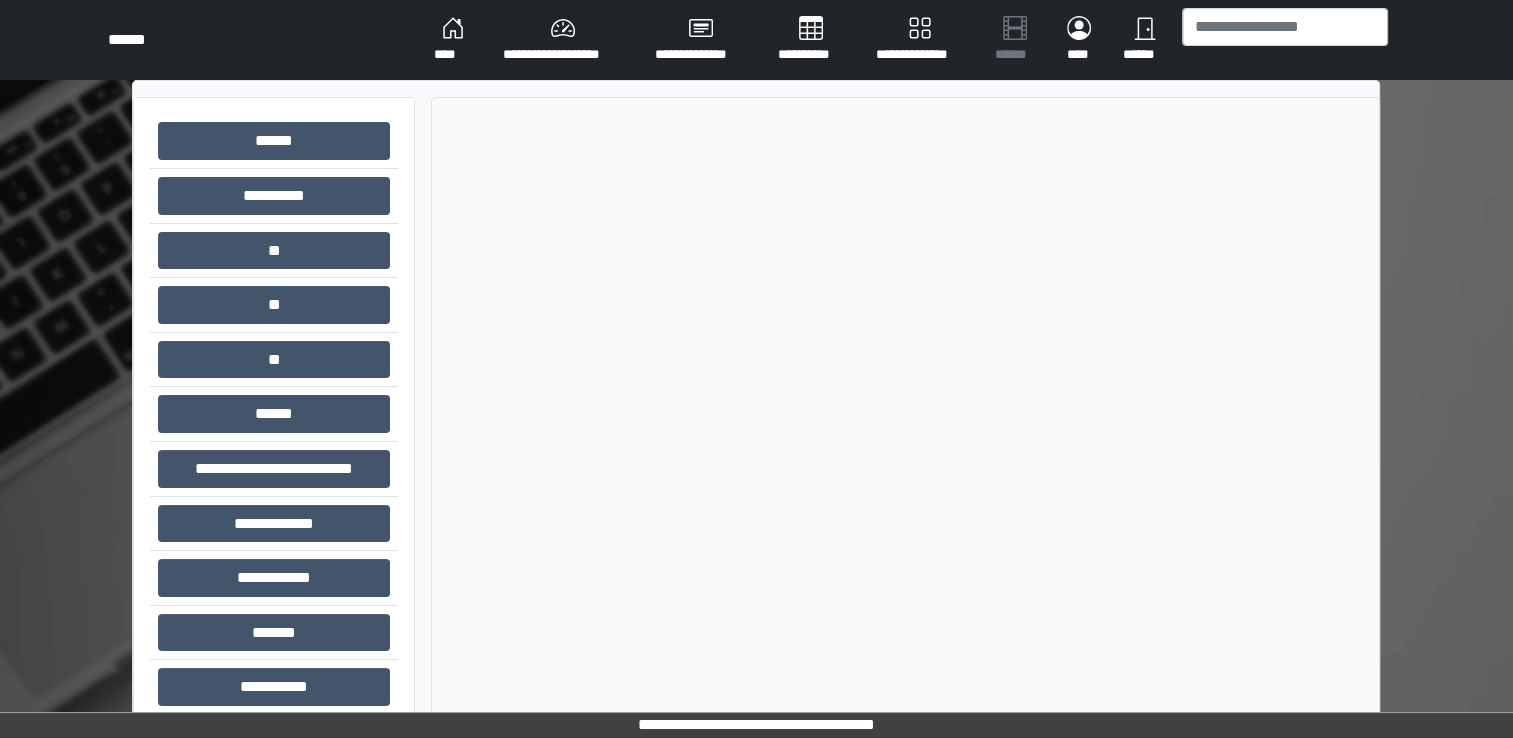 drag, startPoint x: 1510, startPoint y: 366, endPoint x: 1504, endPoint y: 525, distance: 159.11317 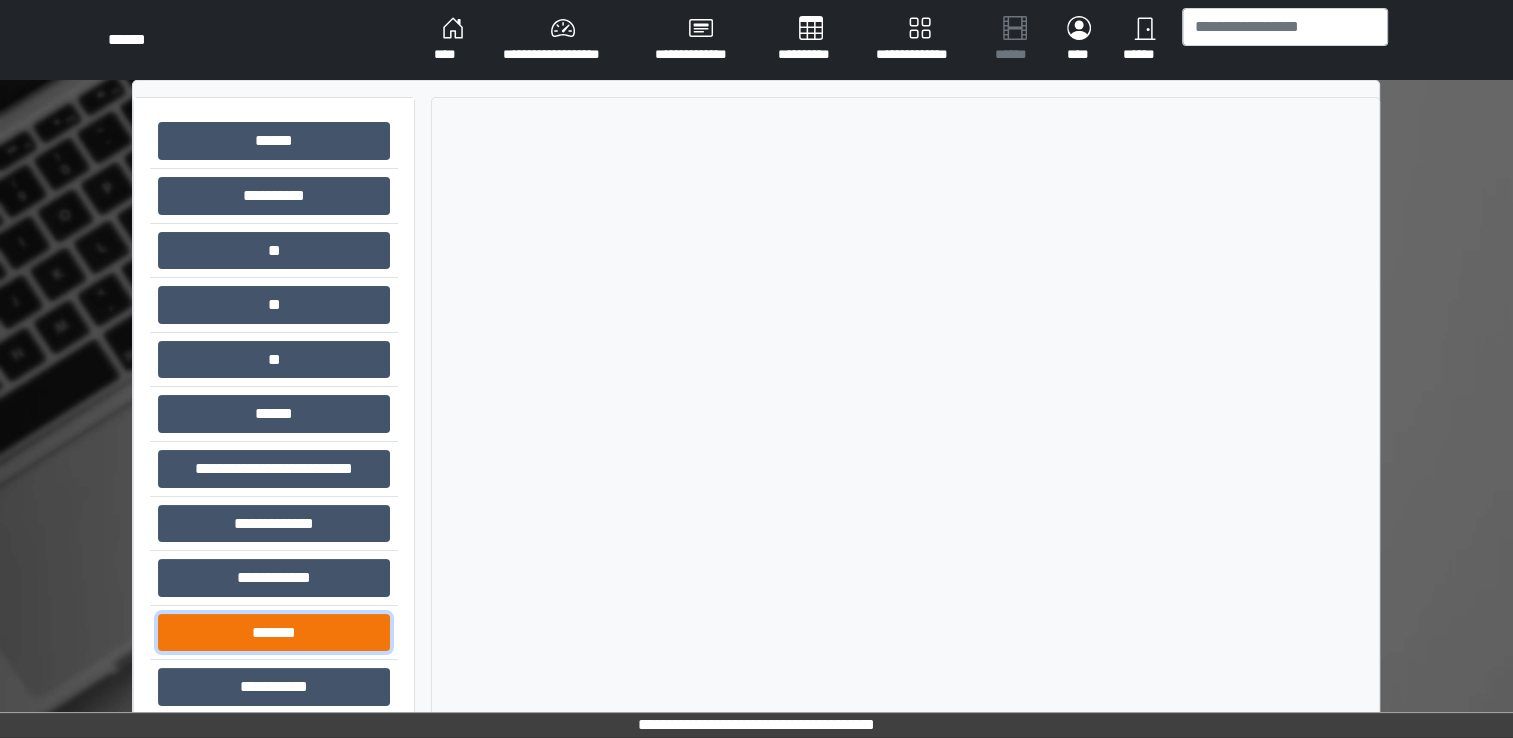 click on "*******" at bounding box center (274, 633) 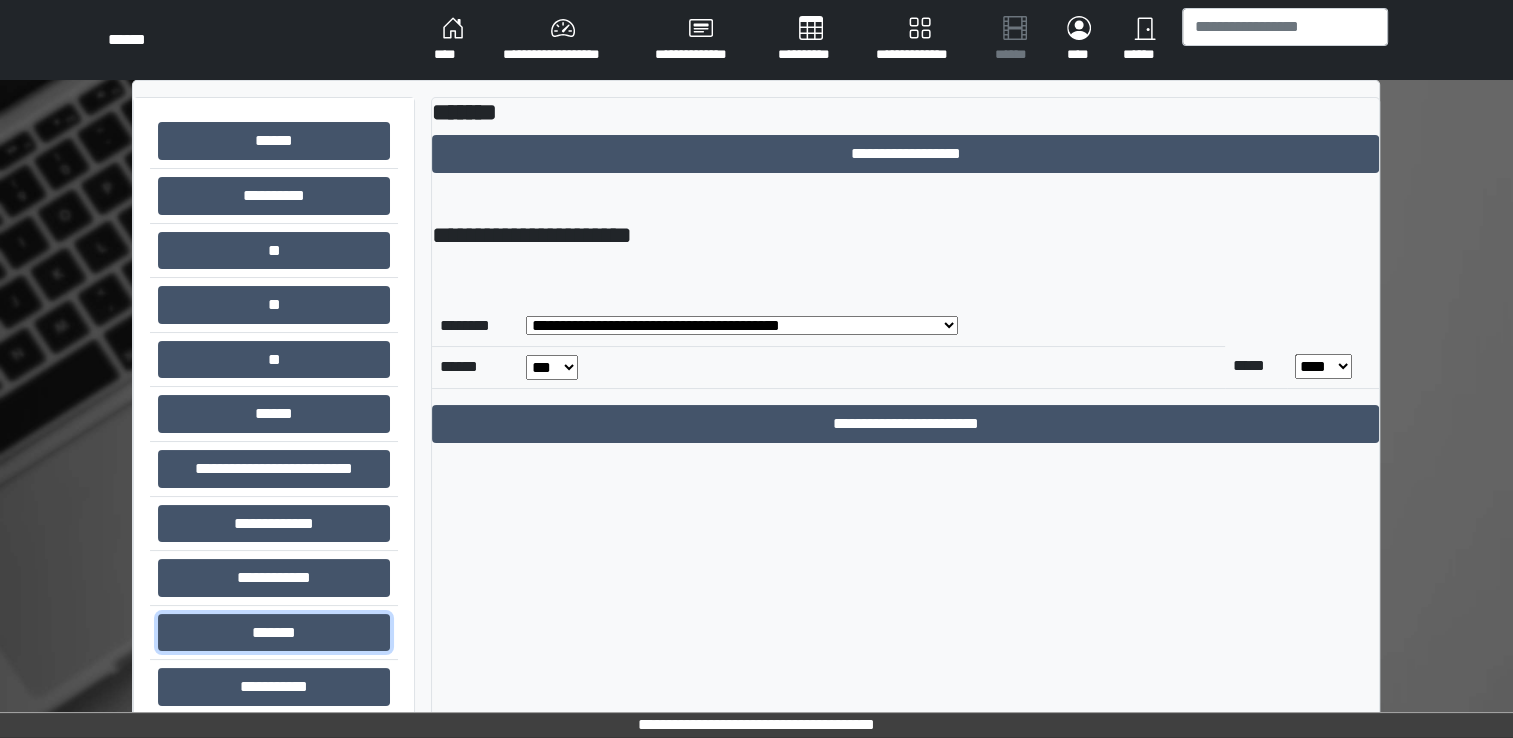 scroll, scrollTop: 132, scrollLeft: 0, axis: vertical 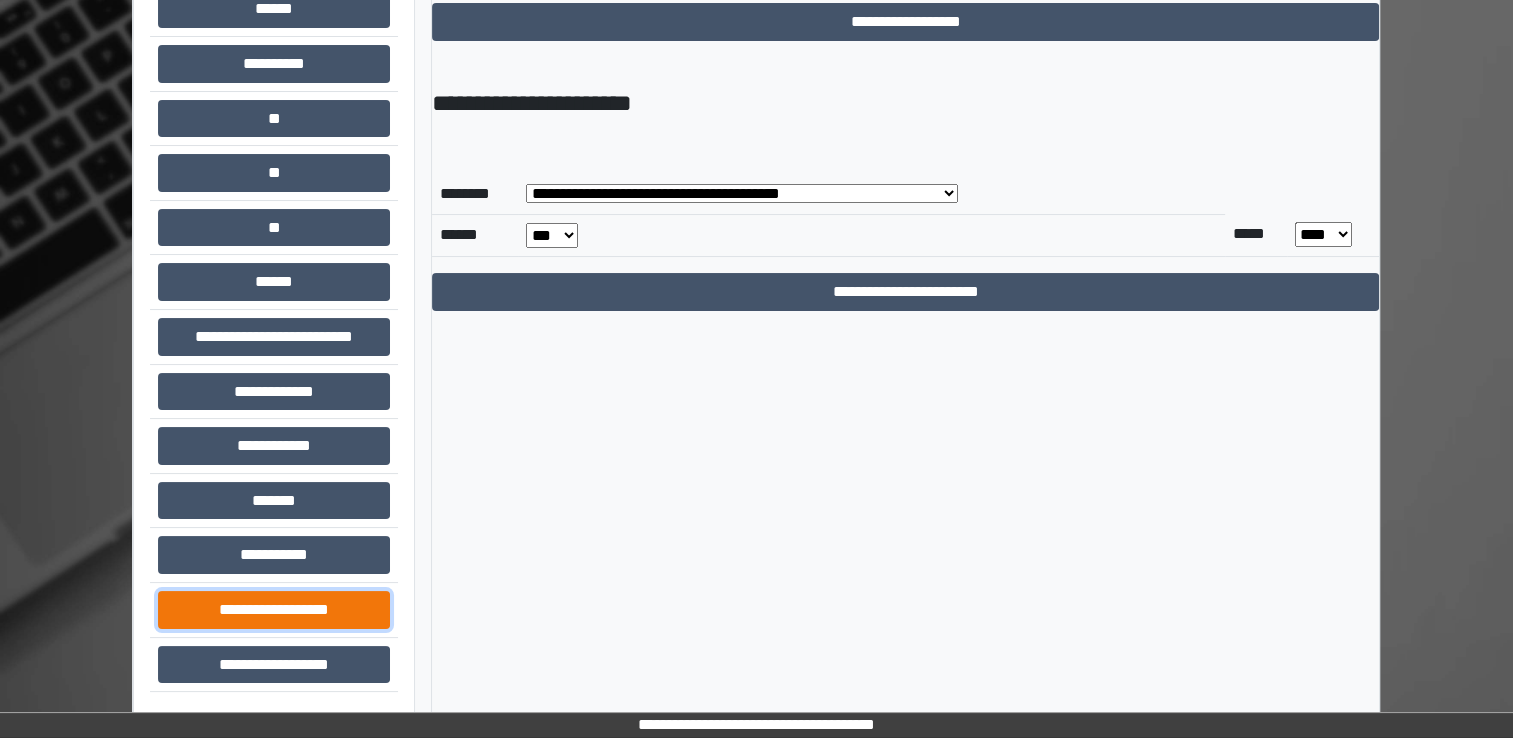 click on "**********" at bounding box center (274, 610) 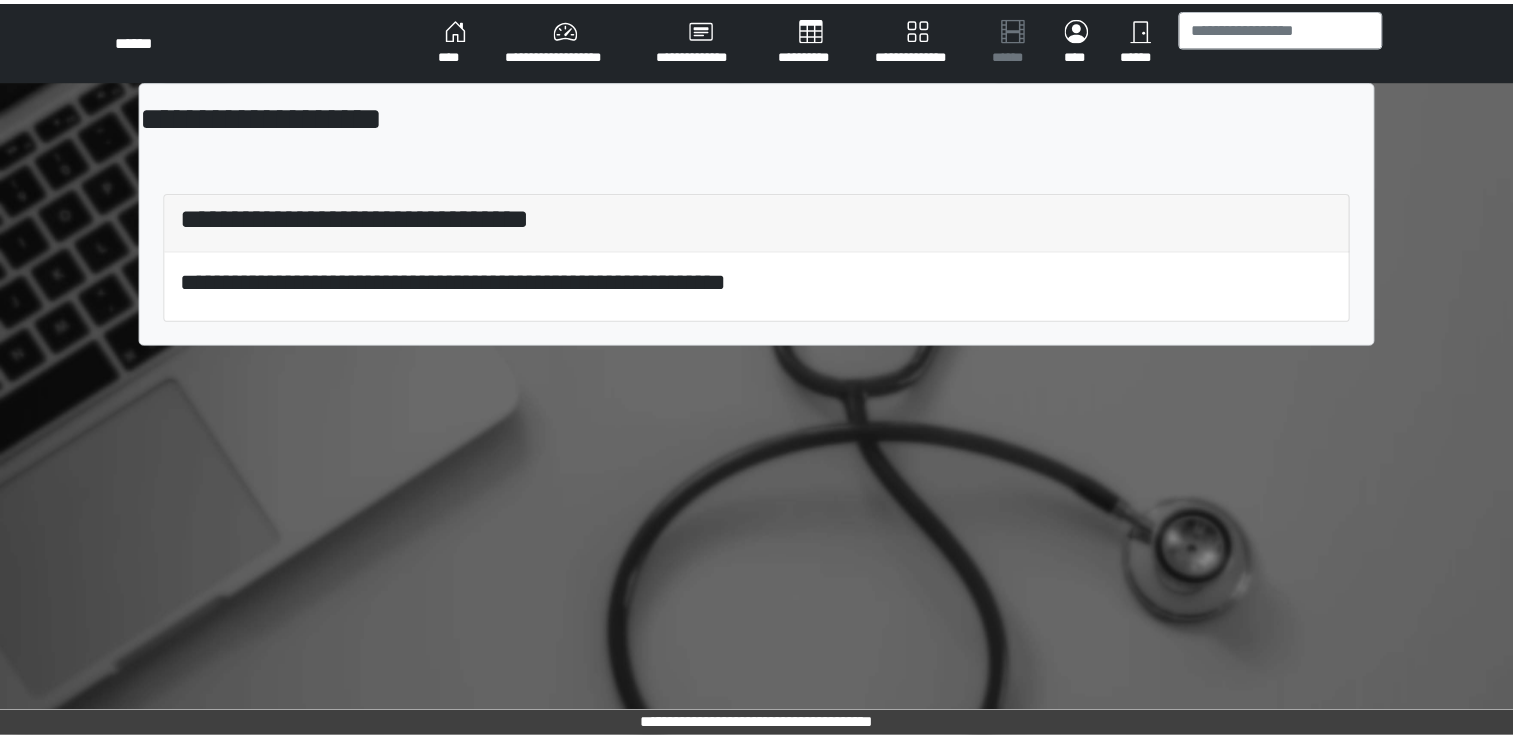 scroll, scrollTop: 0, scrollLeft: 0, axis: both 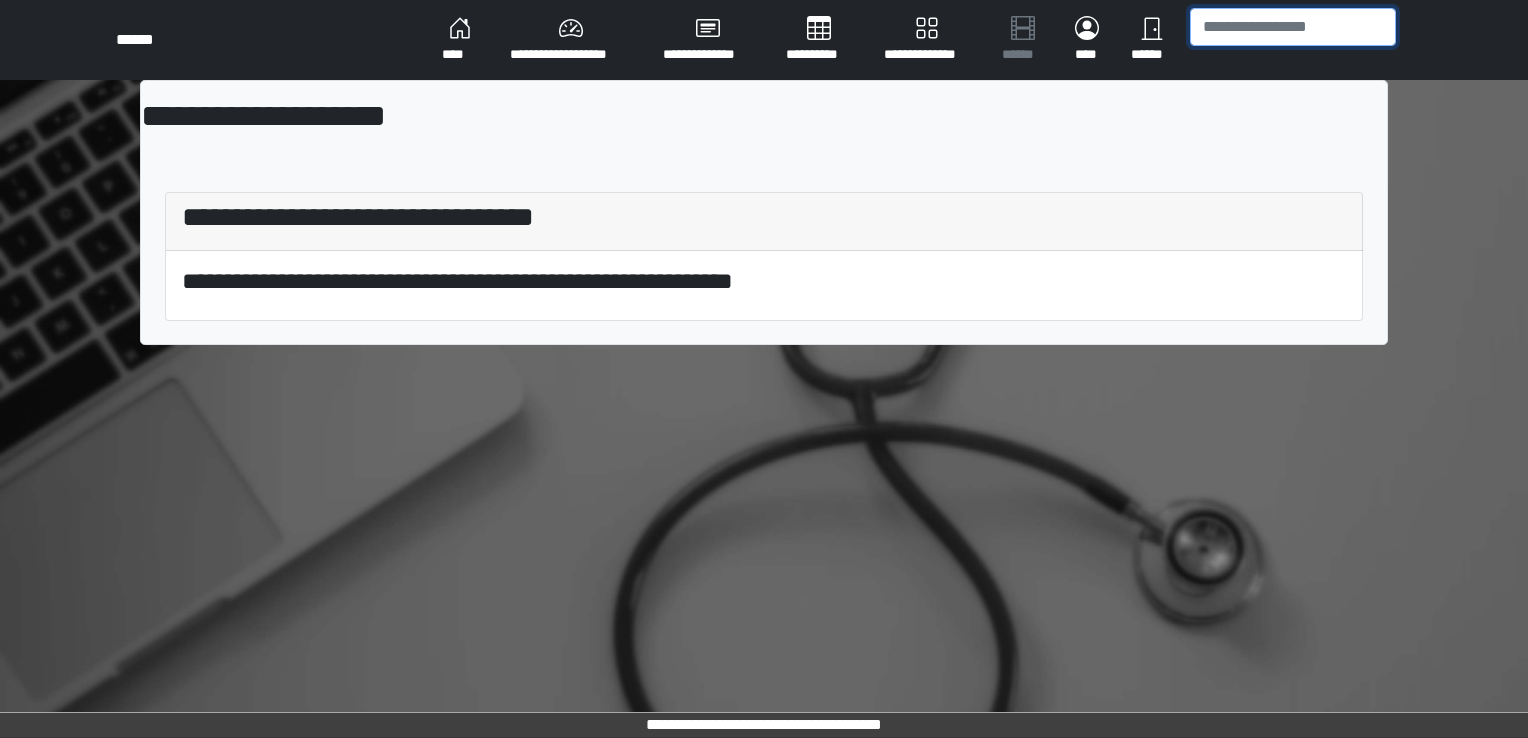 click at bounding box center (1293, 27) 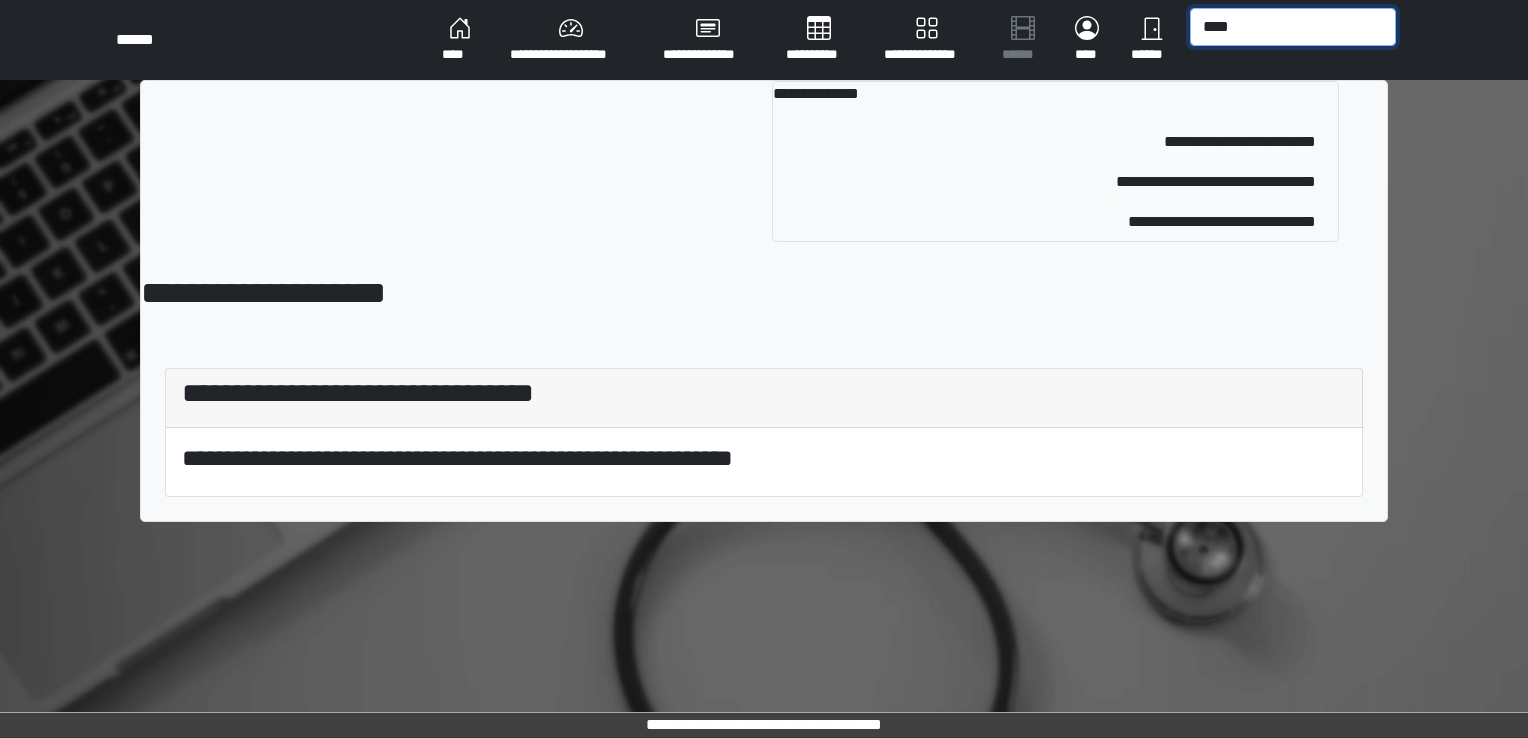 type on "****" 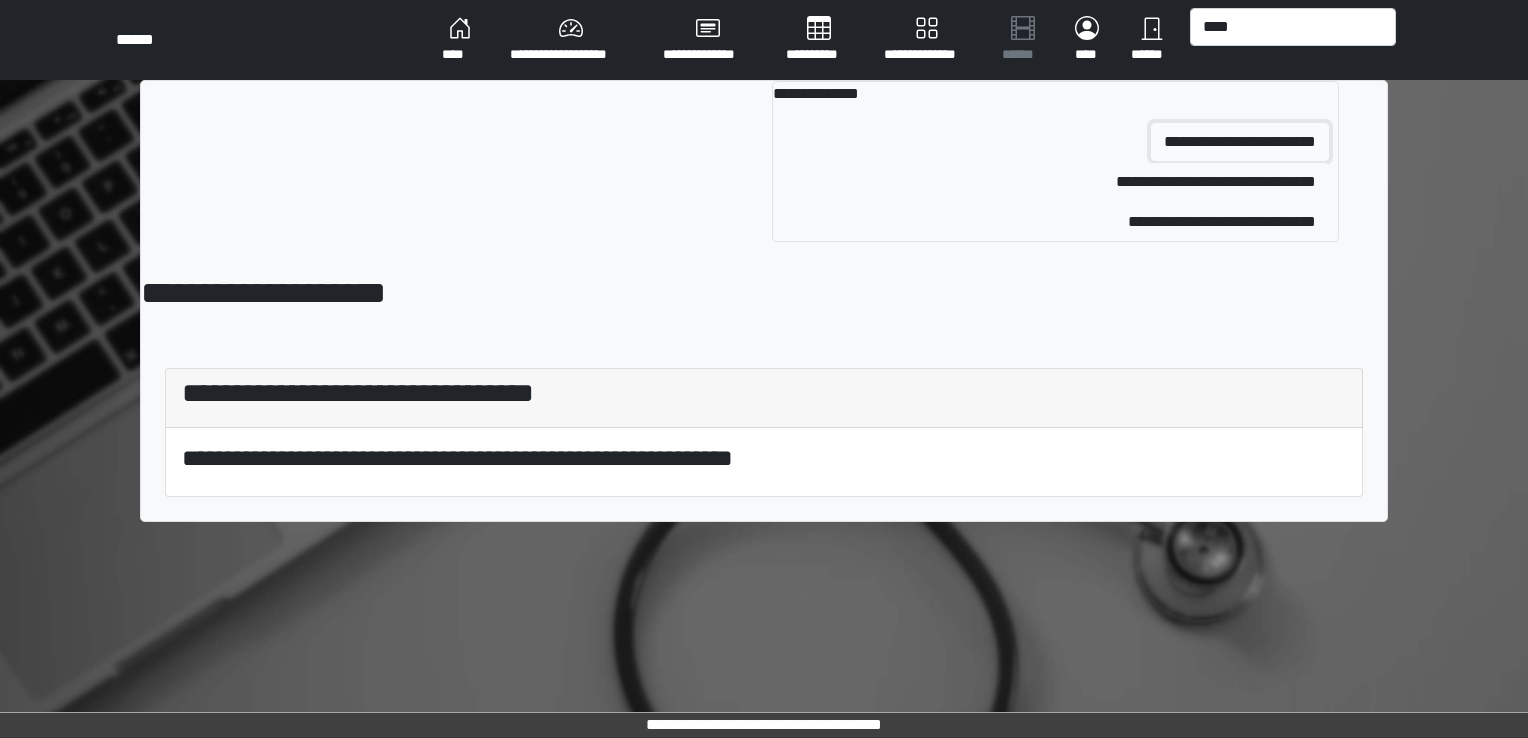 click on "**********" at bounding box center (1240, 142) 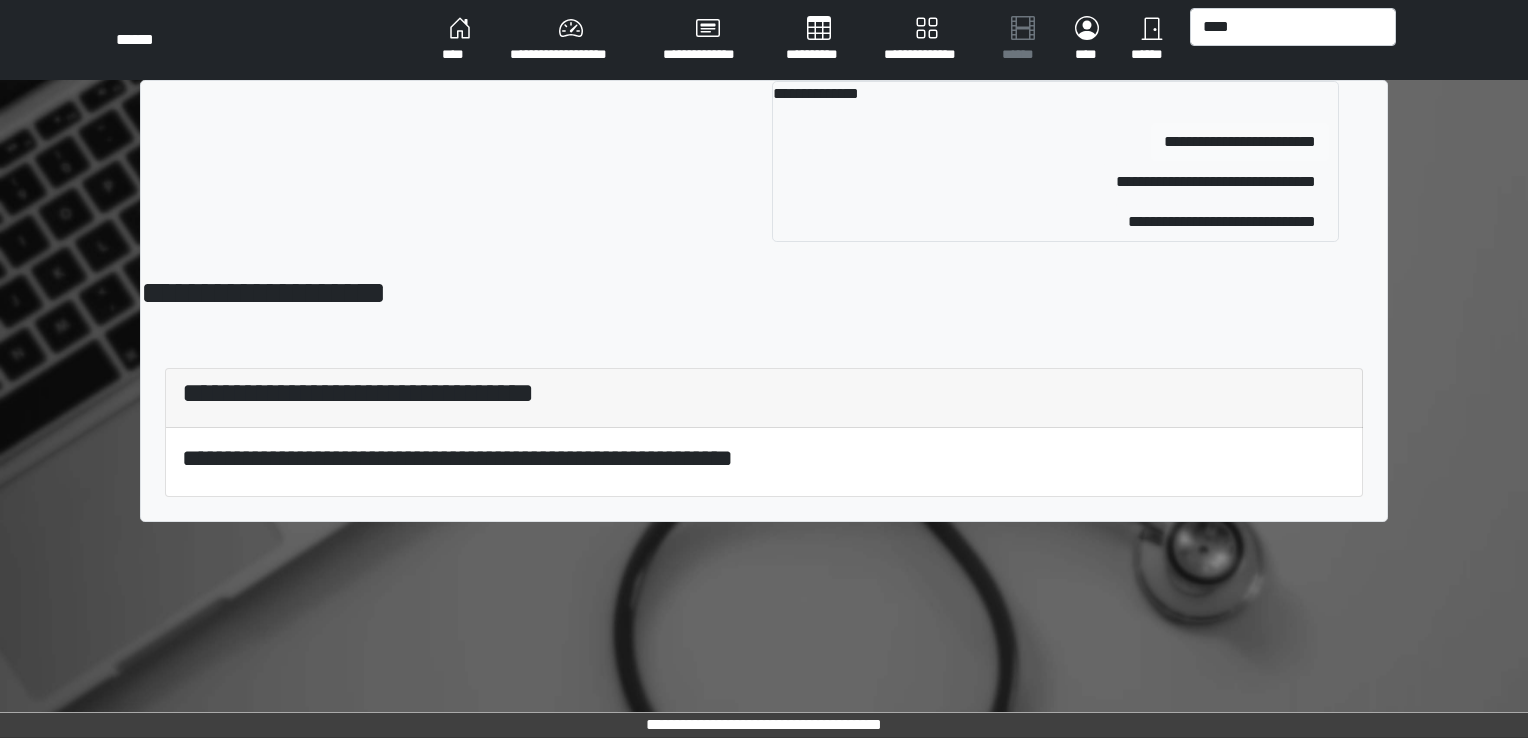 type 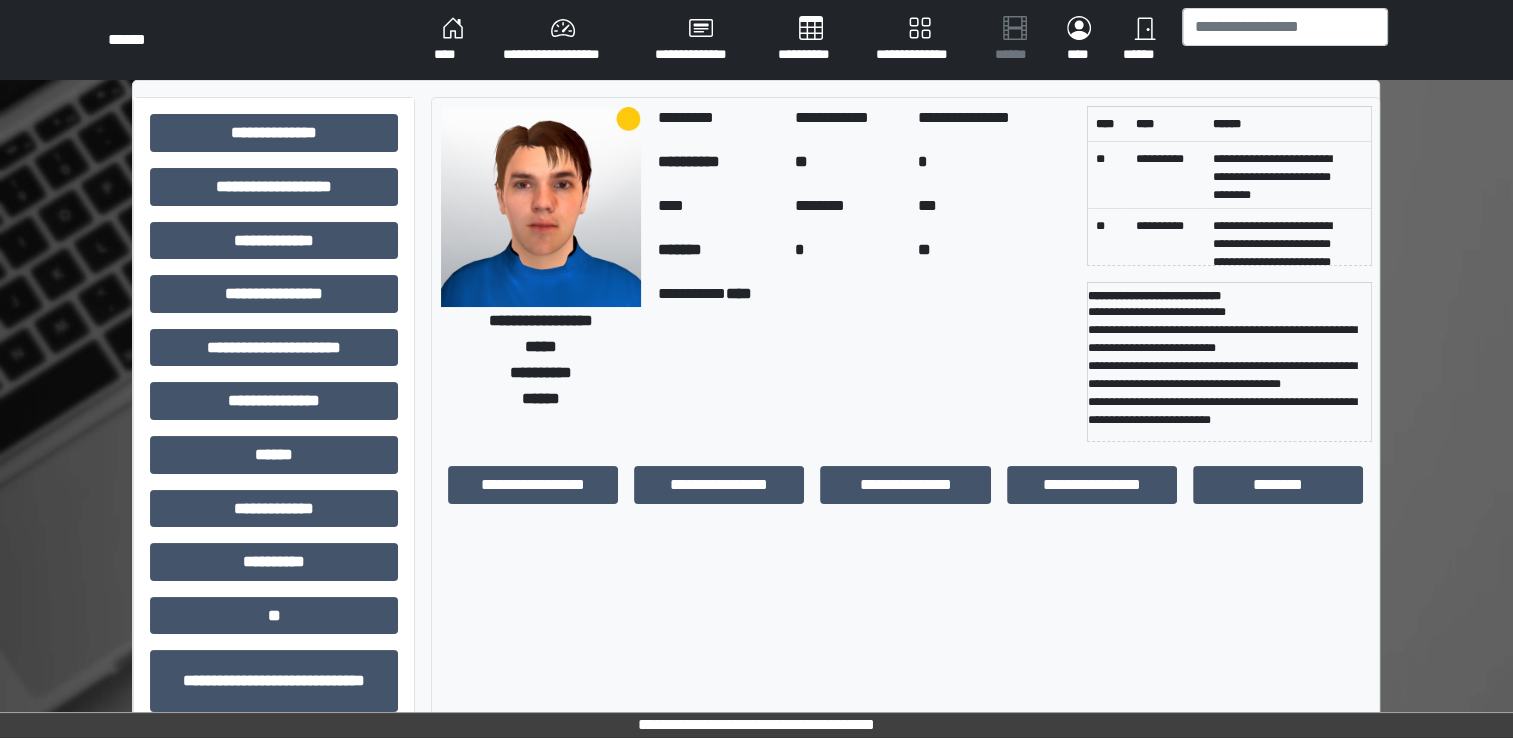 scroll, scrollTop: 72, scrollLeft: 0, axis: vertical 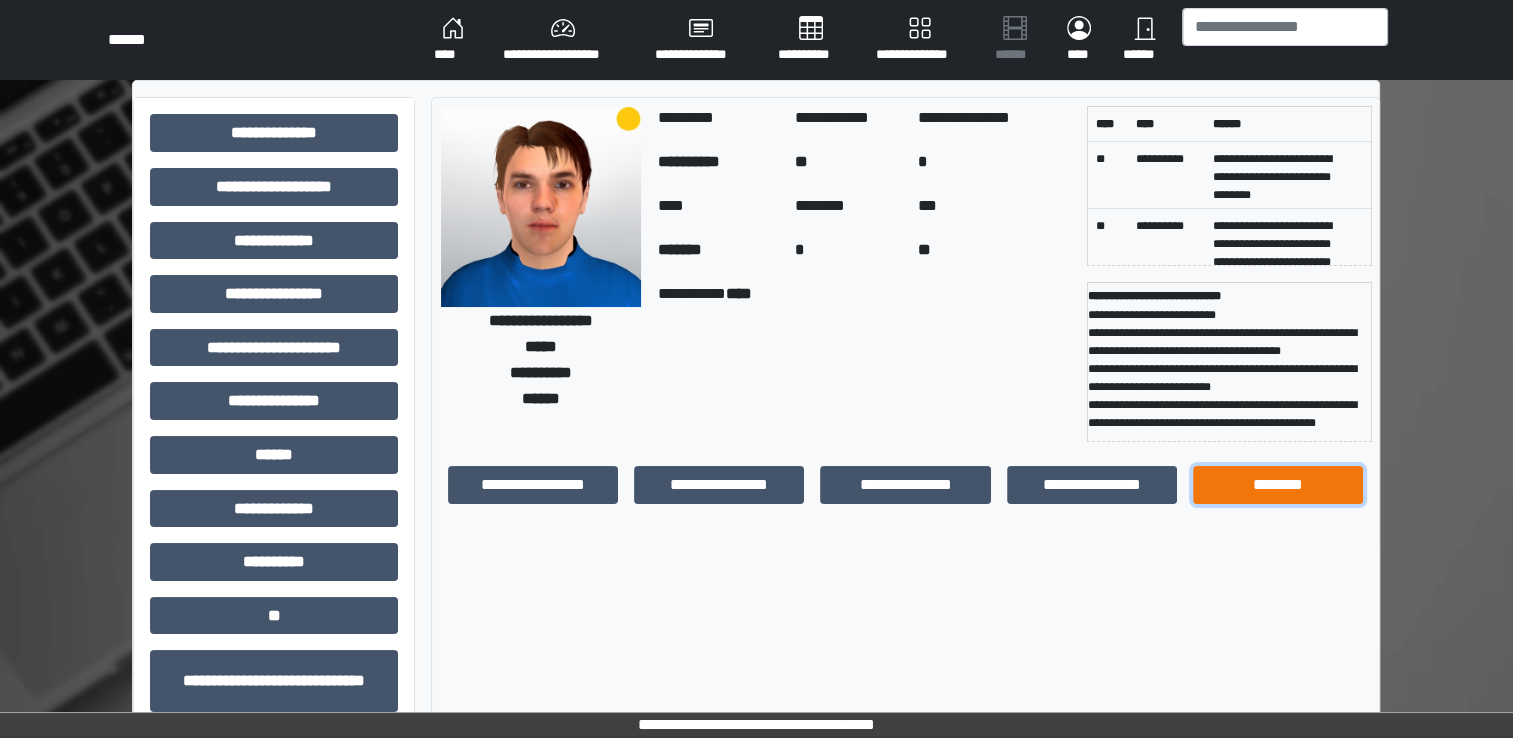 click on "********" at bounding box center (1278, 485) 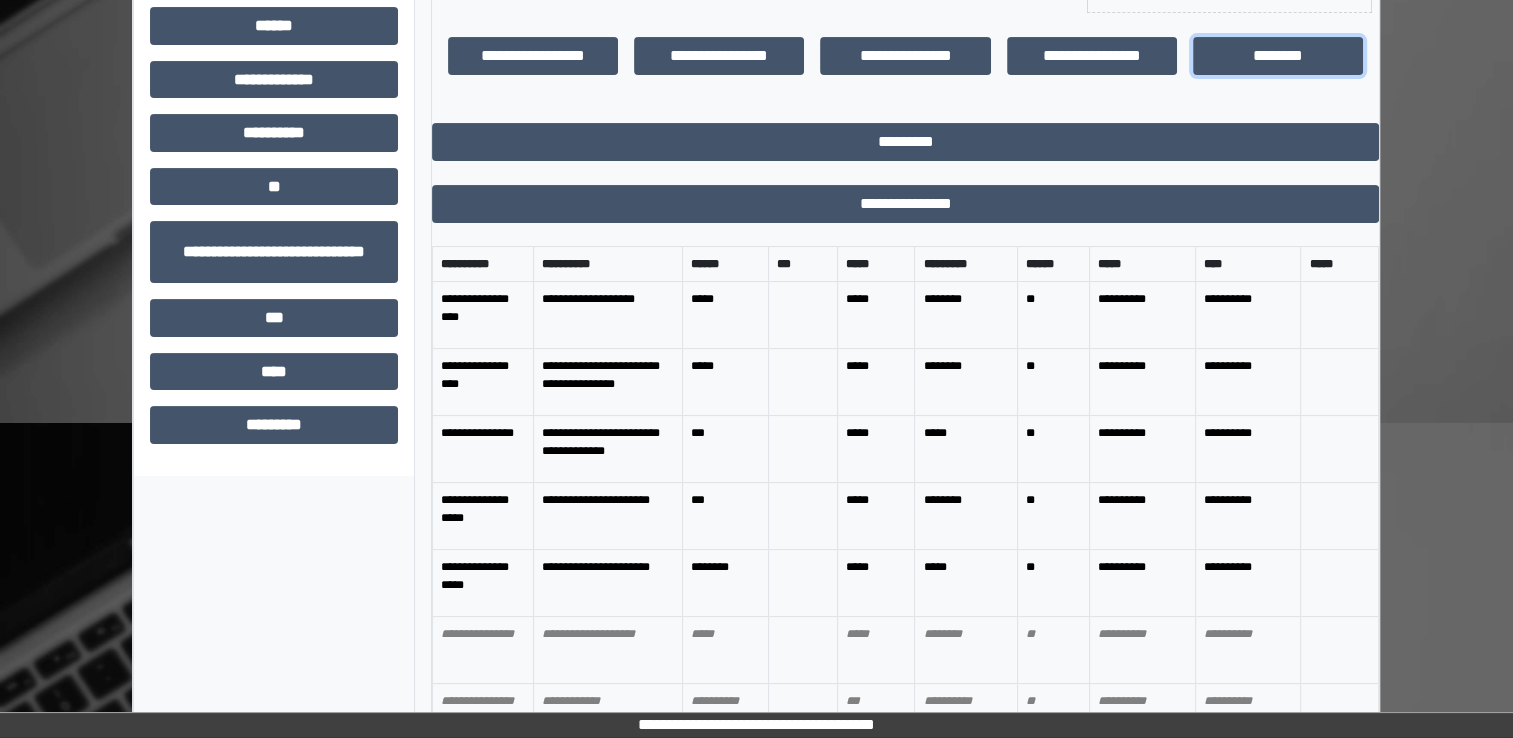 scroll, scrollTop: 434, scrollLeft: 0, axis: vertical 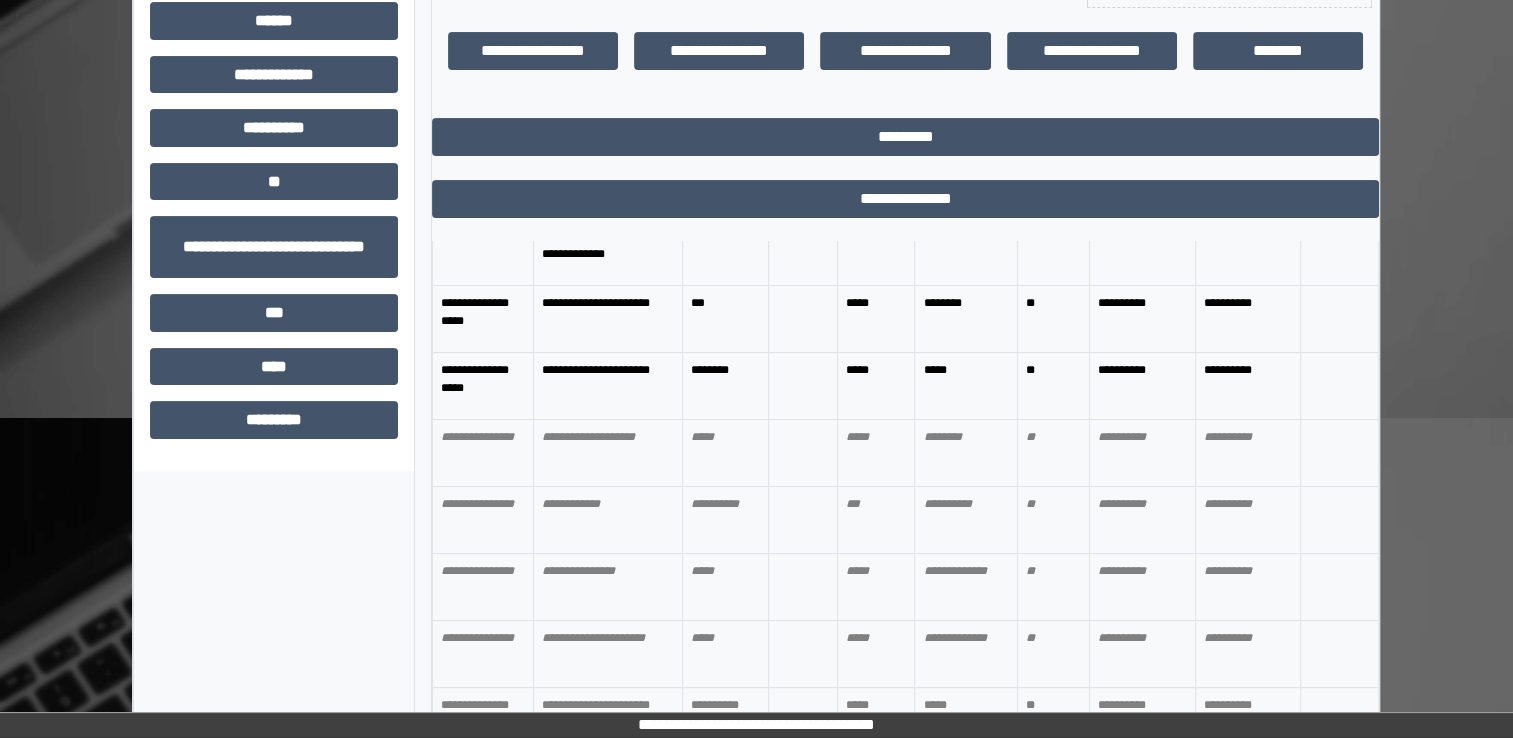 click on "**********" at bounding box center [482, 520] 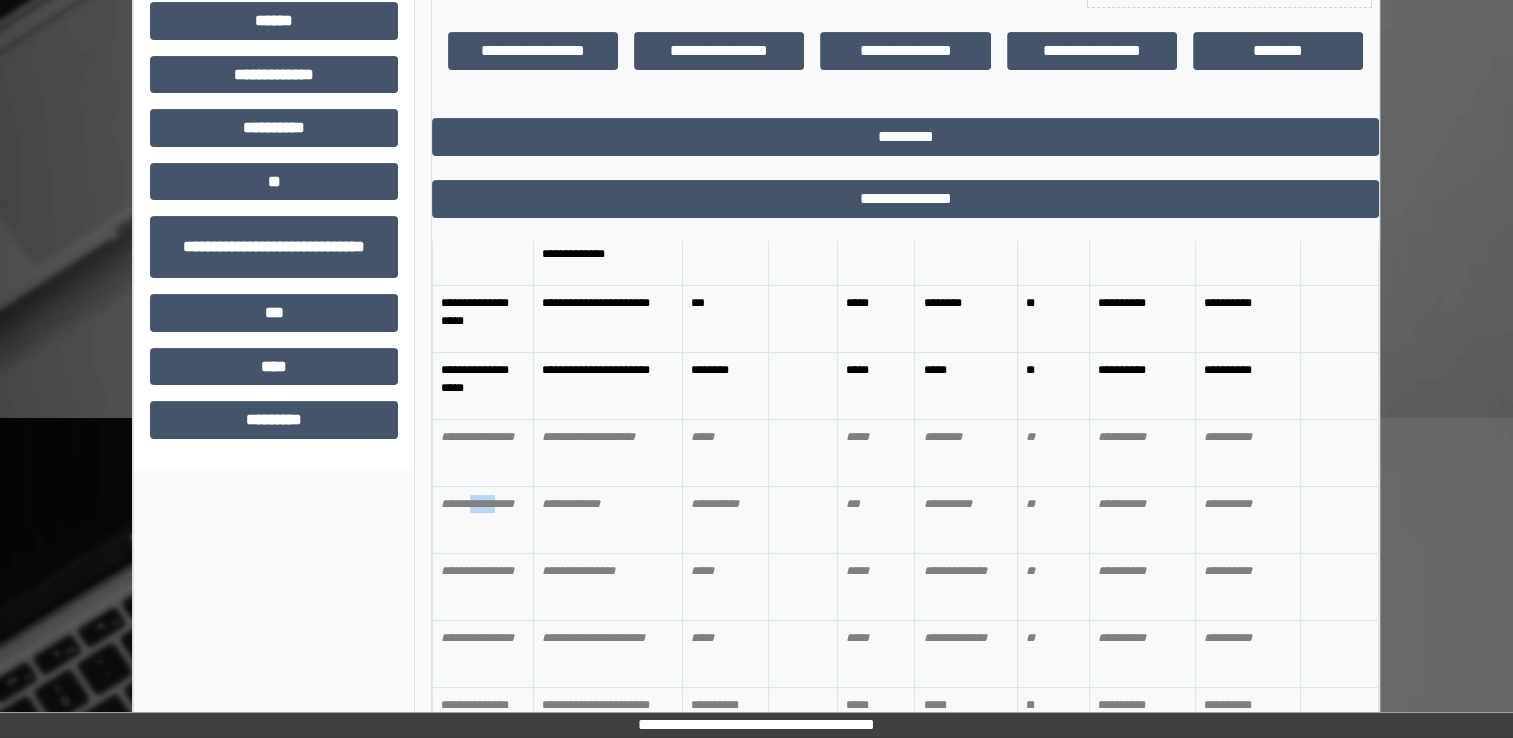 click on "**********" at bounding box center (482, 520) 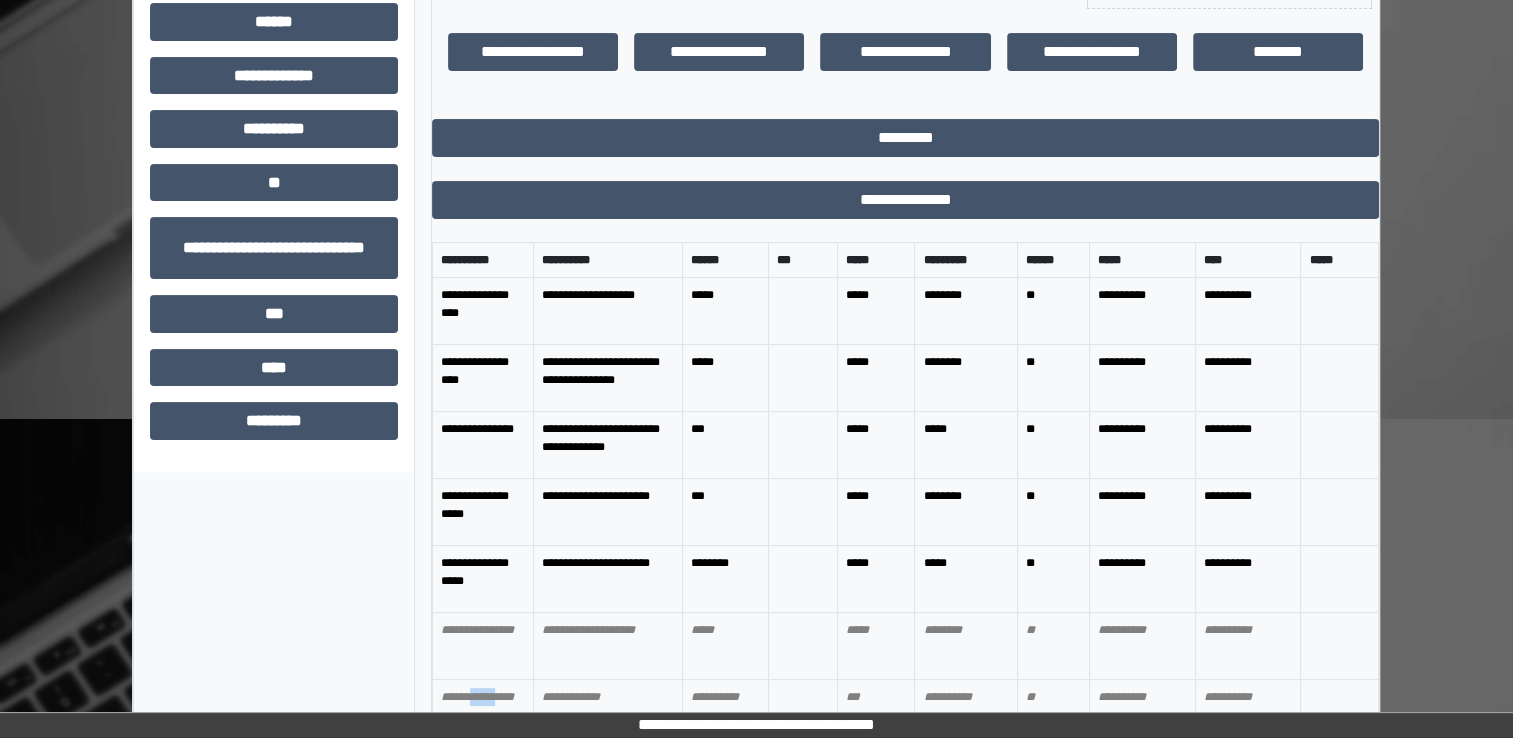 scroll, scrollTop: 434, scrollLeft: 0, axis: vertical 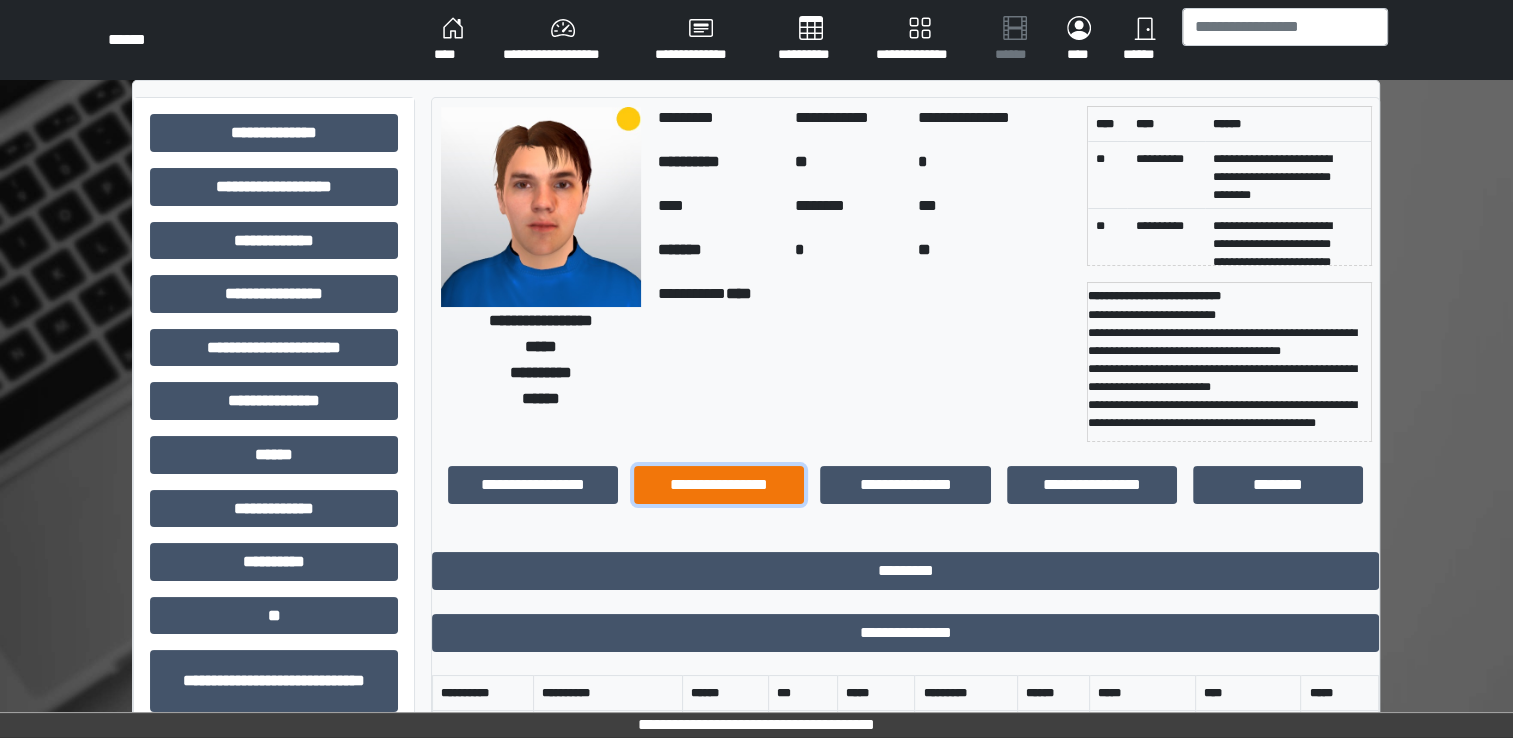 click on "**********" at bounding box center [719, 485] 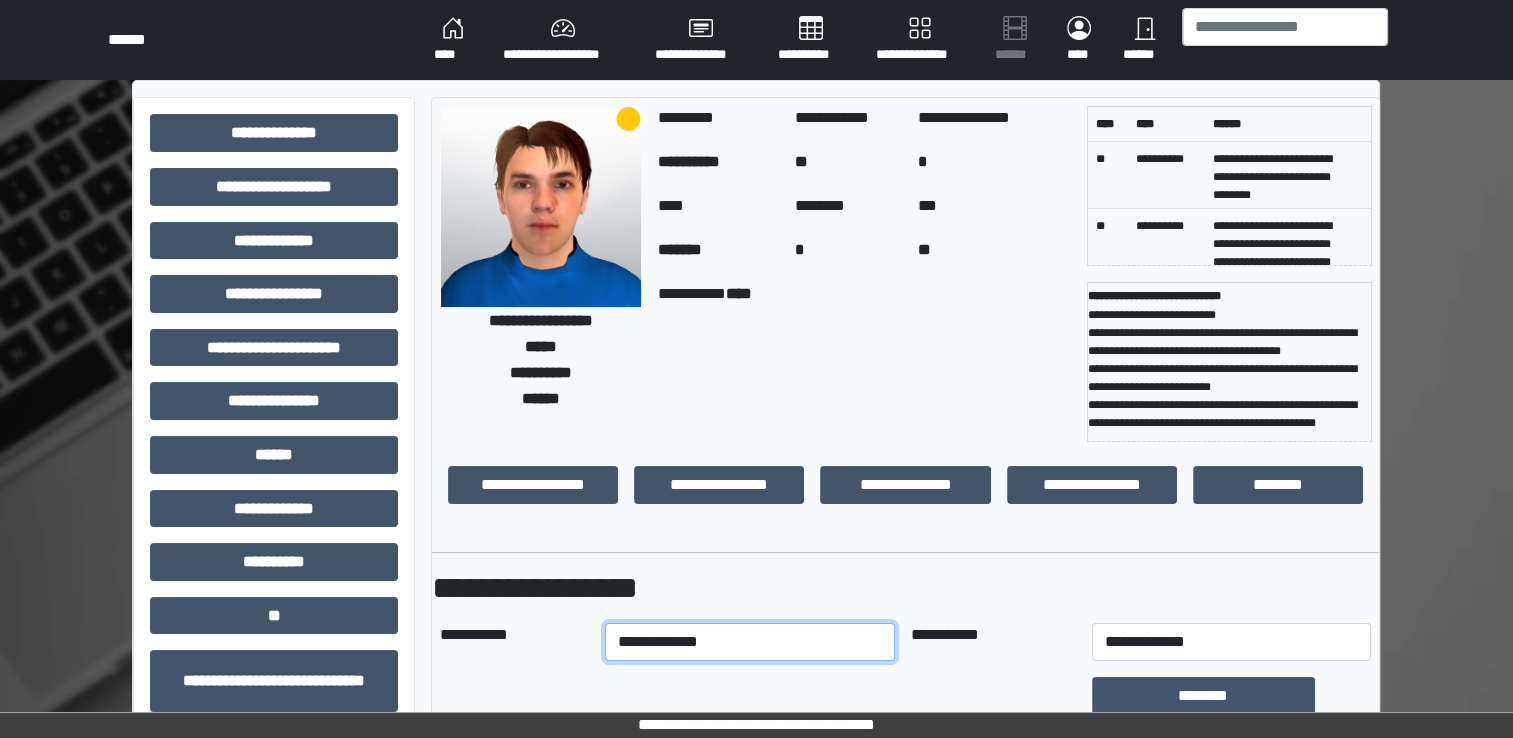 click on "**********" at bounding box center (750, 642) 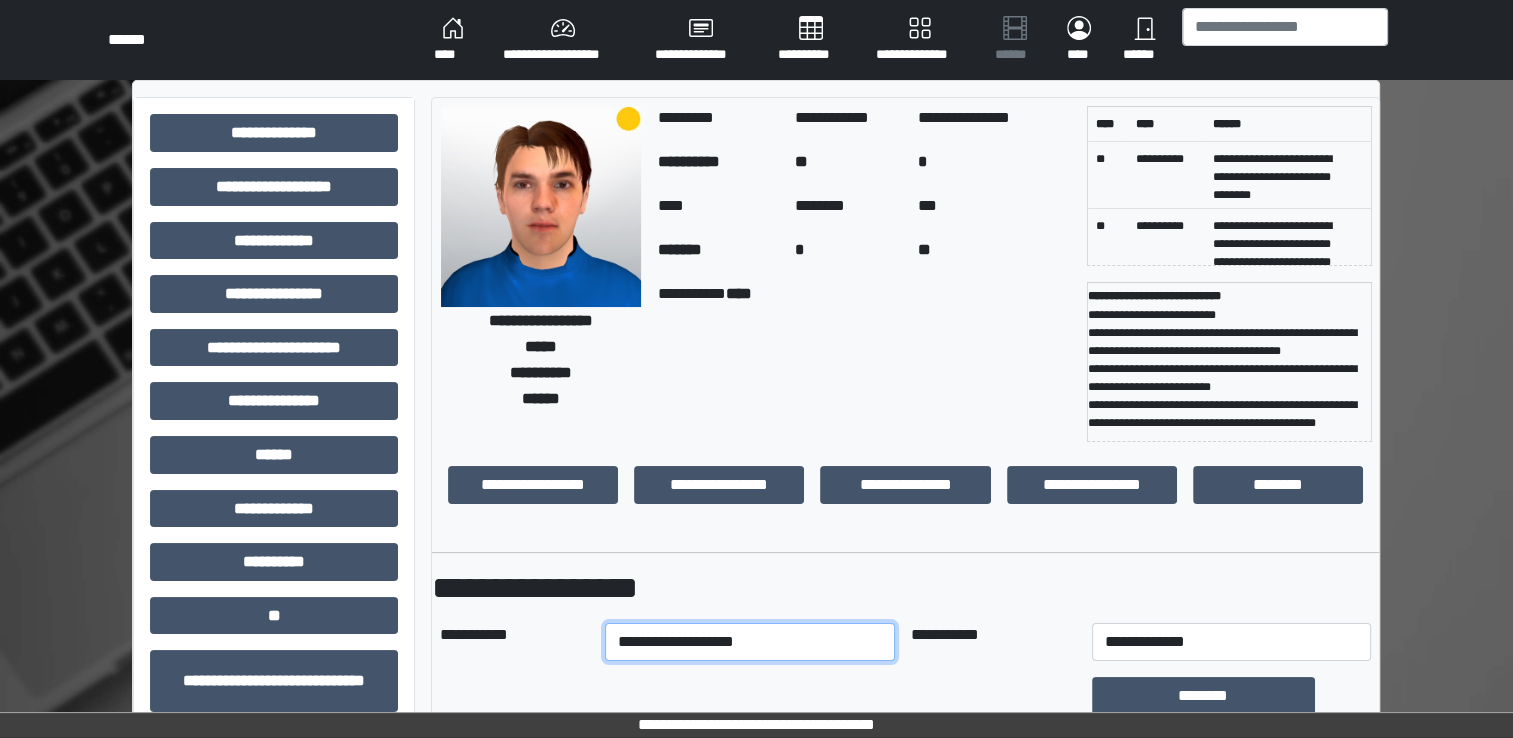 click on "**********" at bounding box center (750, 642) 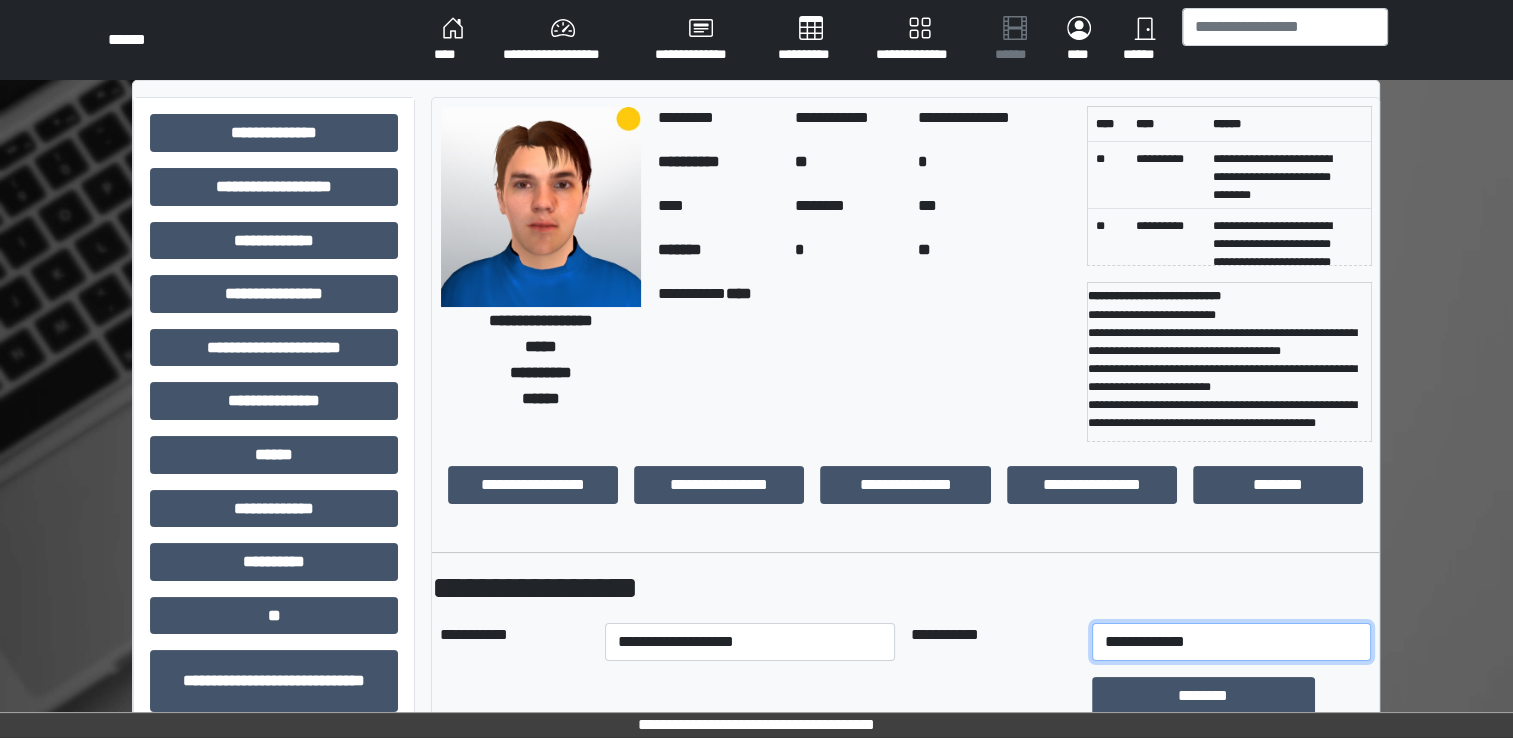 click on "**********" at bounding box center (1231, 642) 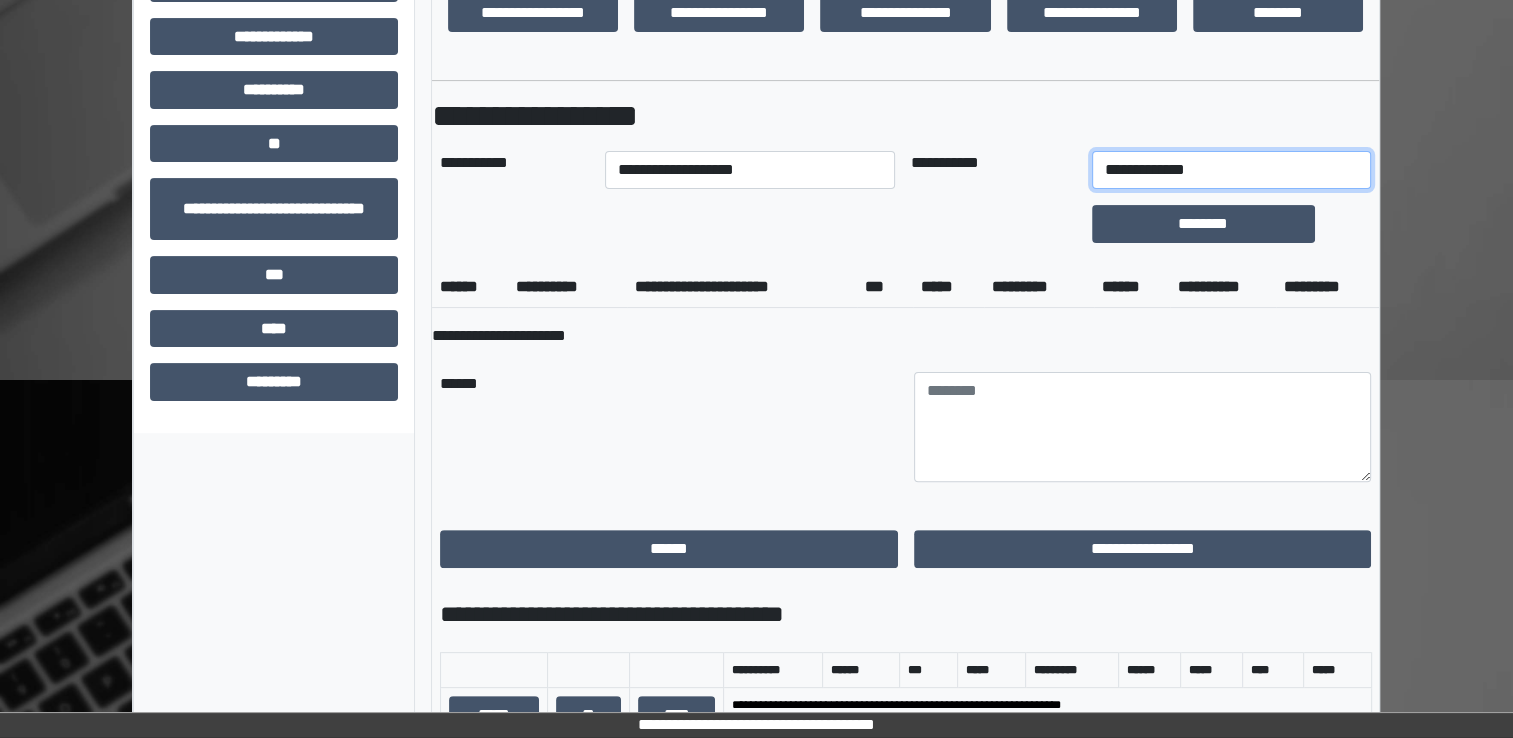 scroll, scrollTop: 499, scrollLeft: 0, axis: vertical 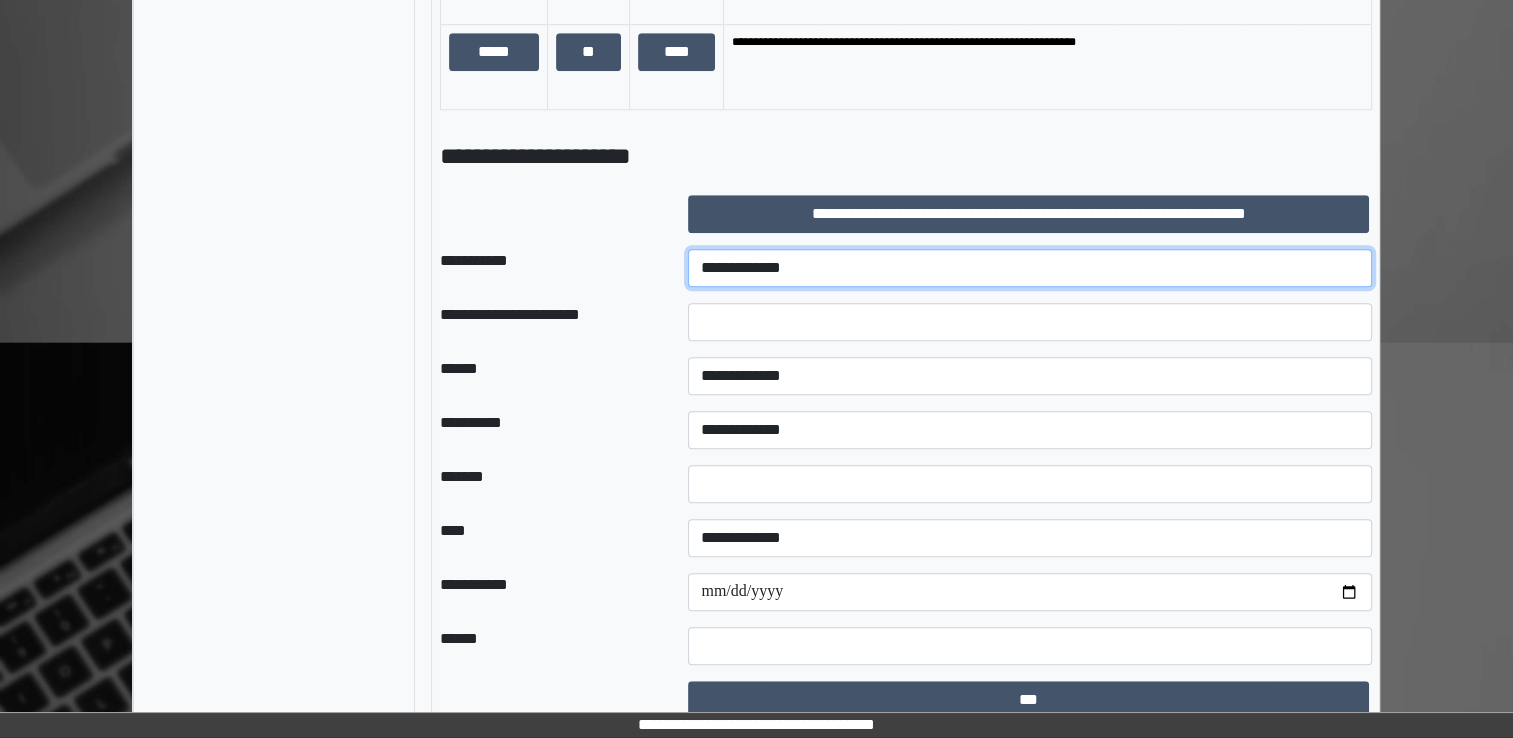 click on "**********" at bounding box center (1030, 268) 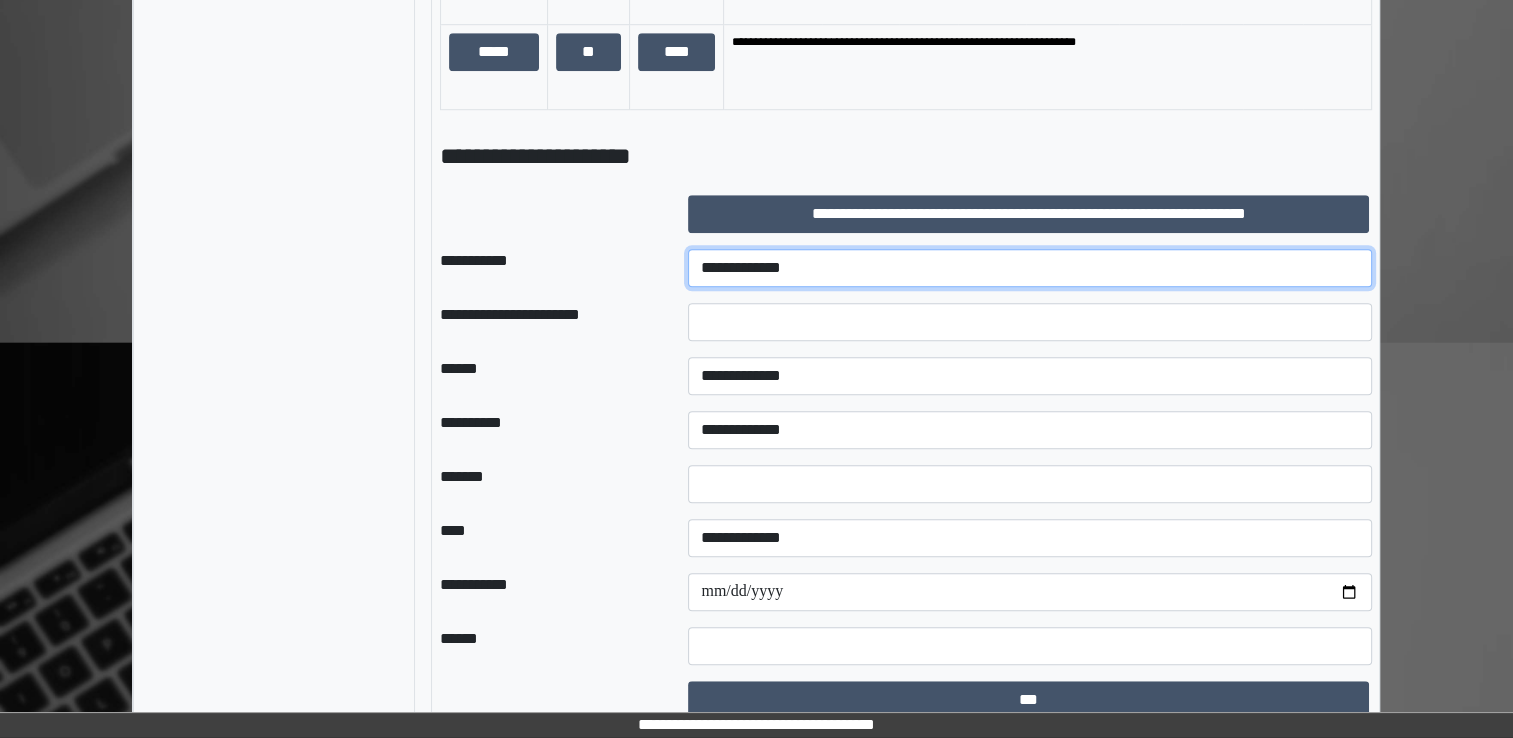 select on "****" 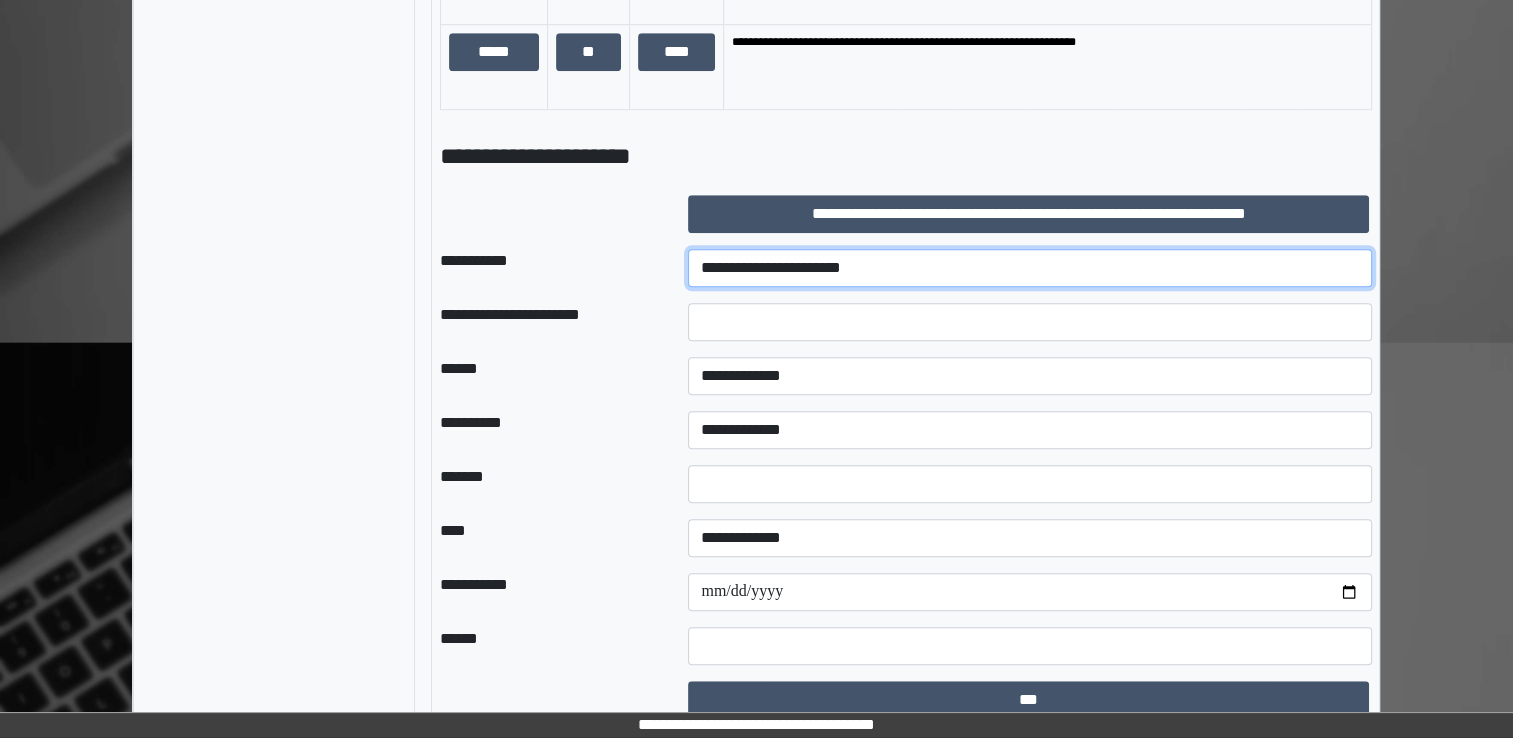 click on "**********" at bounding box center [1030, 268] 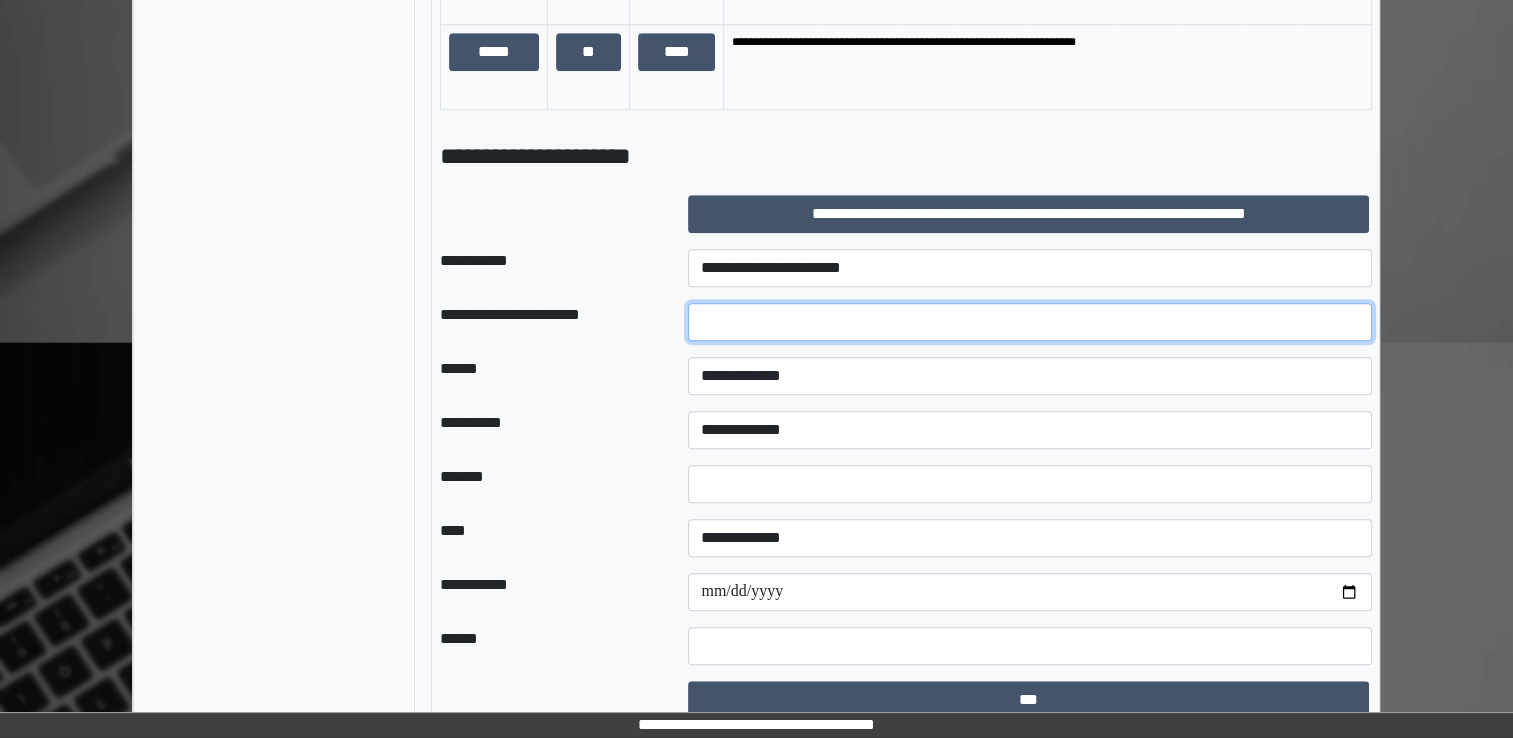 click at bounding box center (1030, 322) 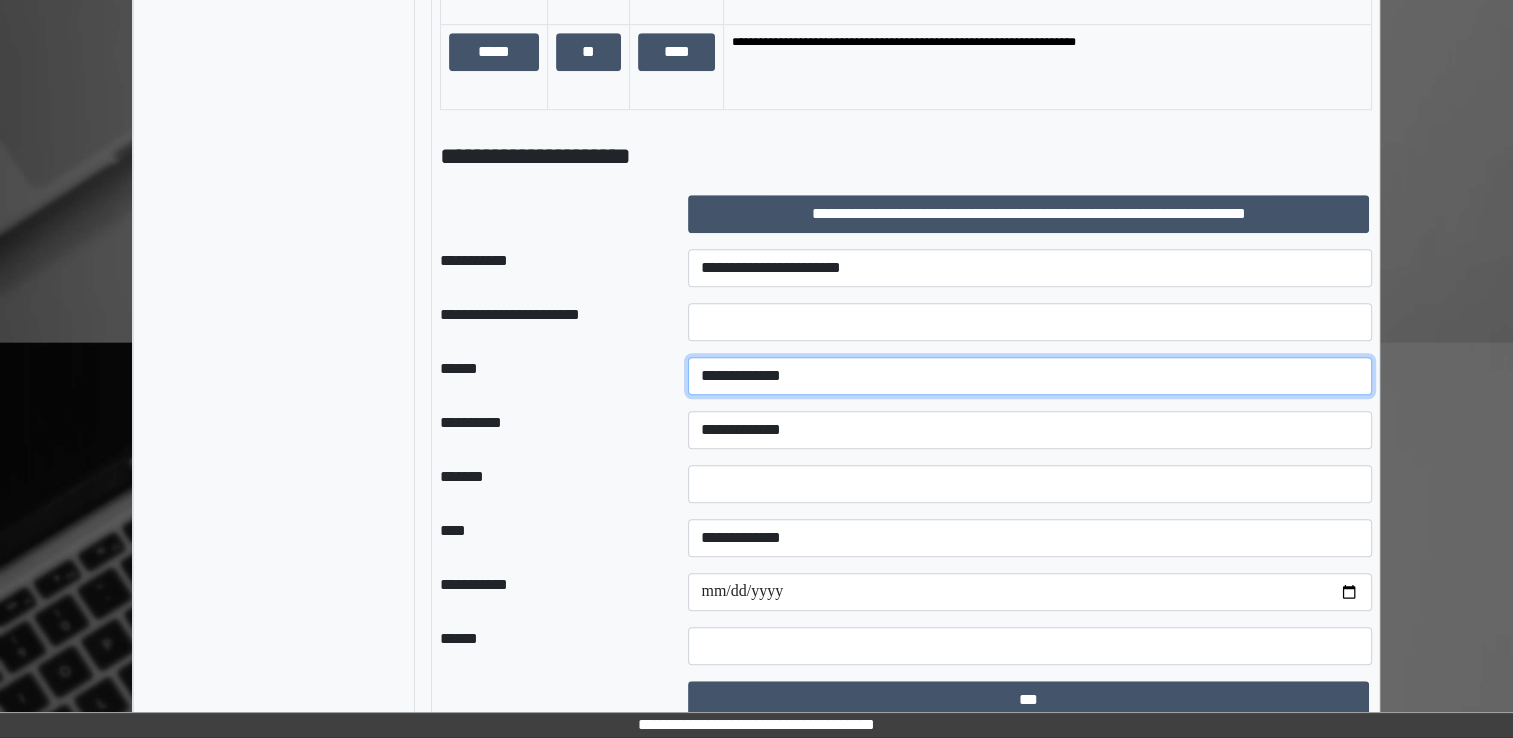 click on "**********" at bounding box center (1030, 376) 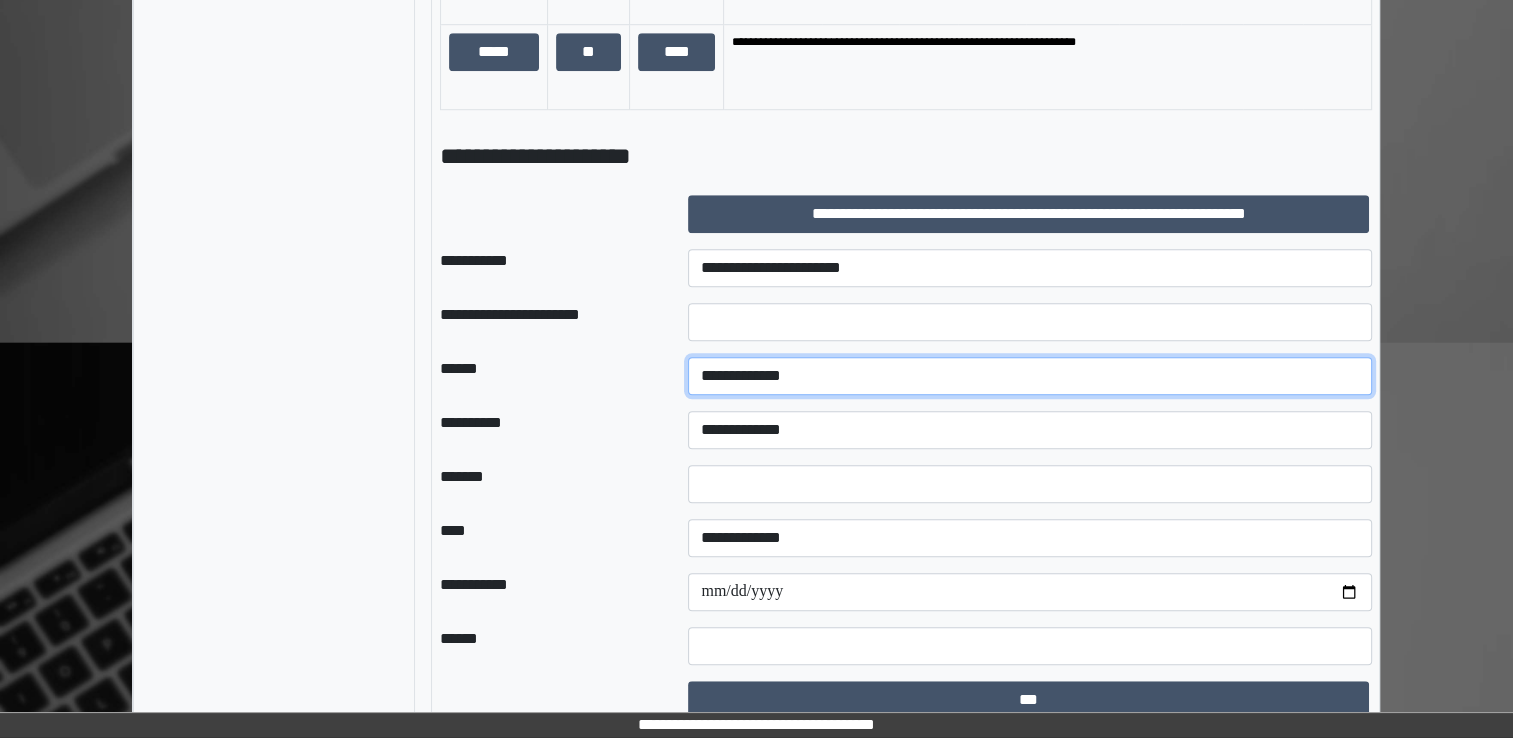 select on "*" 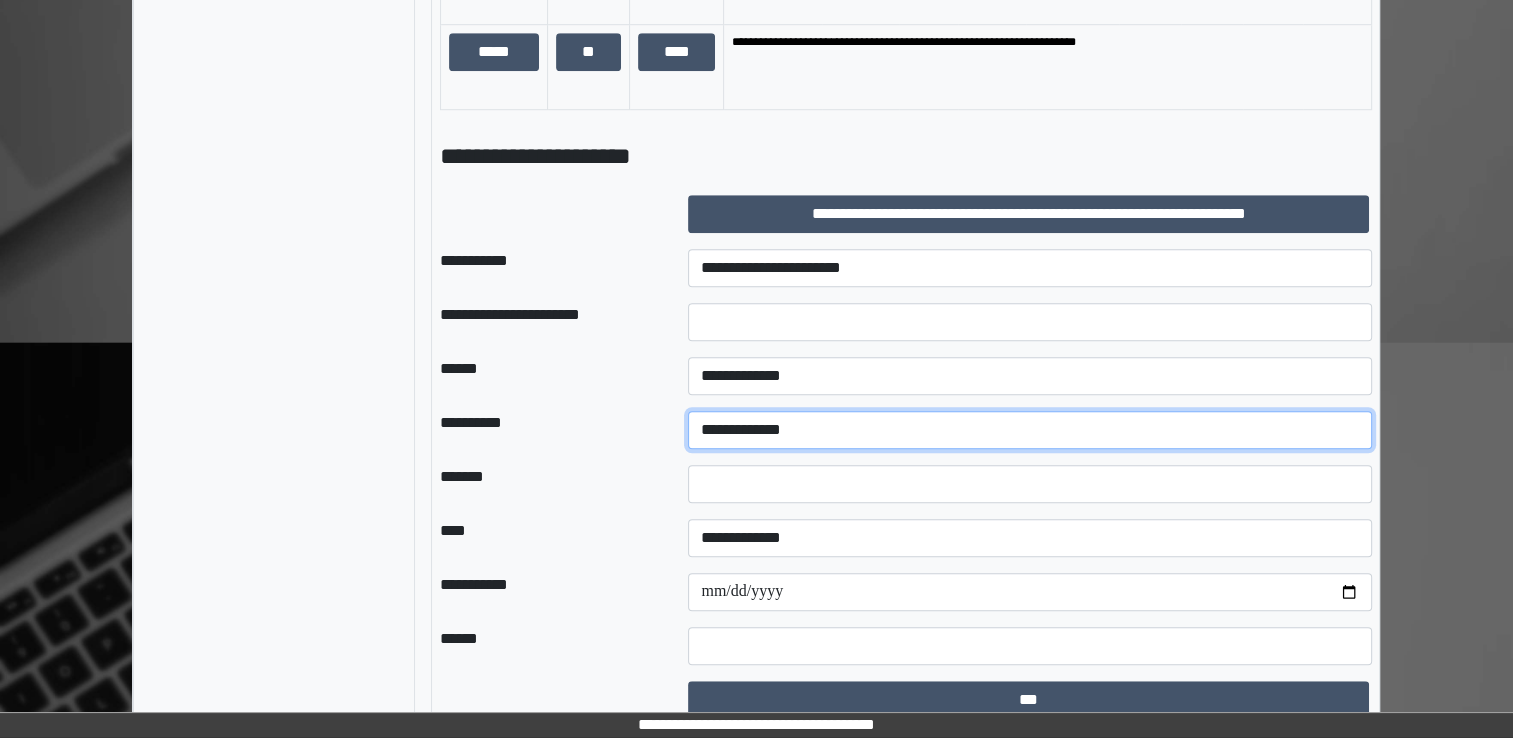 click on "**********" at bounding box center [1030, 430] 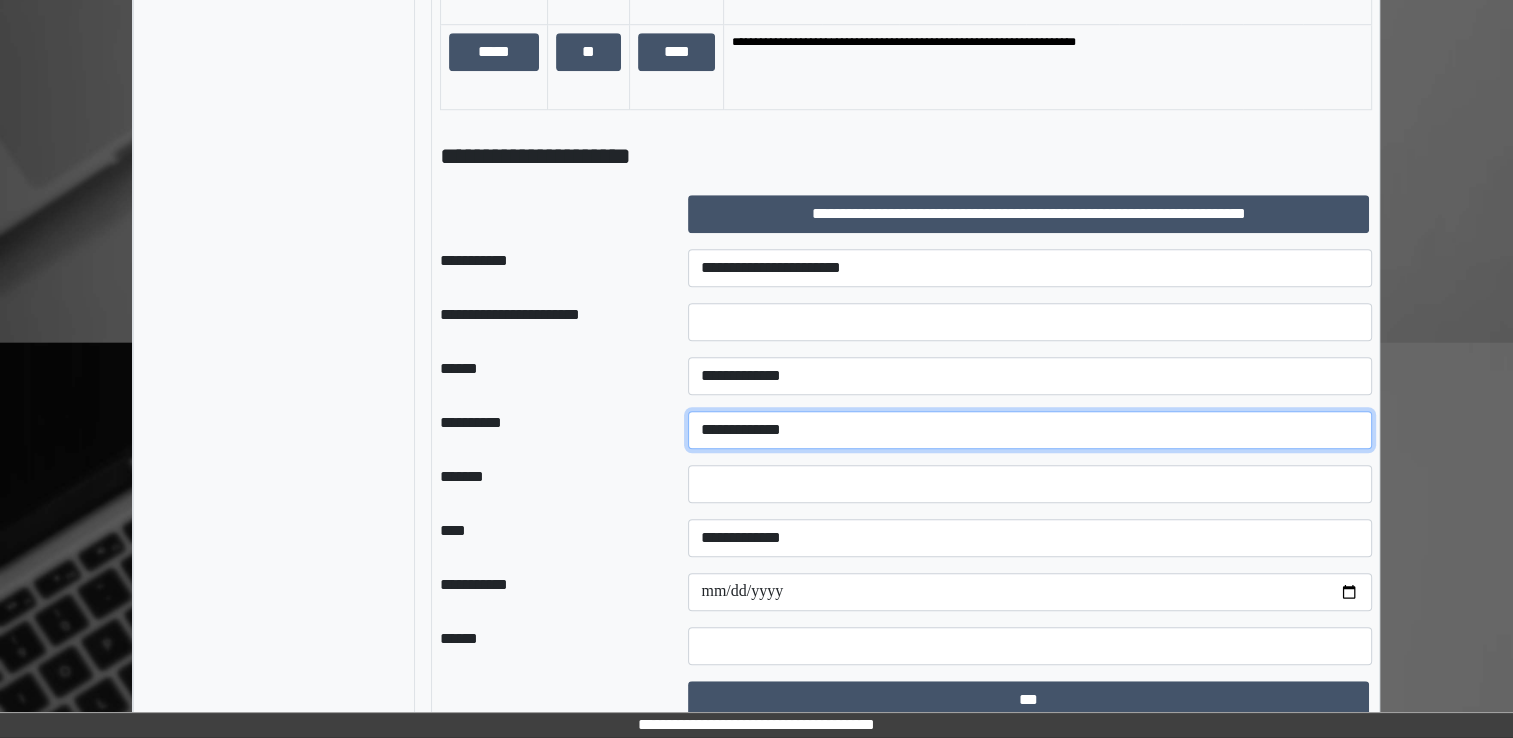 select on "*" 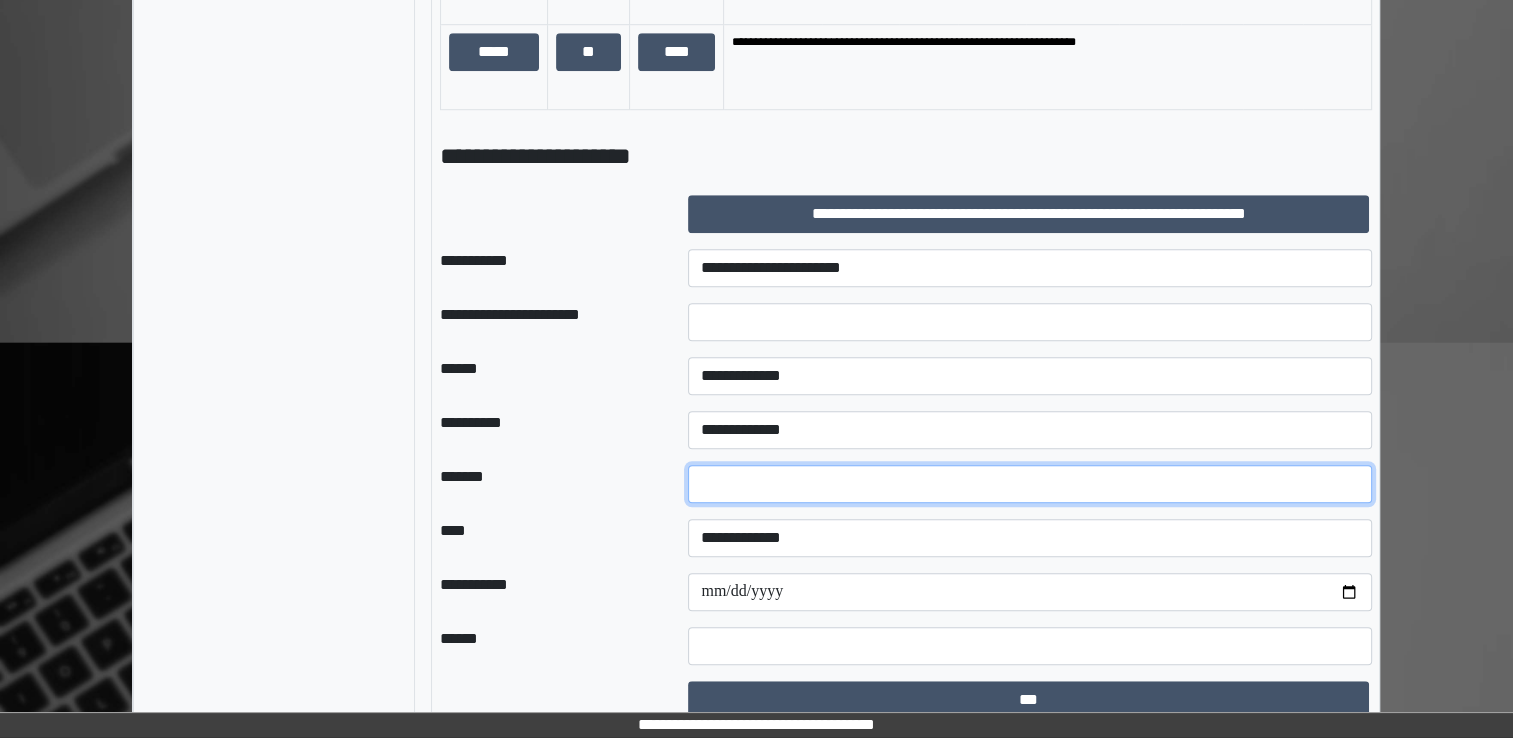 click at bounding box center (1030, 484) 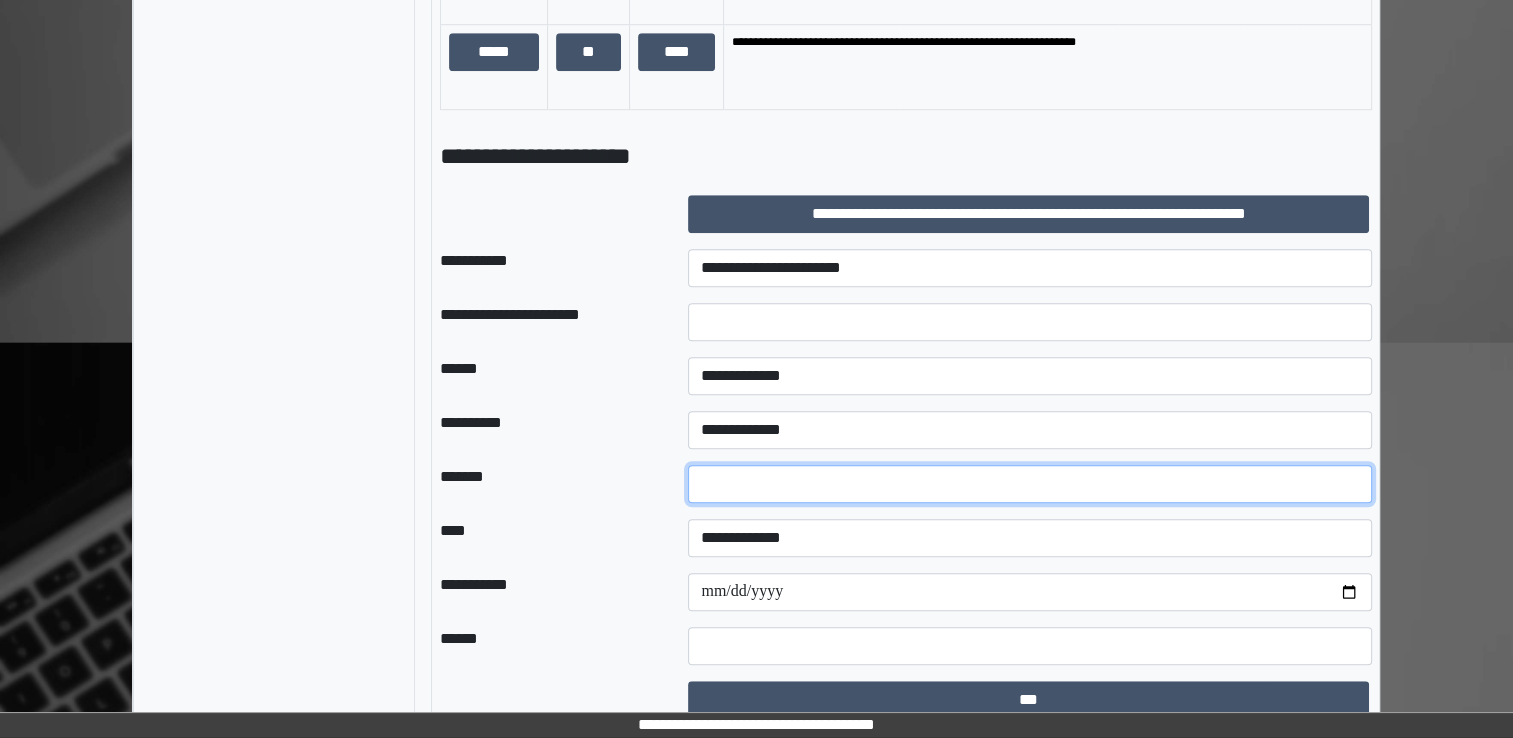 type on "**" 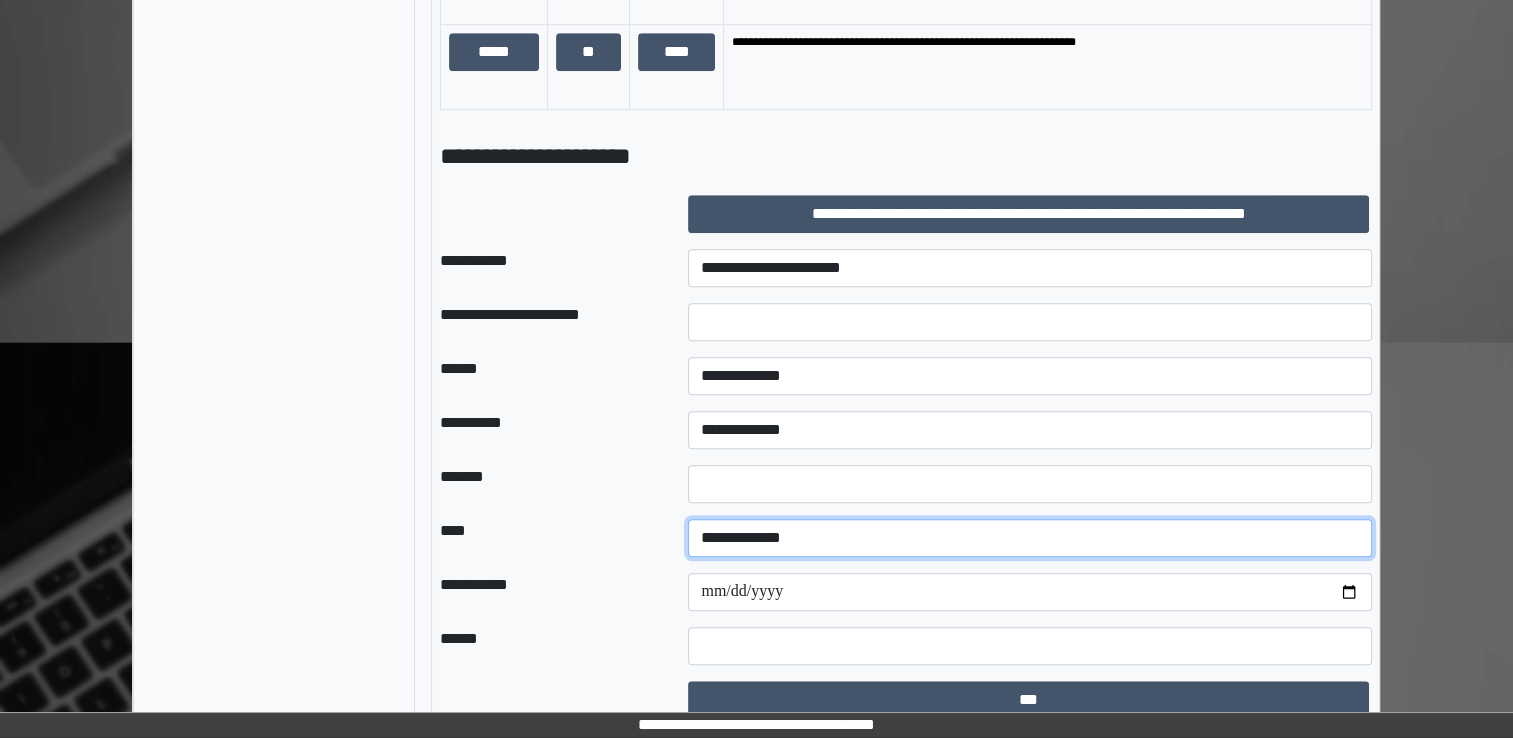 click on "**********" at bounding box center [1030, 538] 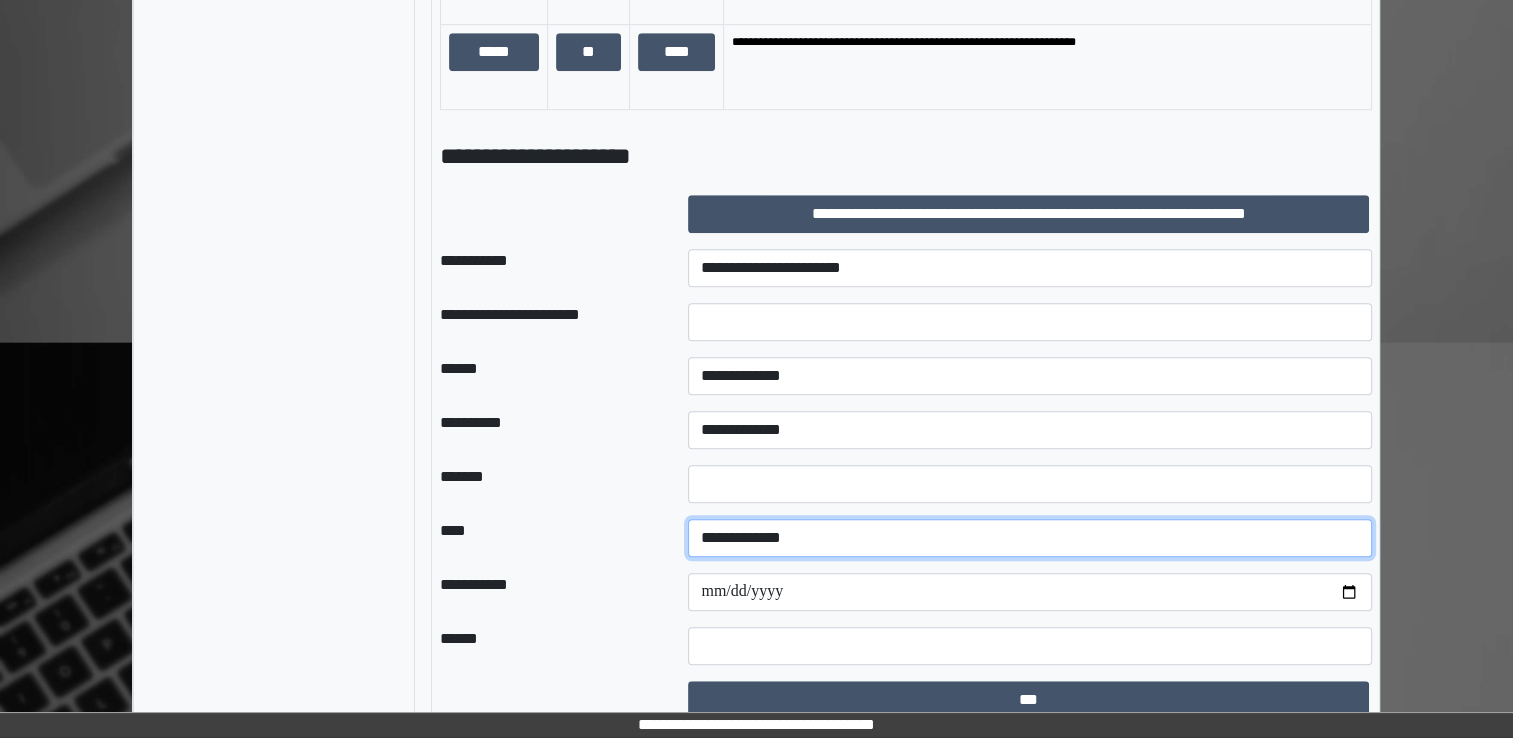 select on "*" 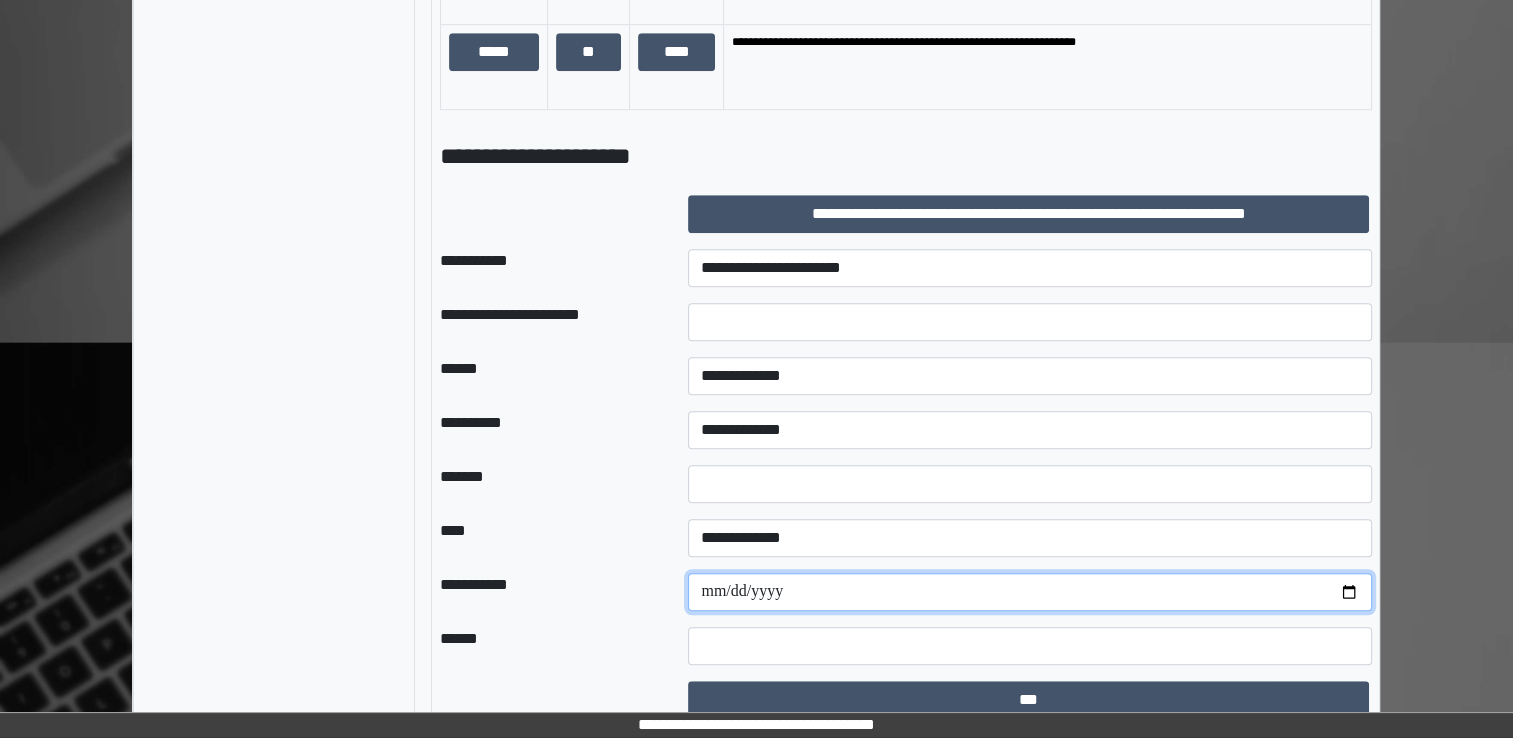 click at bounding box center (1030, 592) 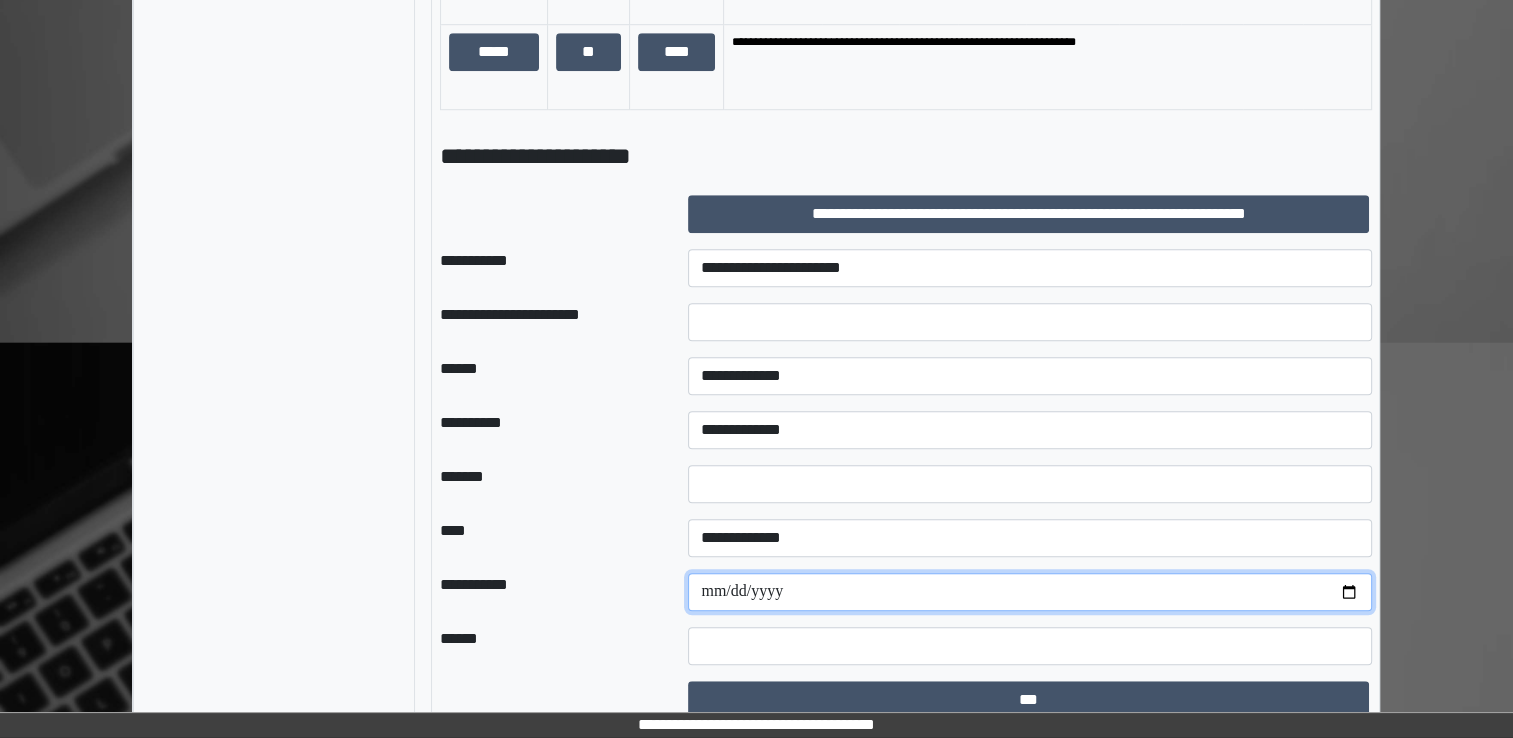 type on "**********" 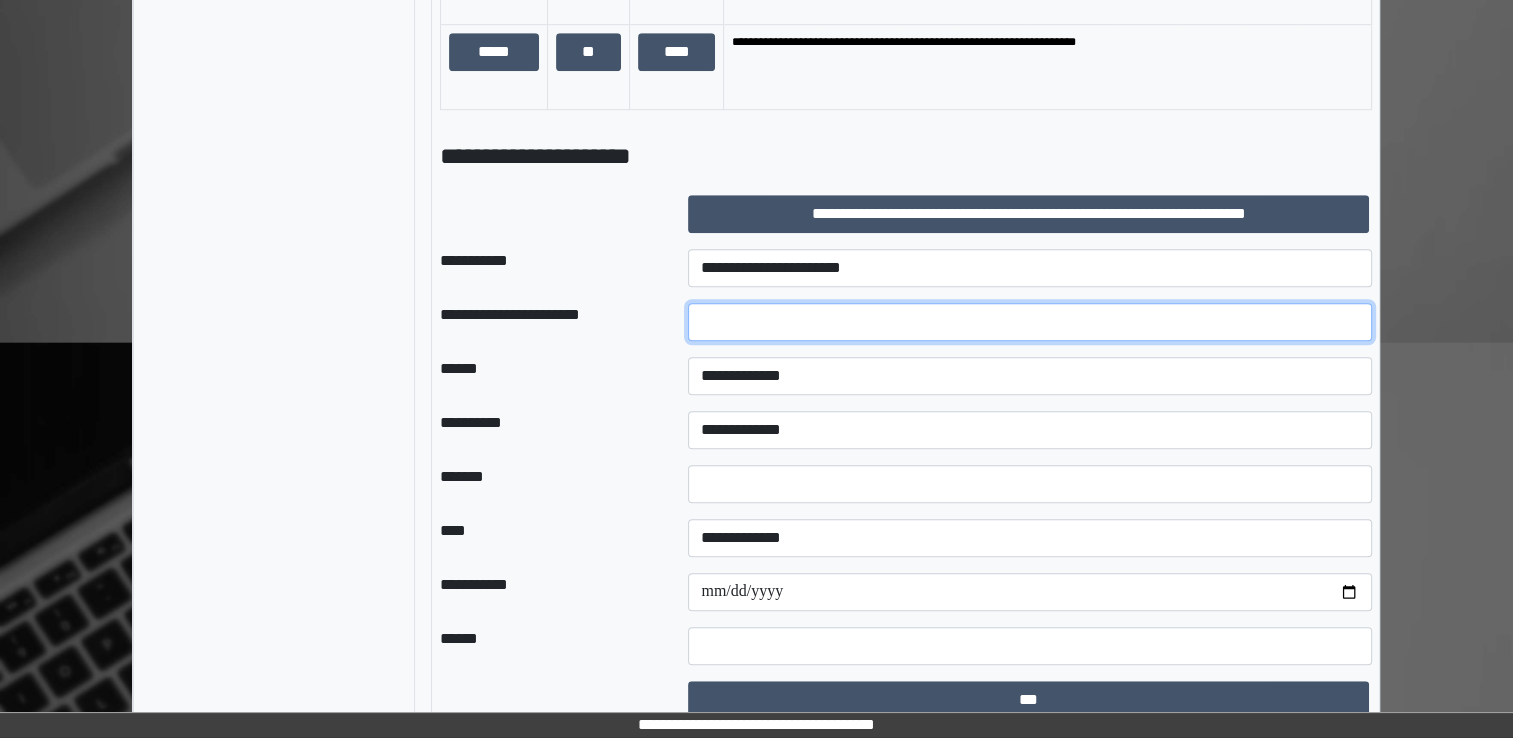 click at bounding box center [1030, 322] 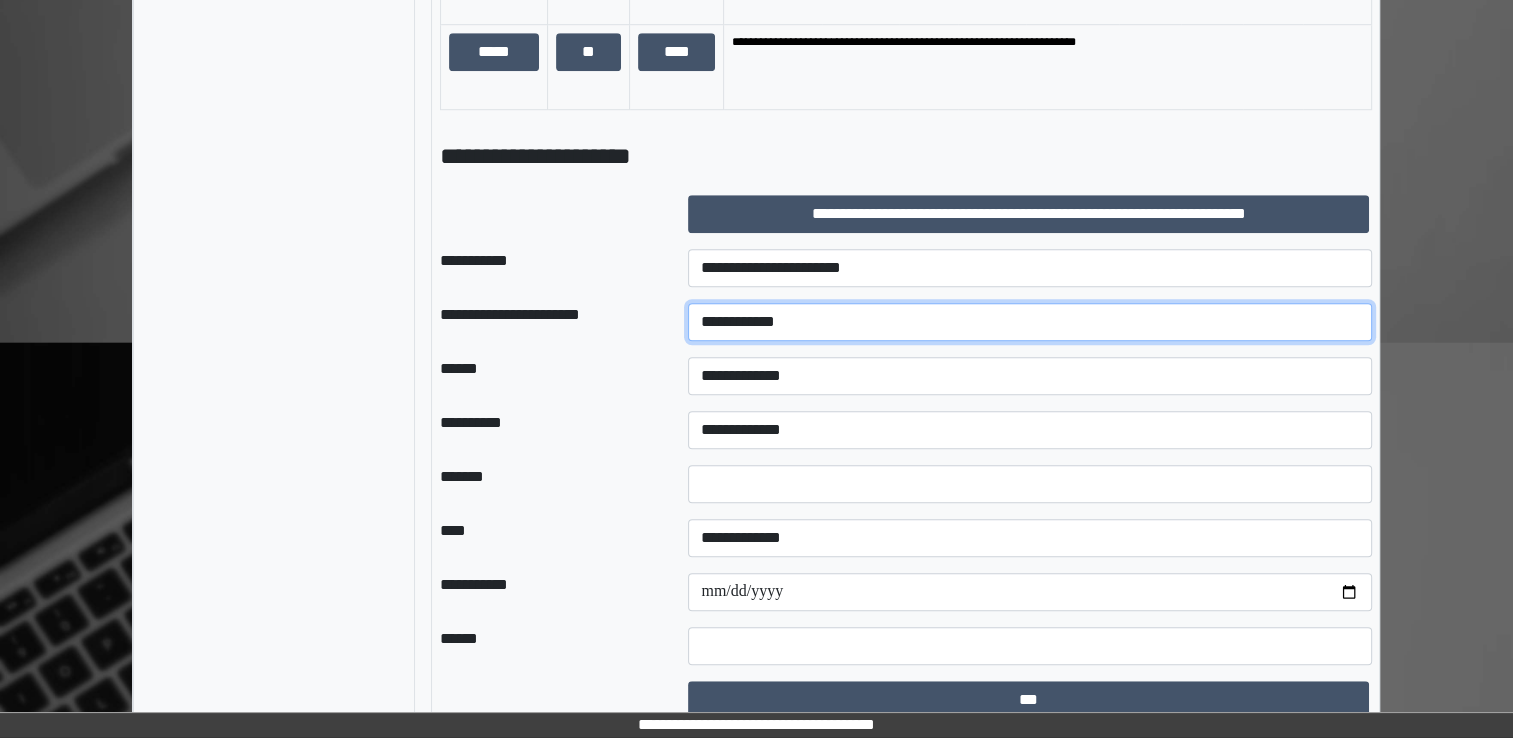 type on "**********" 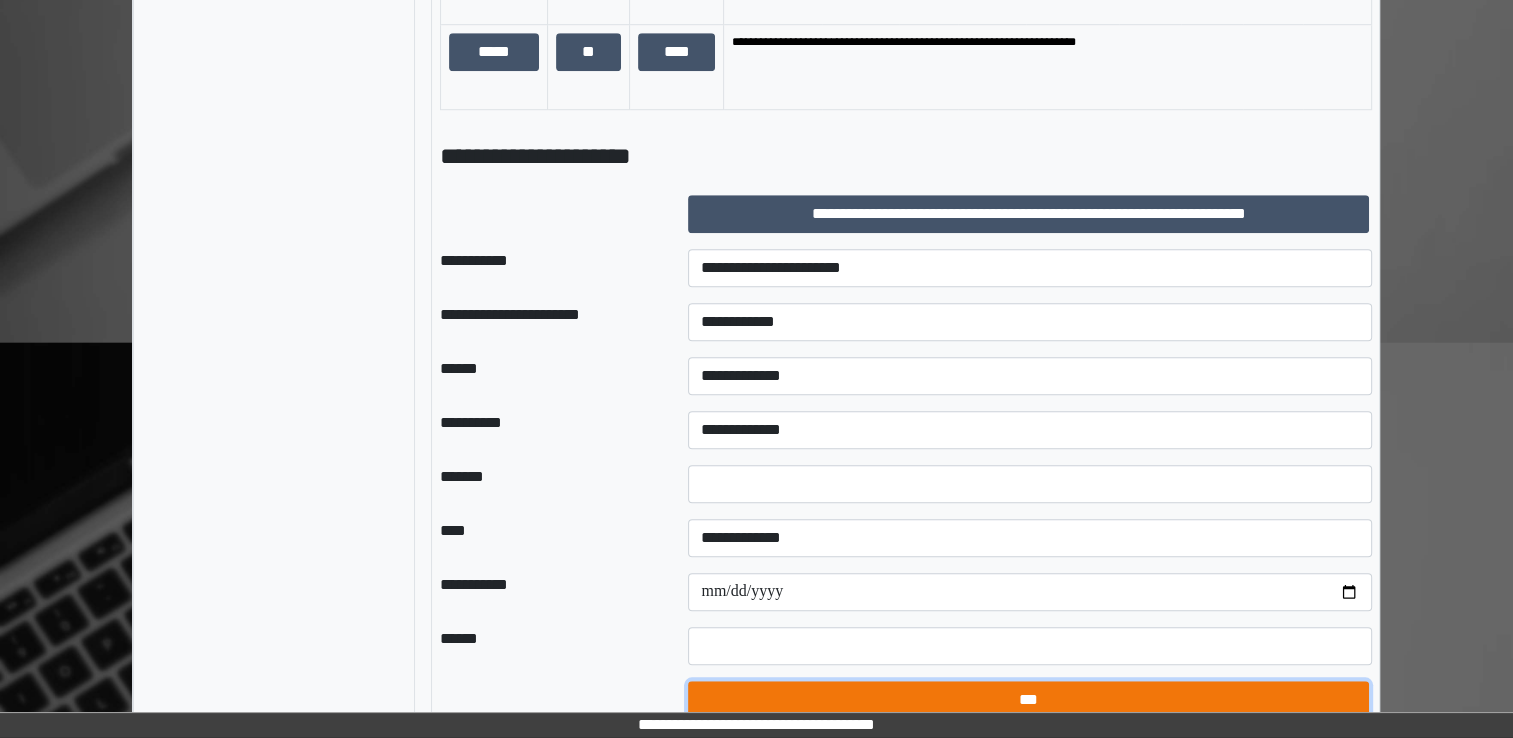 drag, startPoint x: 1517, startPoint y: 542, endPoint x: 1256, endPoint y: 695, distance: 302.53925 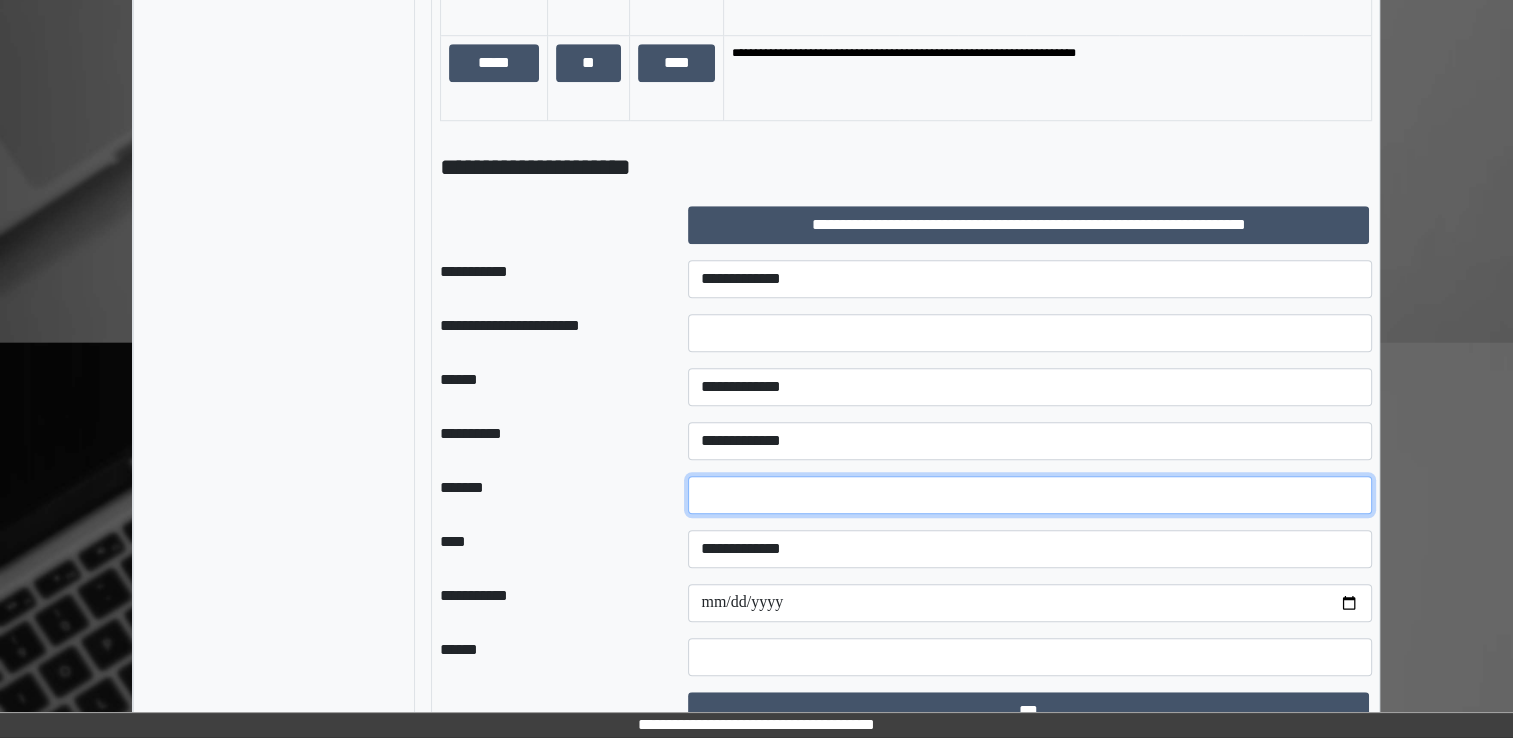 click on "*" at bounding box center (1030, 495) 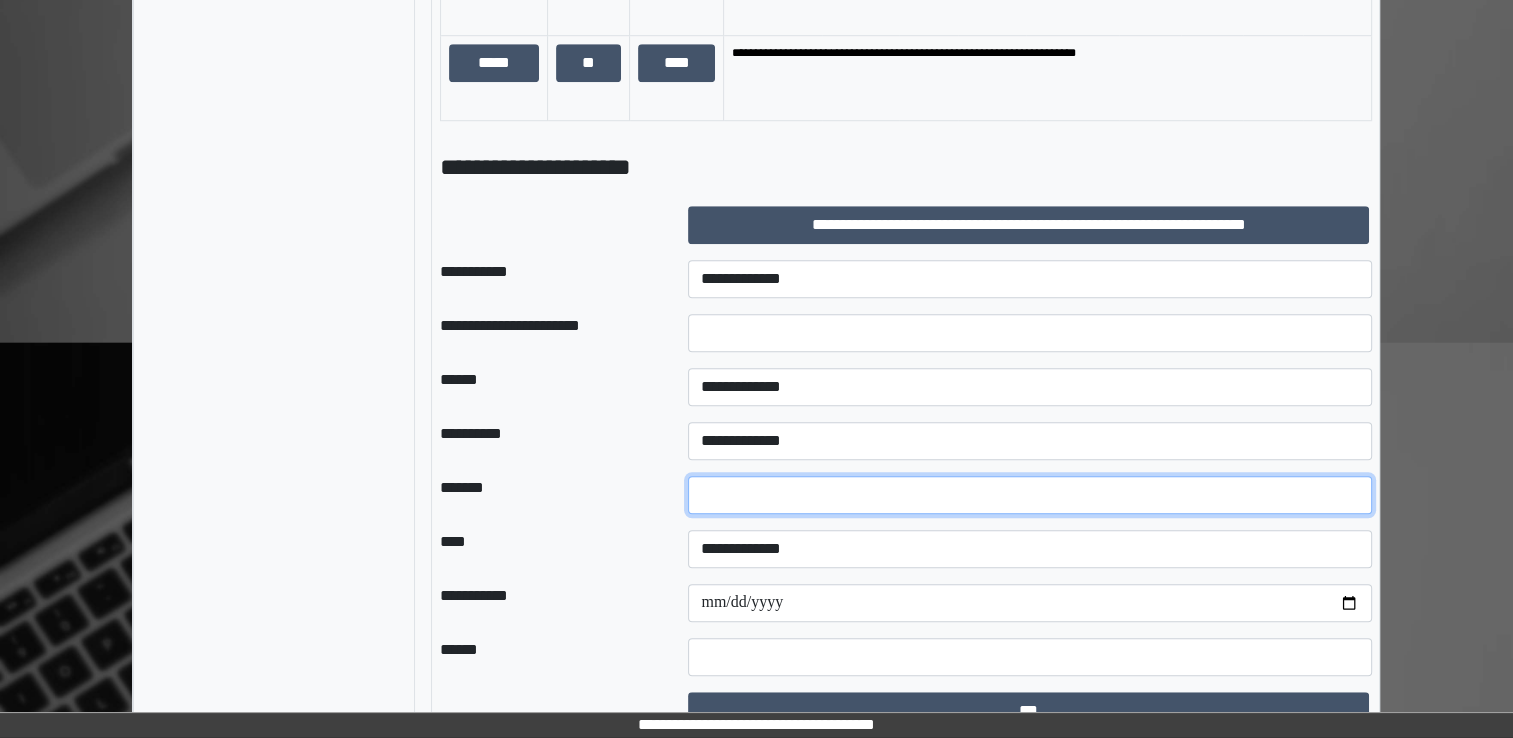 click on "*" at bounding box center [1030, 495] 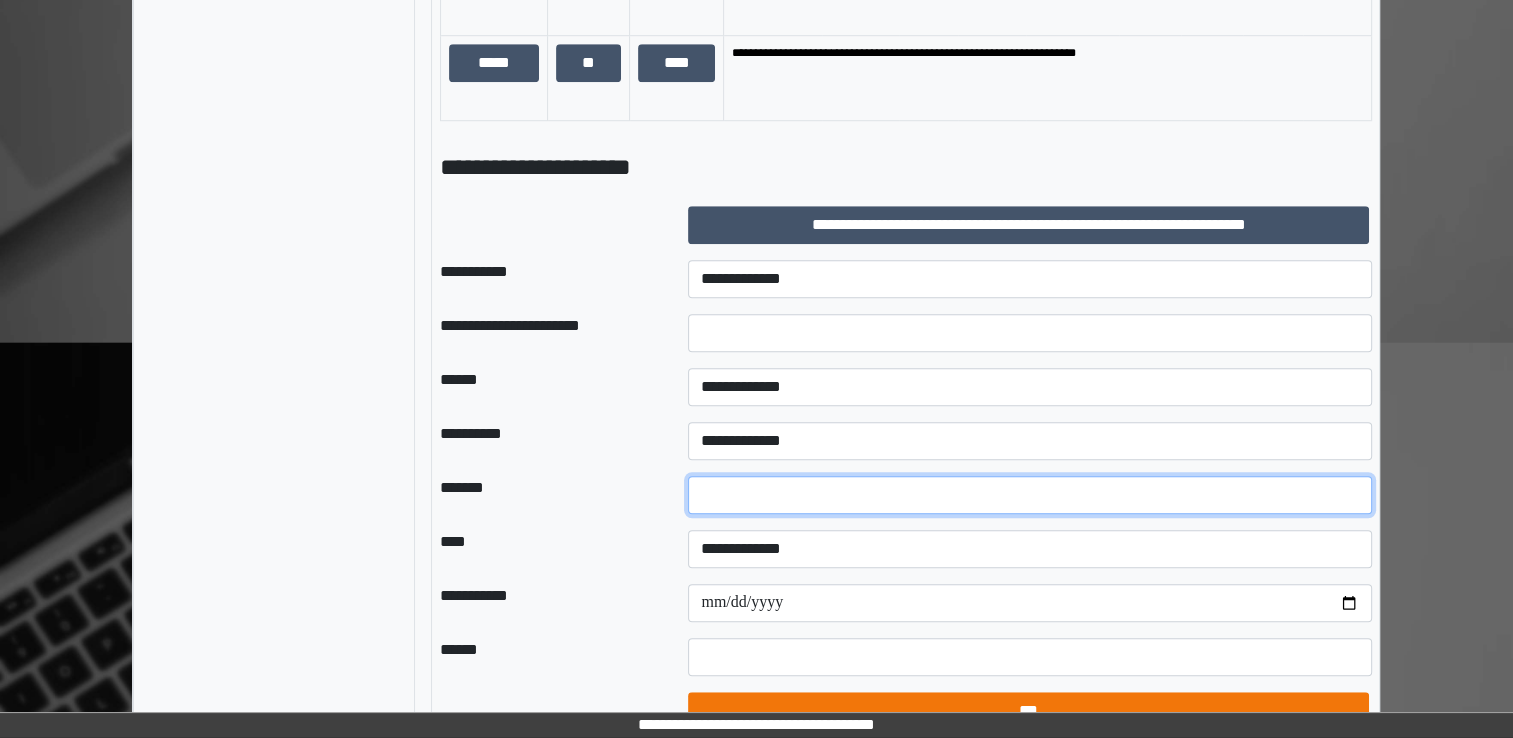 type on "**" 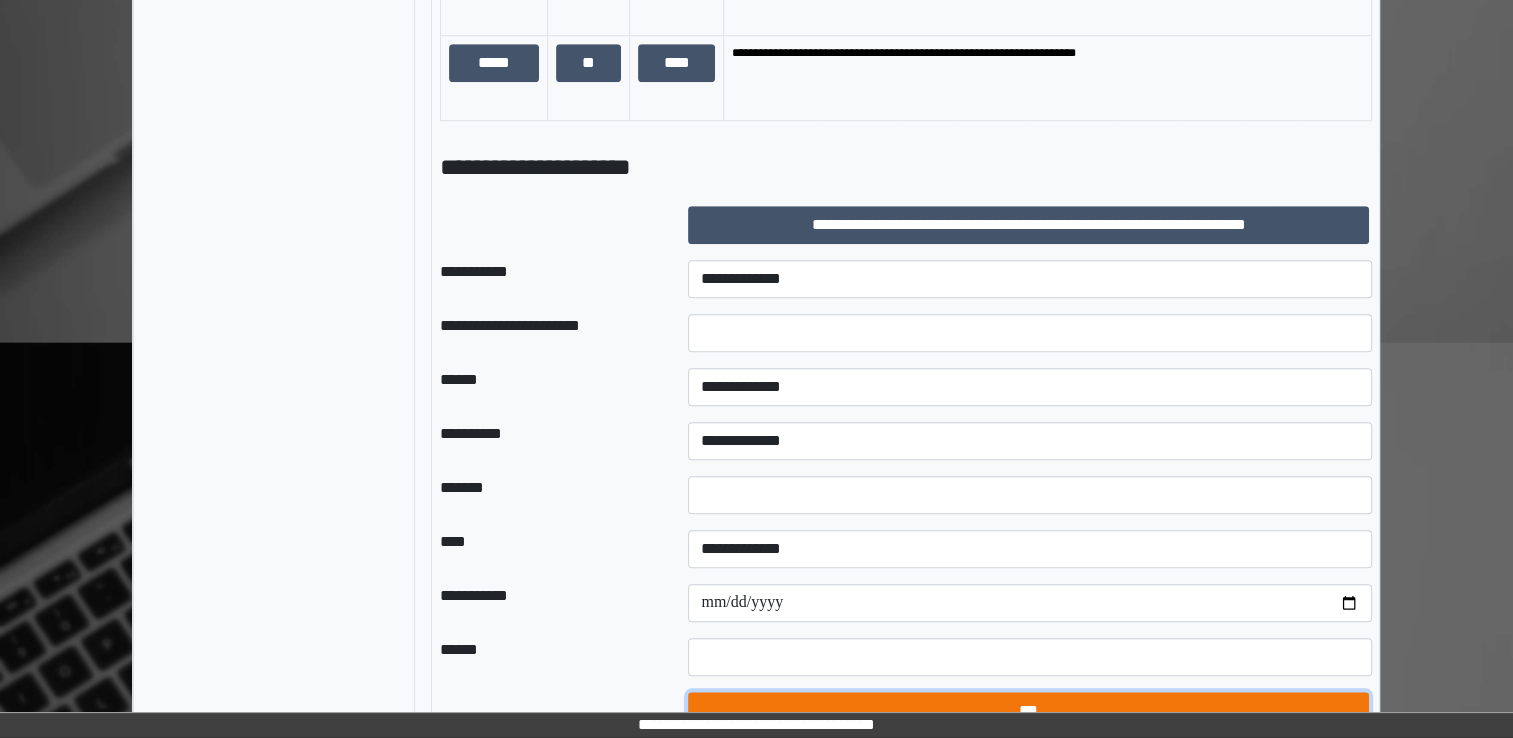 click on "***" at bounding box center [1028, 711] 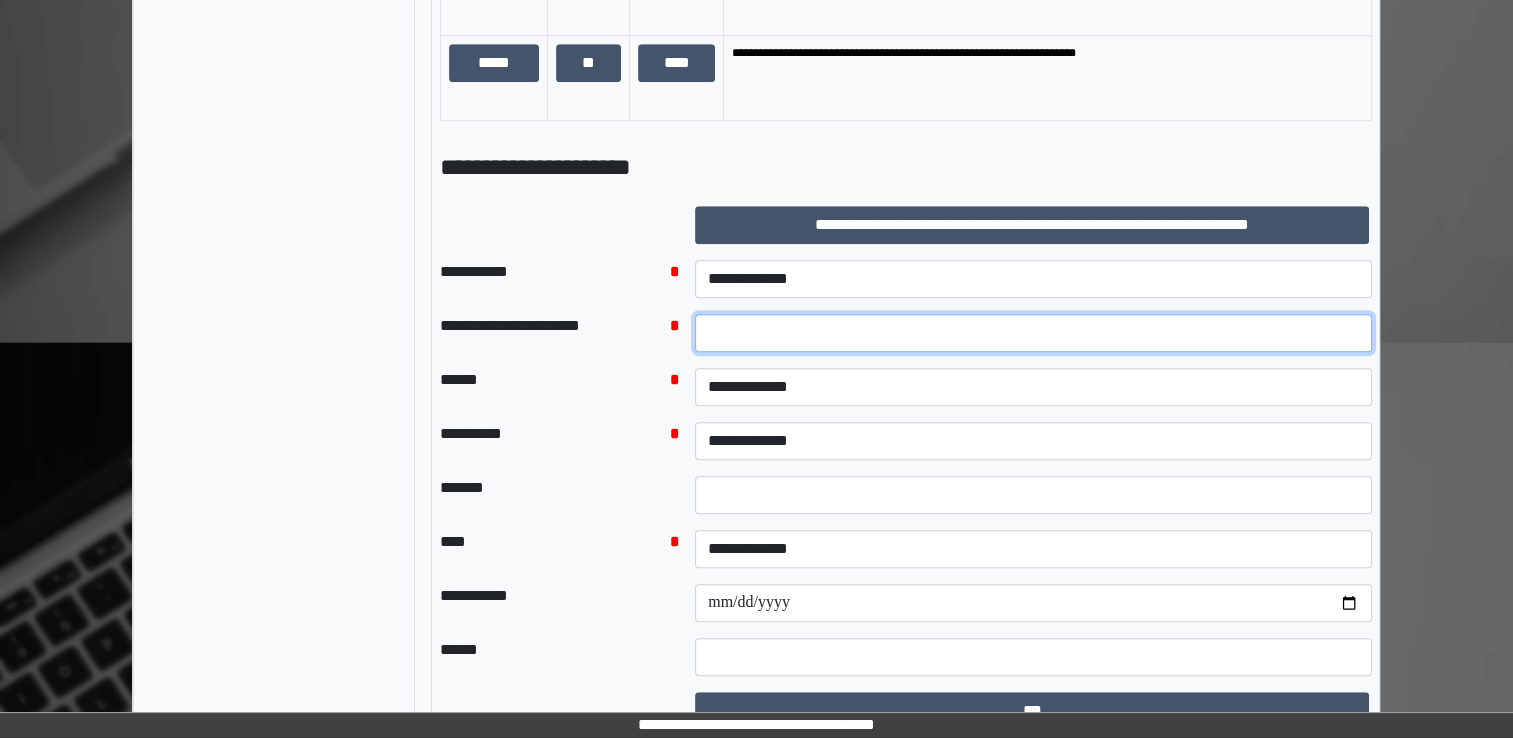 click at bounding box center [1033, 333] 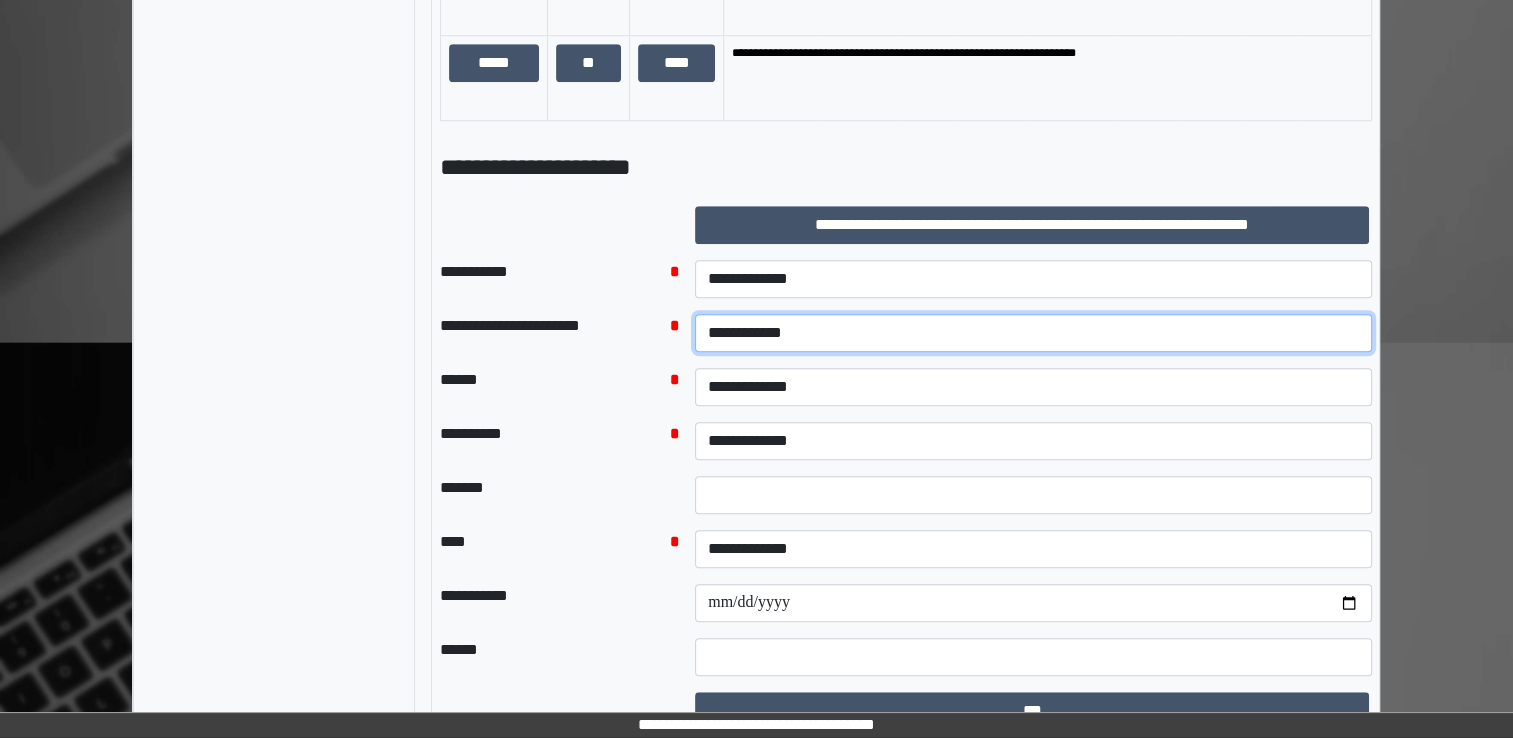 type on "**********" 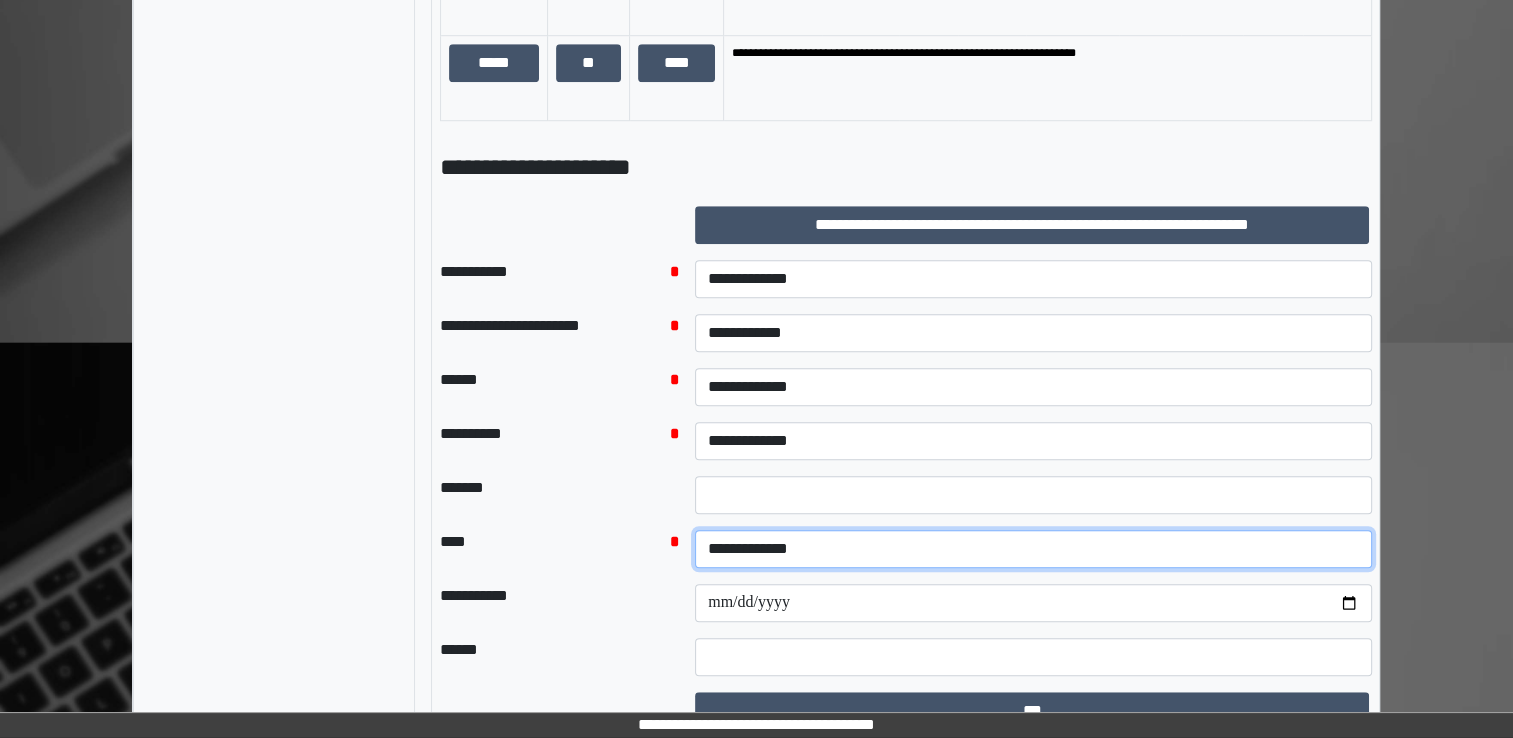 click on "**********" at bounding box center (1033, 549) 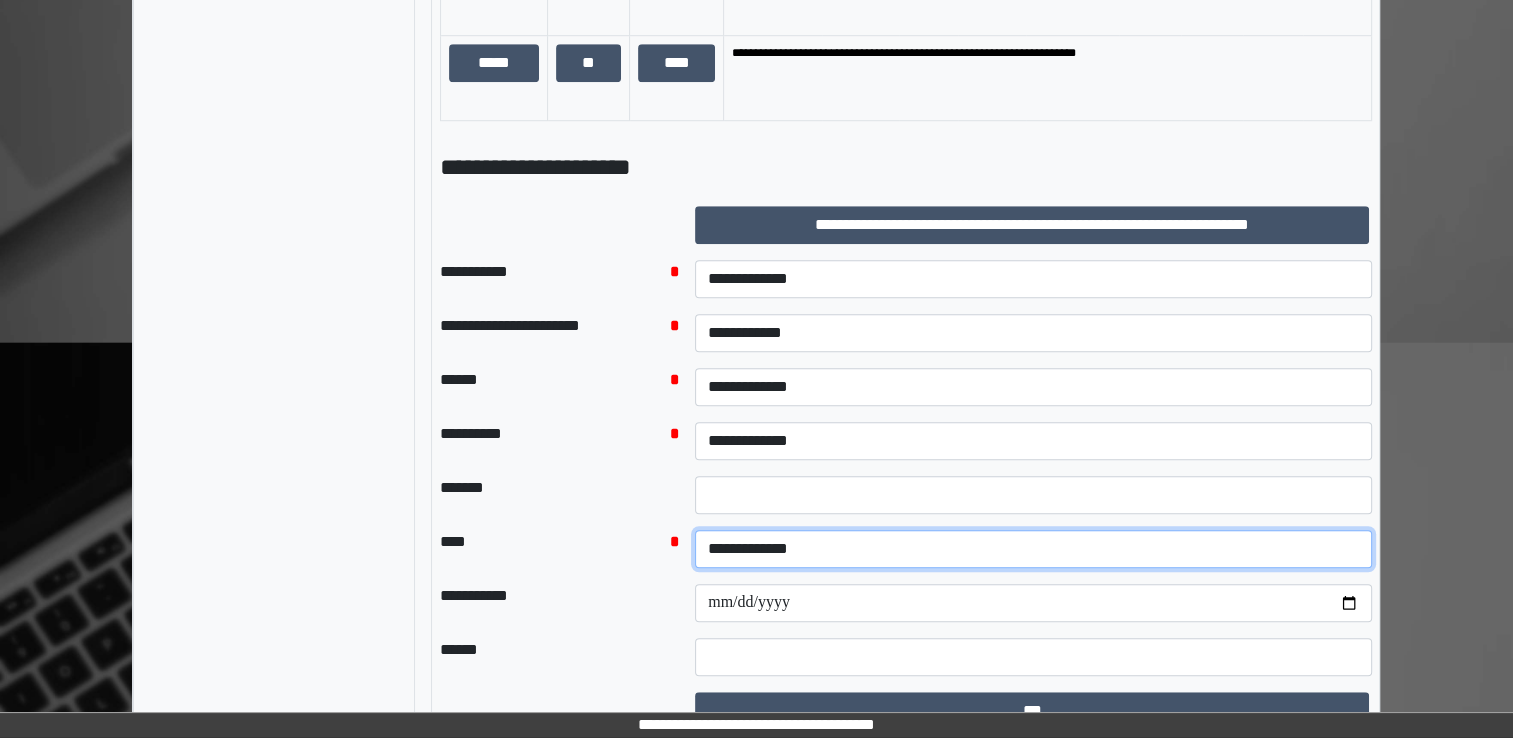 select on "*" 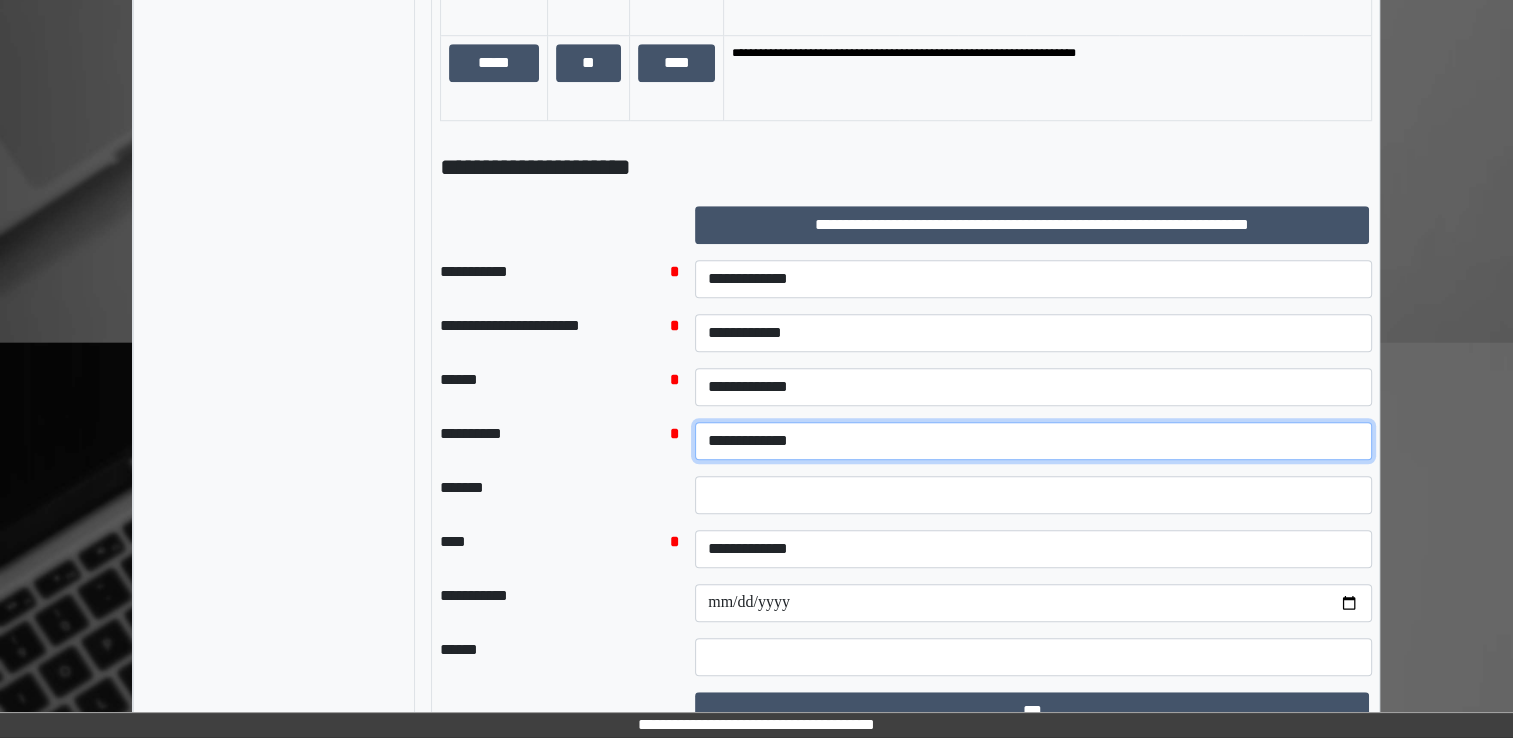 click on "**********" at bounding box center [1033, 441] 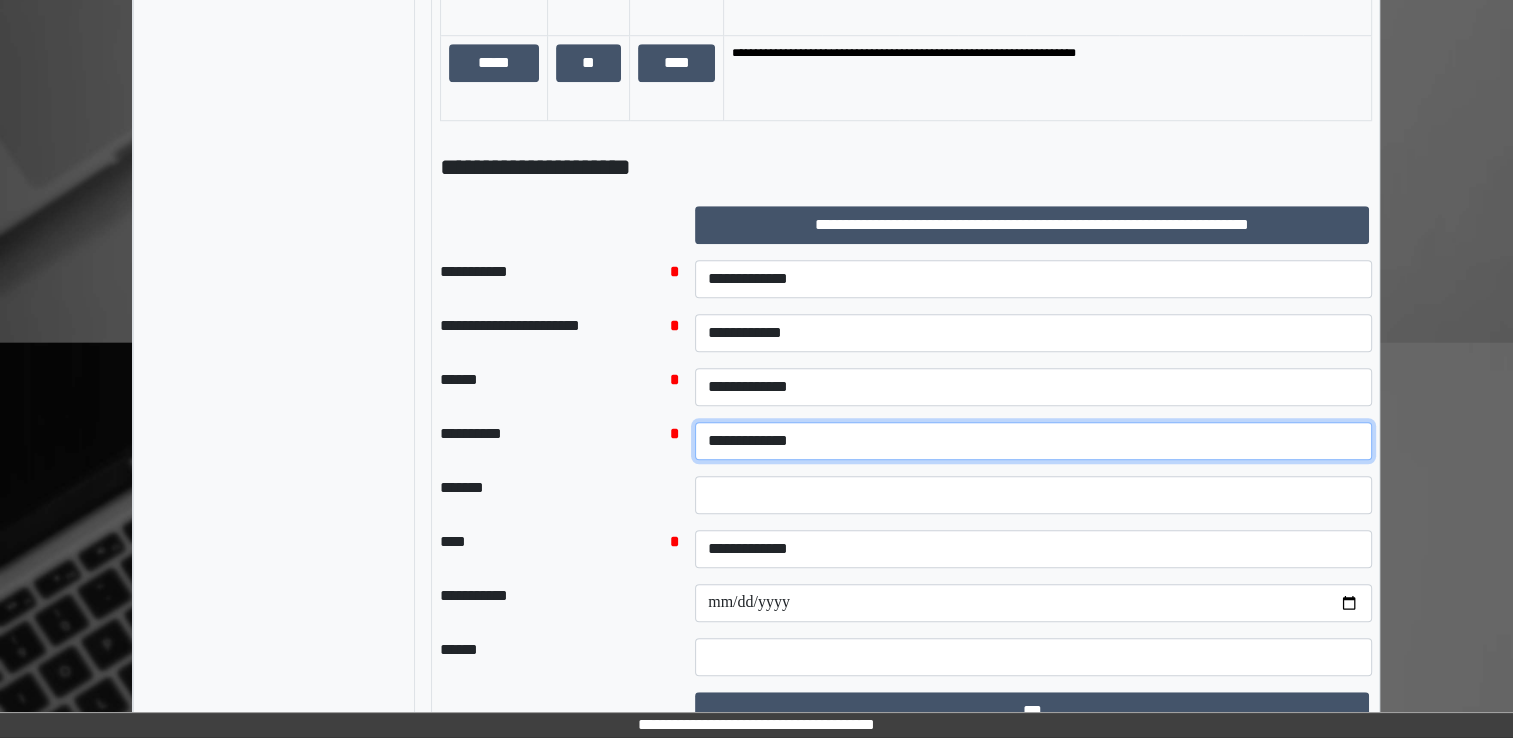 select on "*" 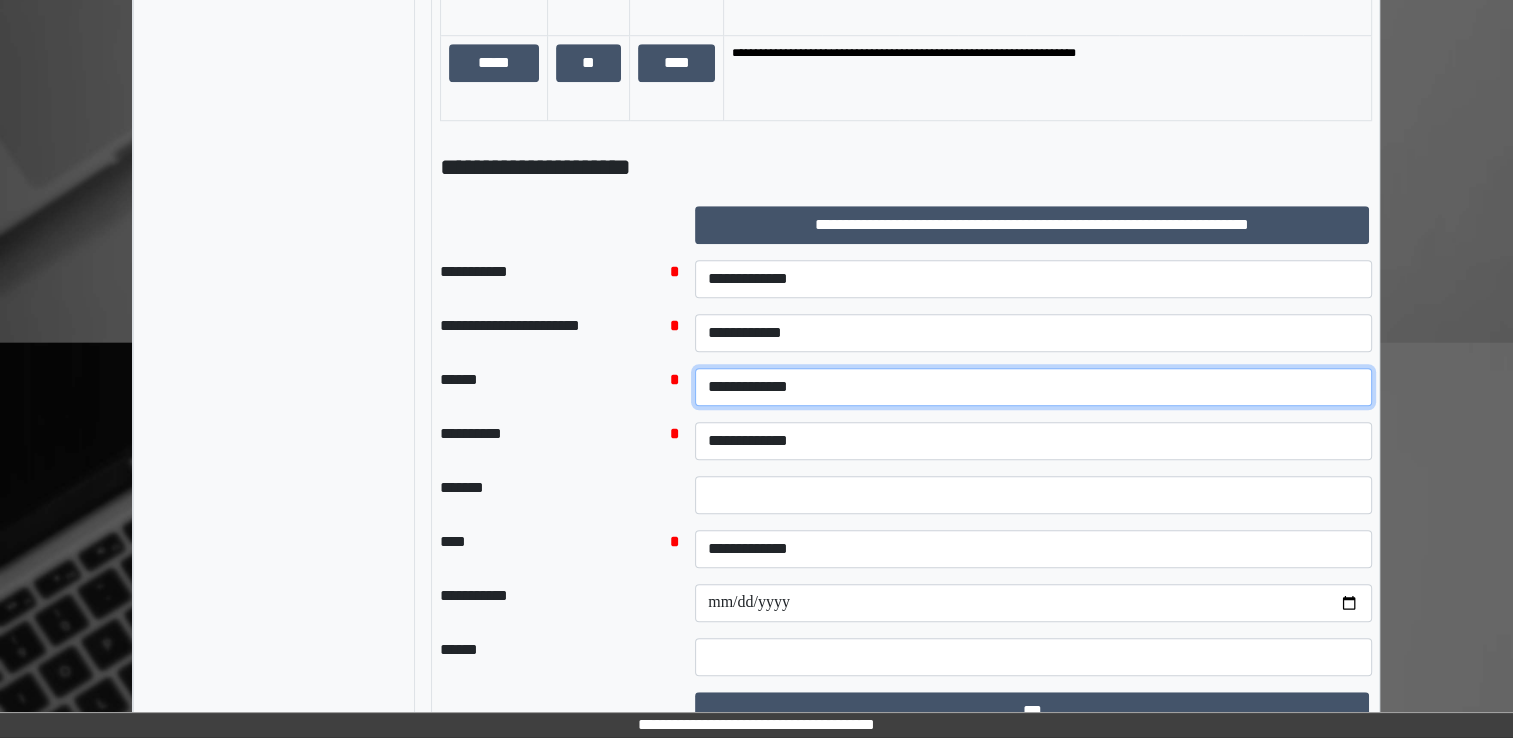 click on "**********" at bounding box center (1033, 387) 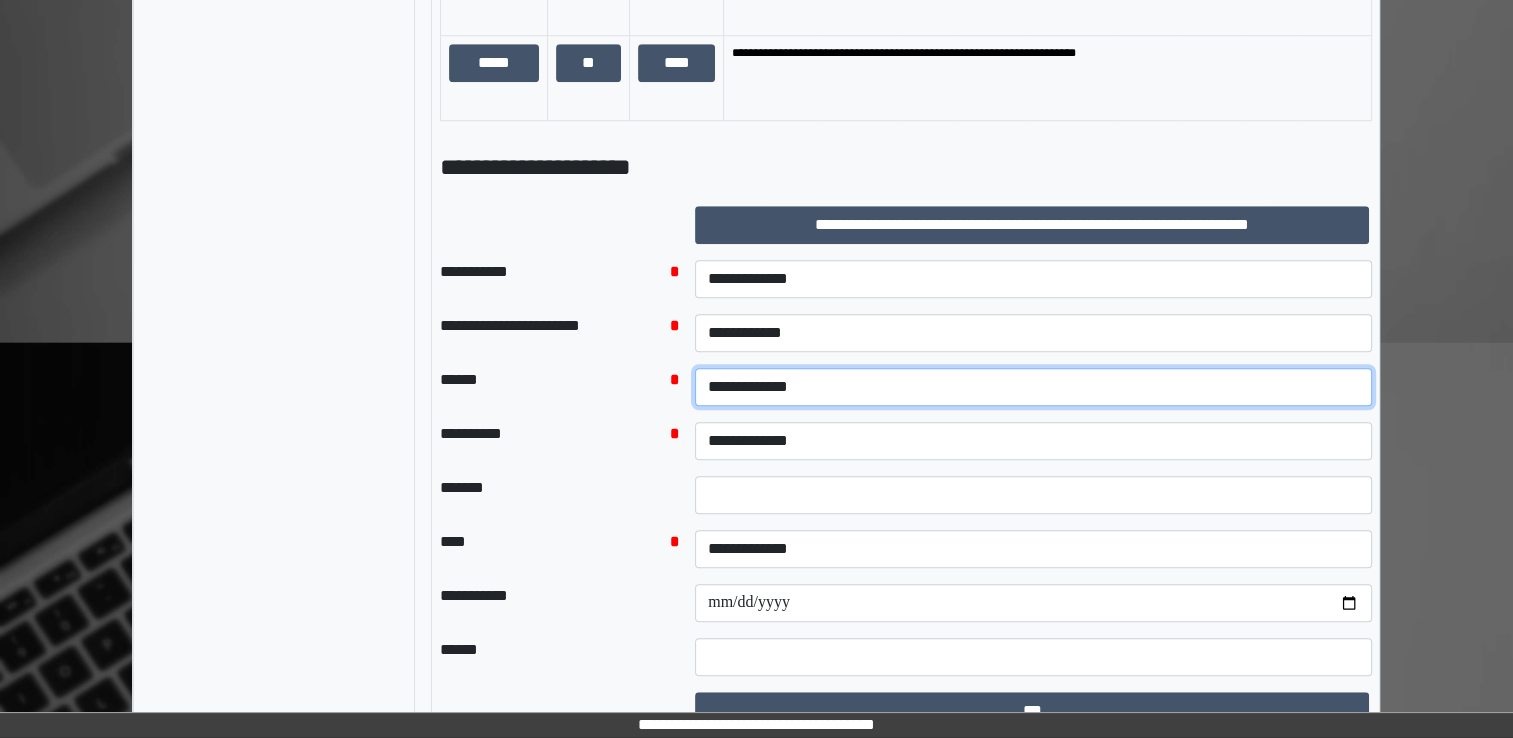 select on "*" 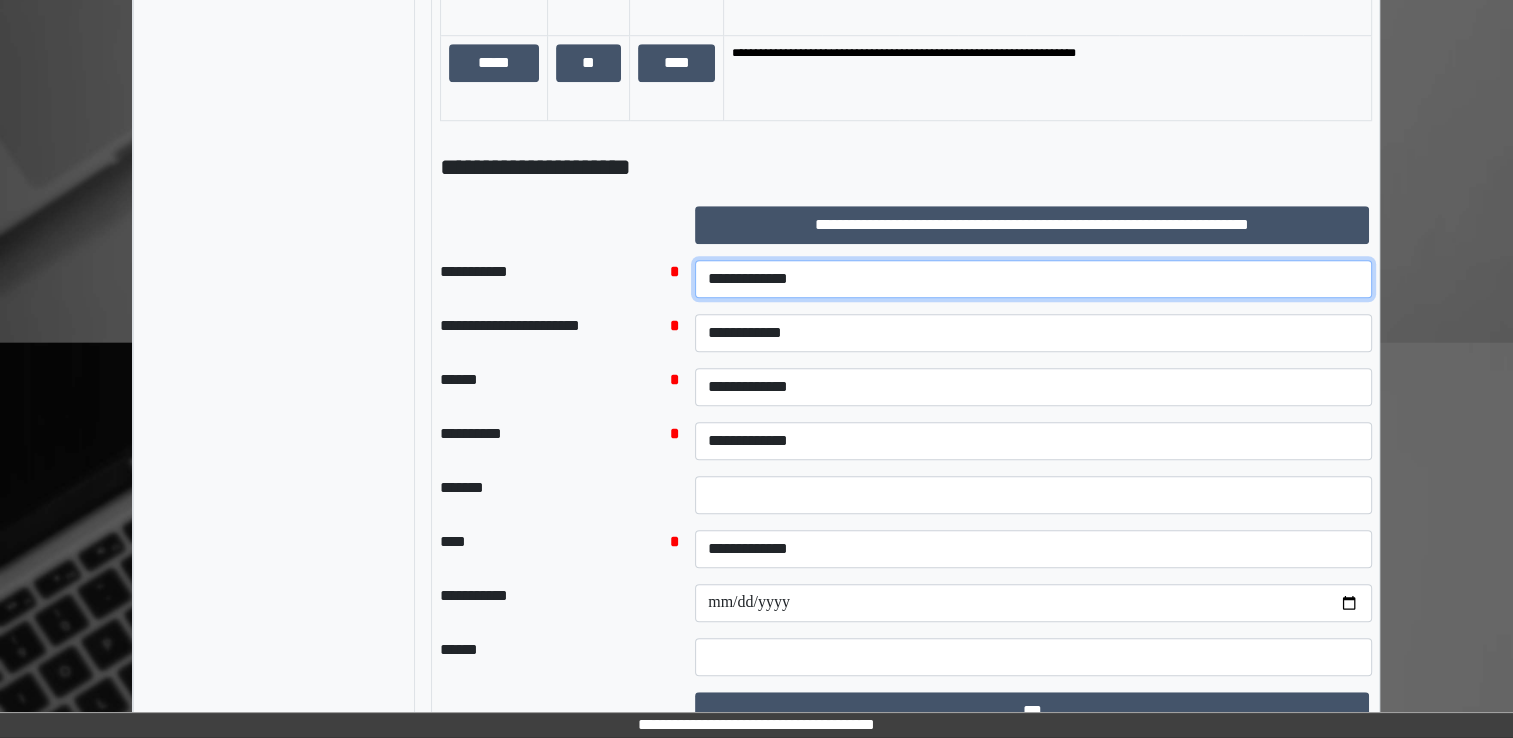 click on "**********" at bounding box center (1033, 279) 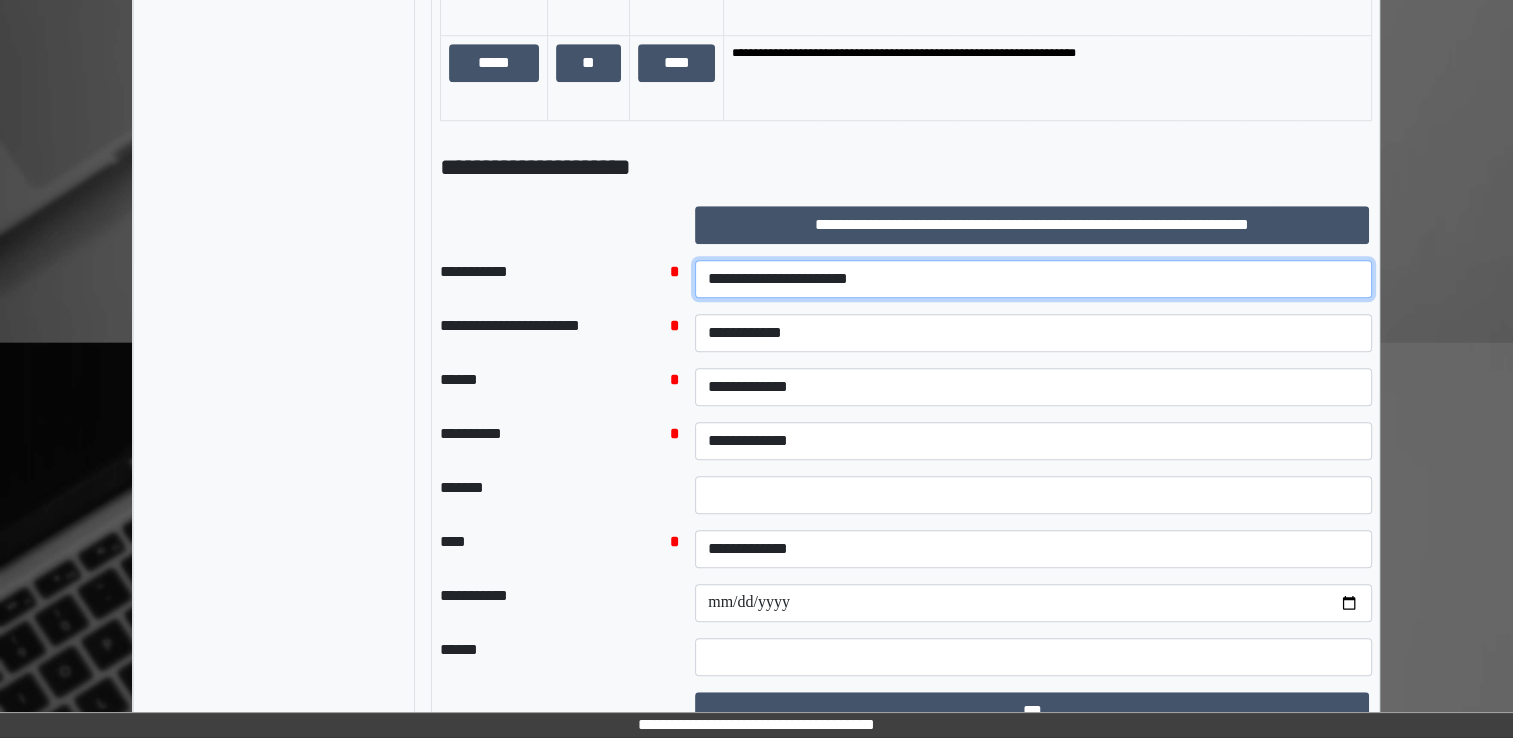 click on "**********" at bounding box center [1033, 279] 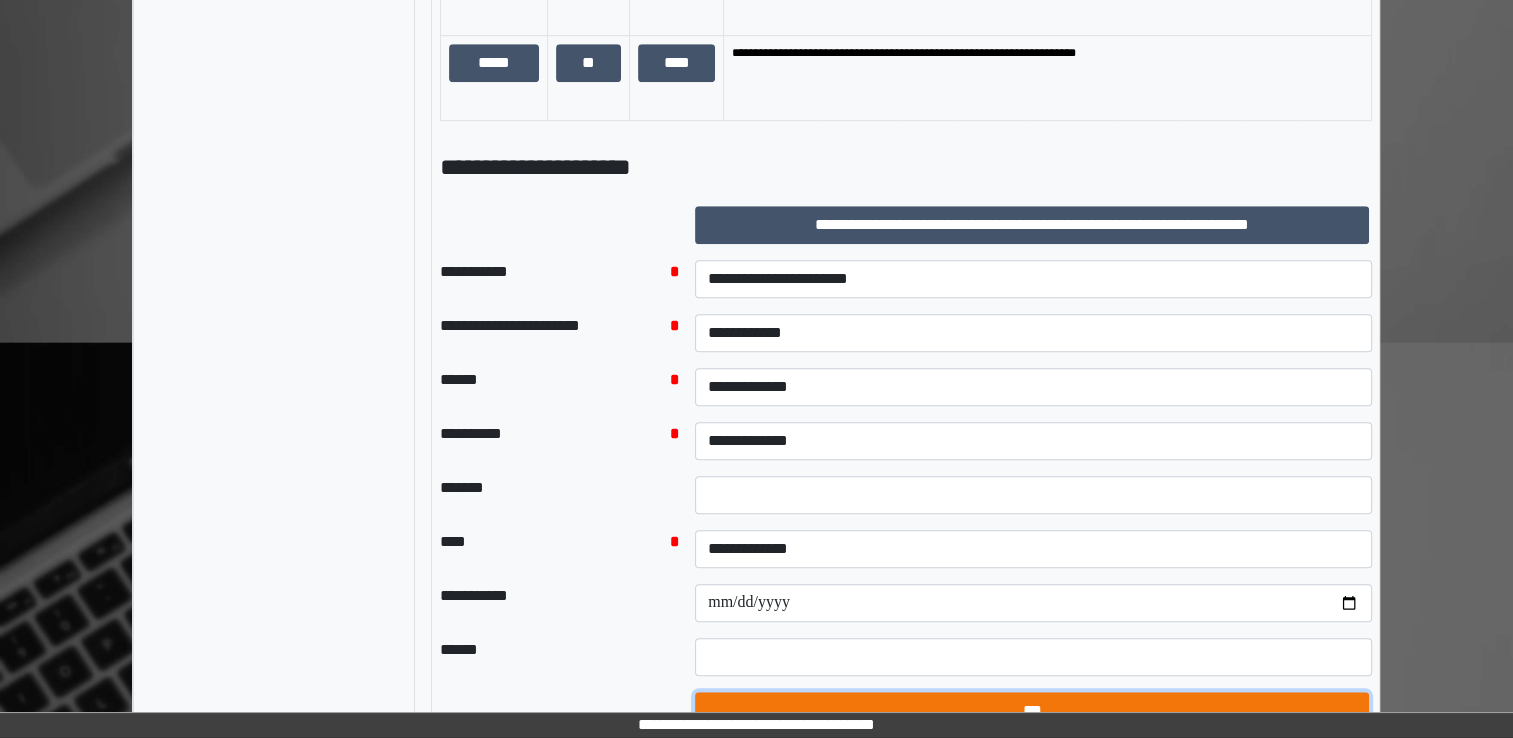 click on "***" at bounding box center [1032, 711] 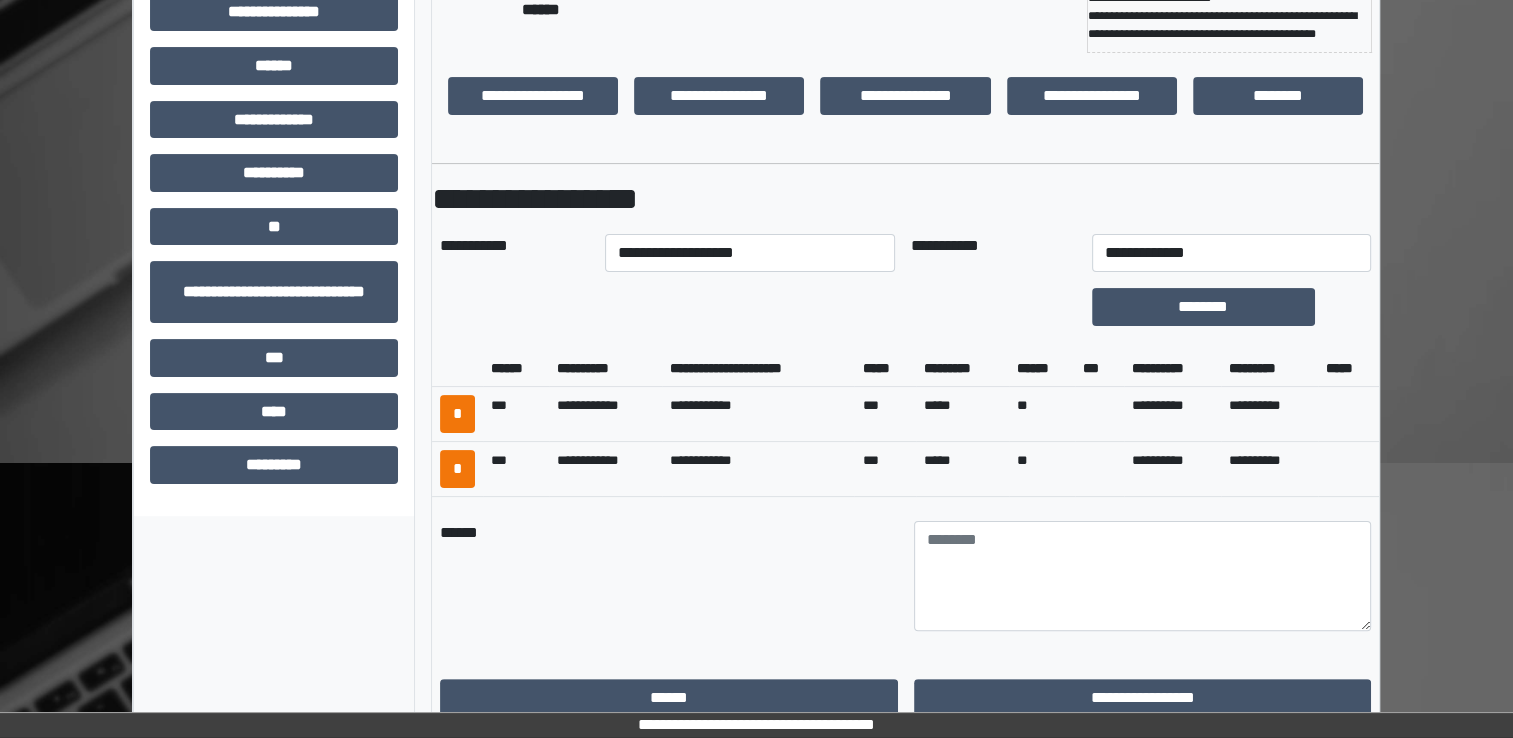 scroll, scrollTop: 394, scrollLeft: 0, axis: vertical 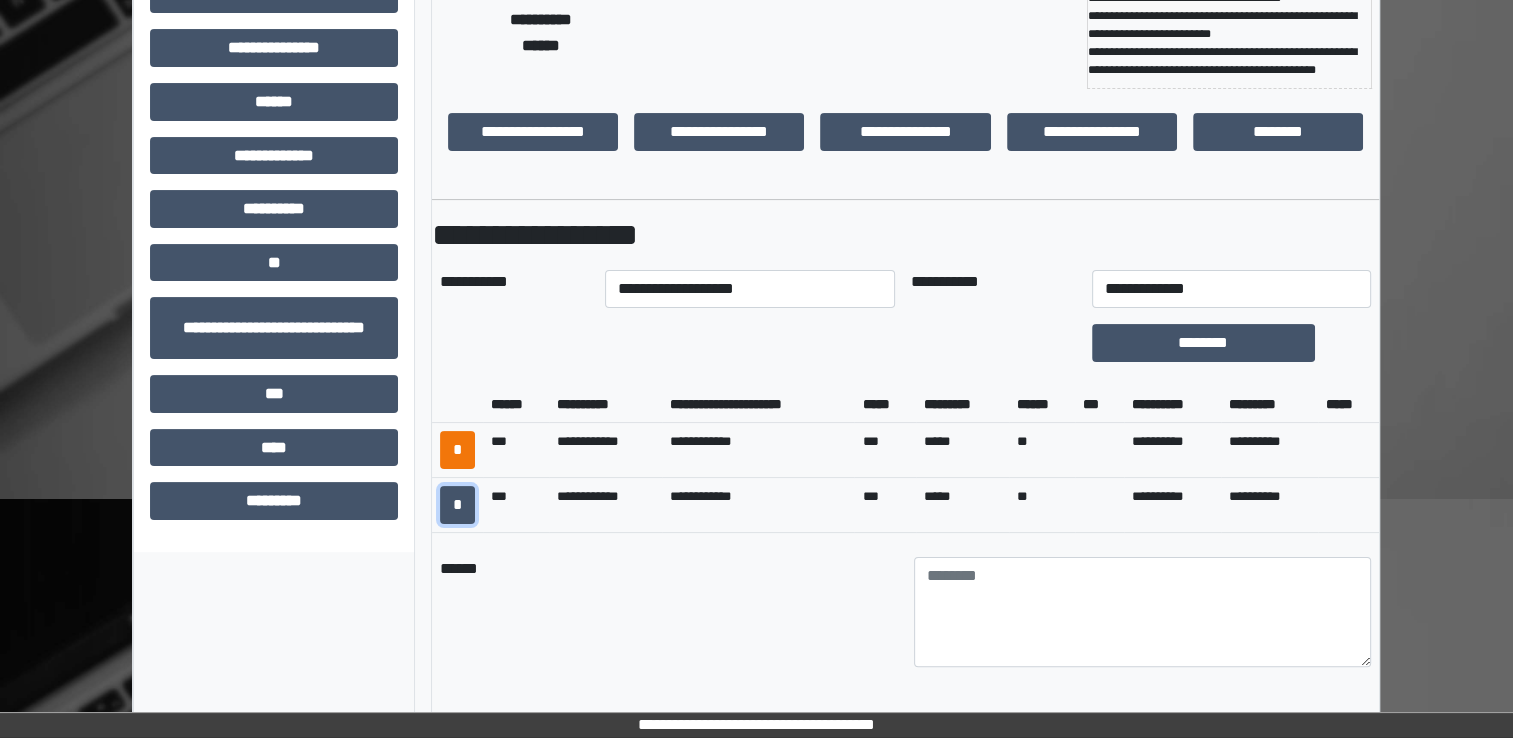 click on "*" at bounding box center [457, 505] 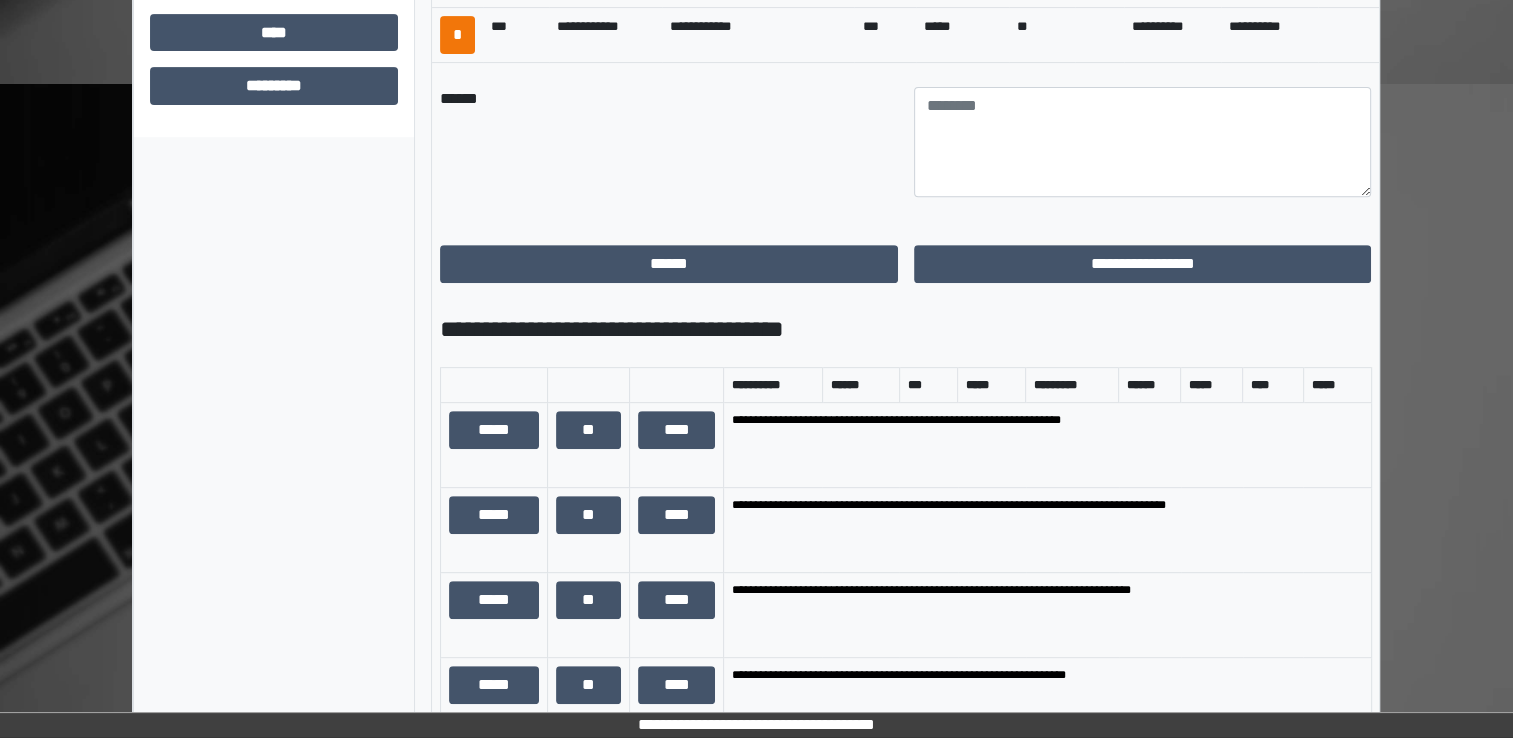 scroll, scrollTop: 776, scrollLeft: 0, axis: vertical 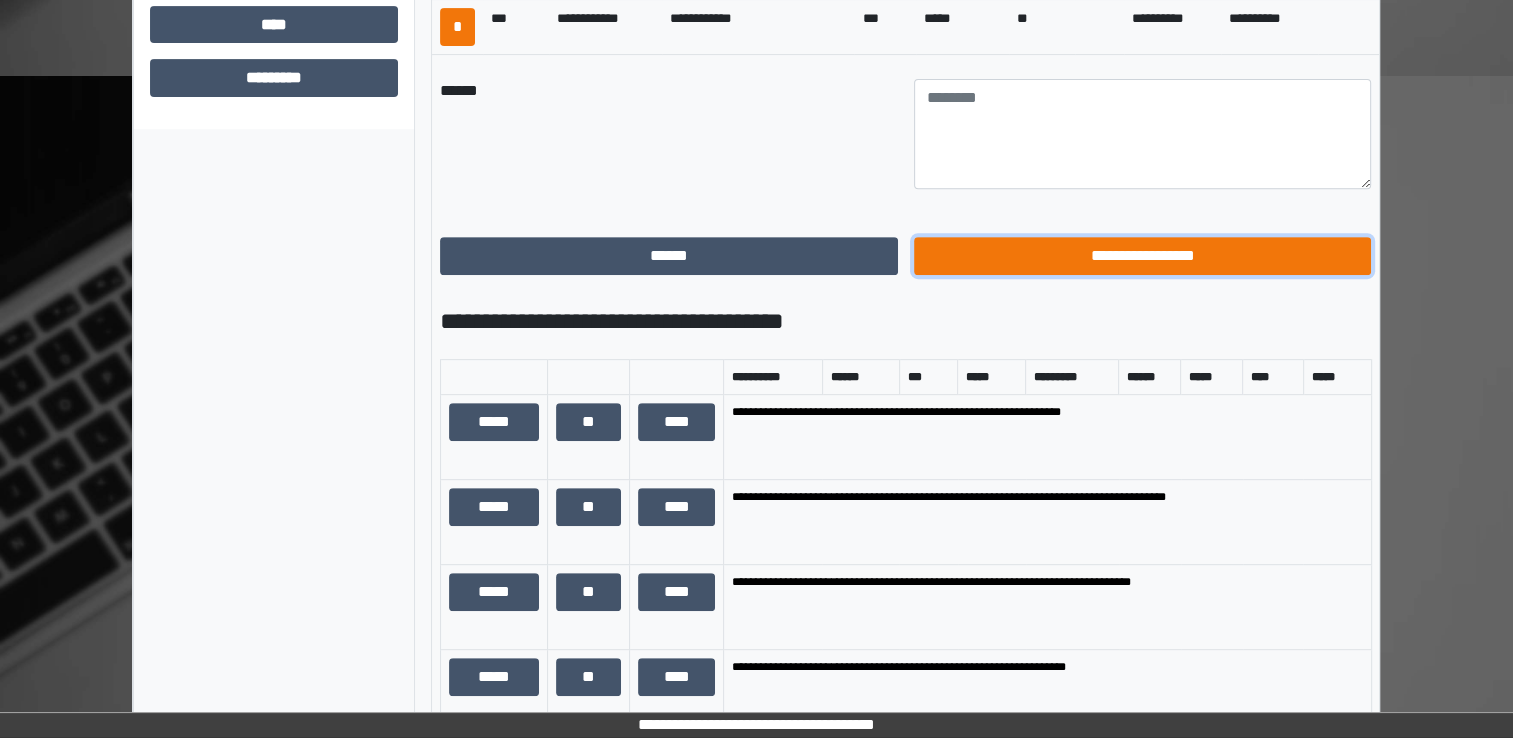 click on "**********" at bounding box center [1143, 256] 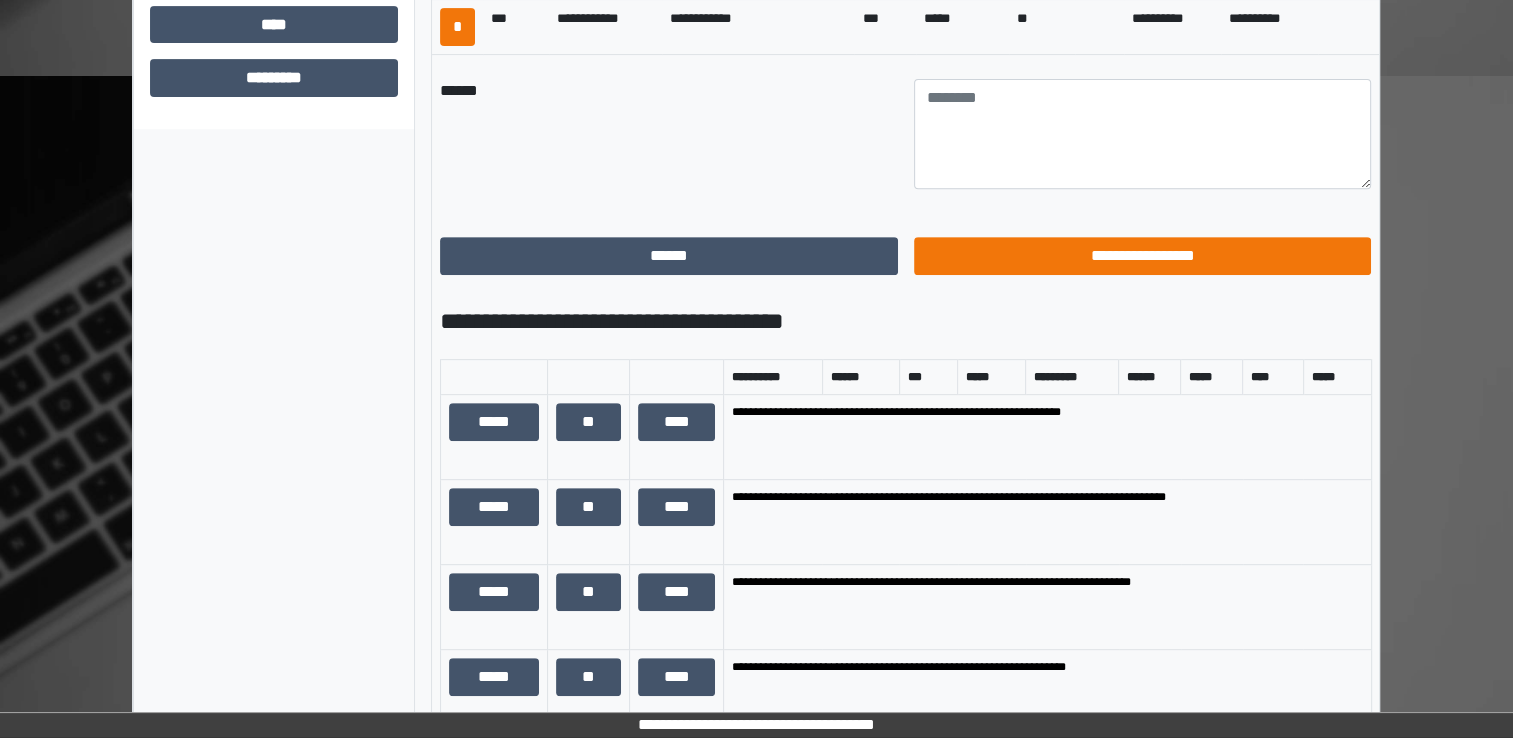 scroll, scrollTop: 184, scrollLeft: 0, axis: vertical 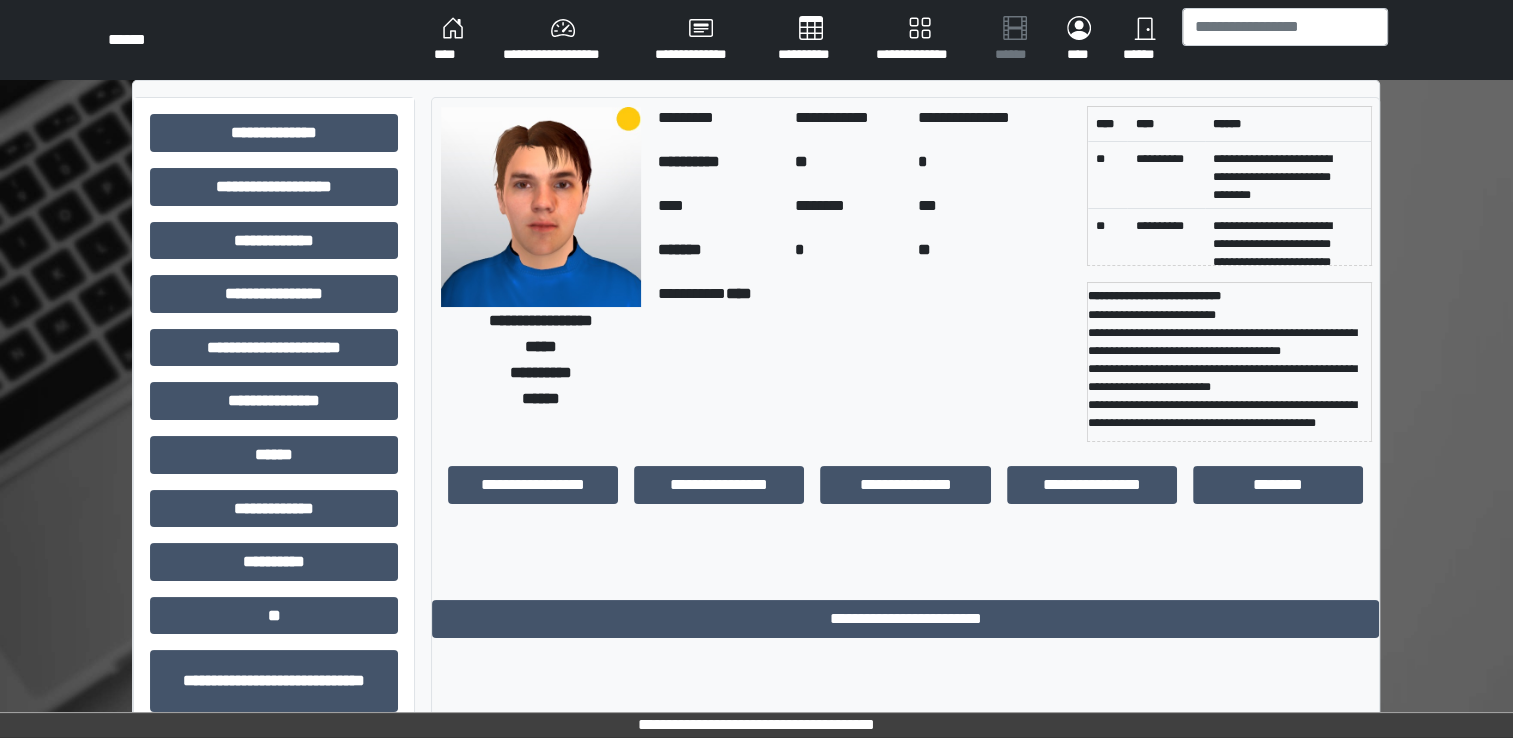 click on "****" at bounding box center (452, 40) 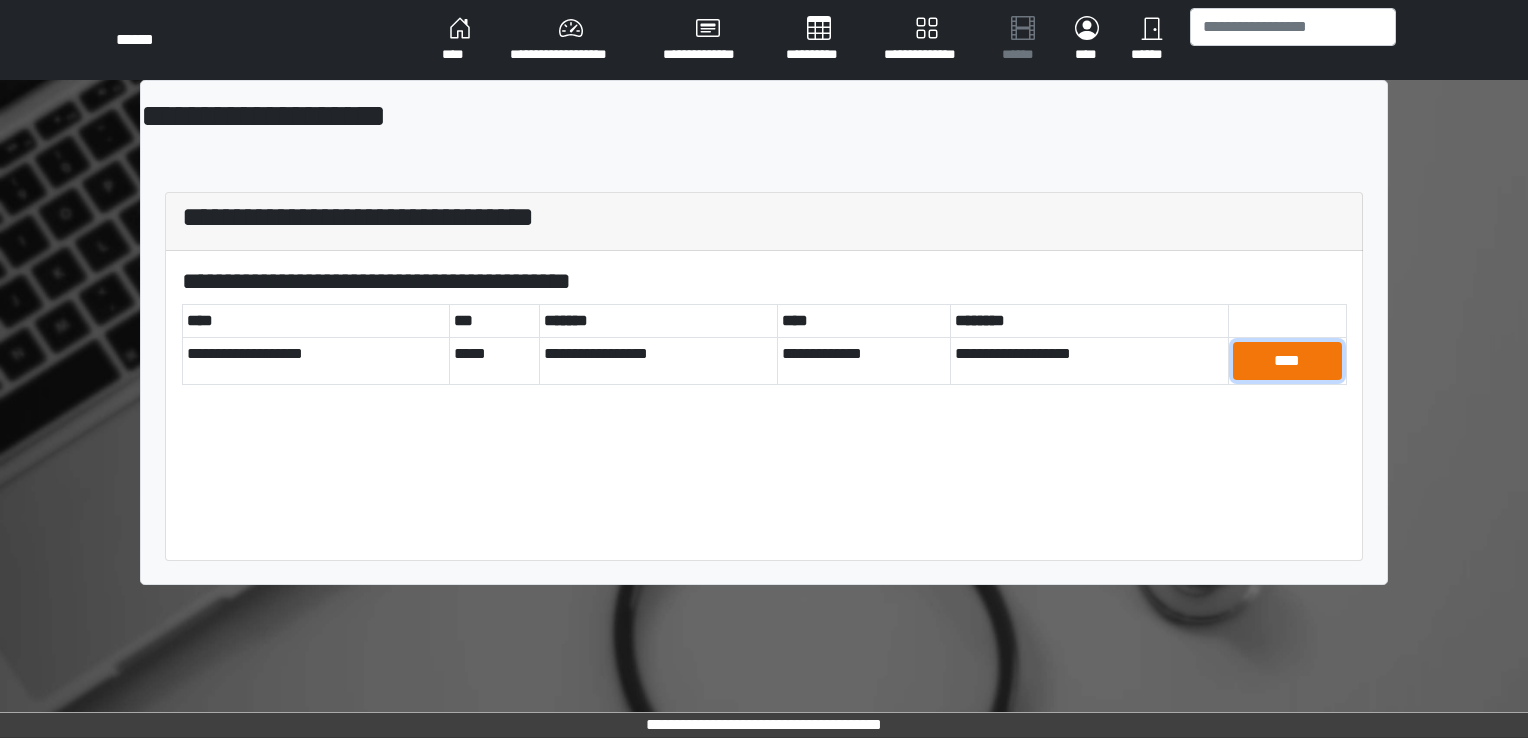 click on "****" at bounding box center (1288, 361) 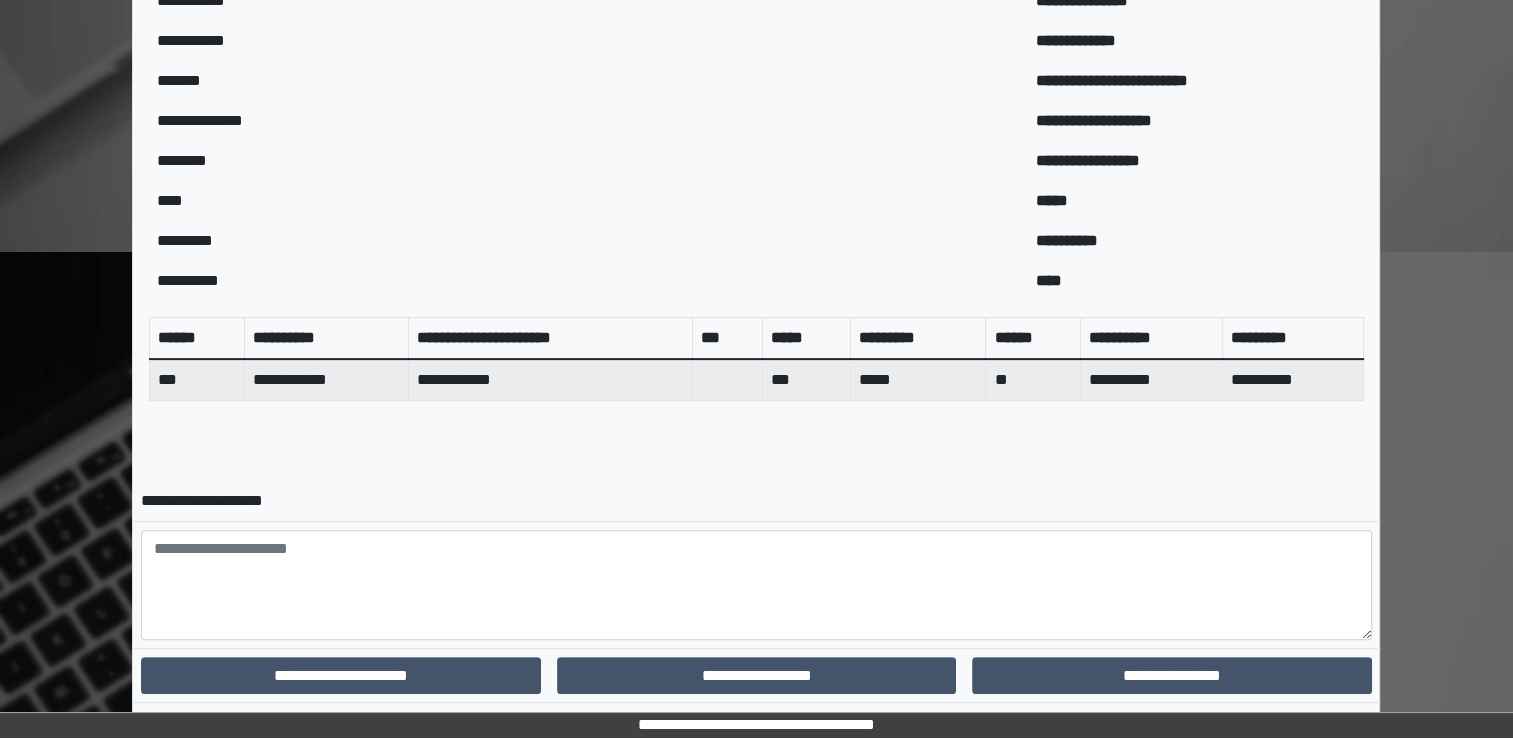 scroll, scrollTop: 644, scrollLeft: 0, axis: vertical 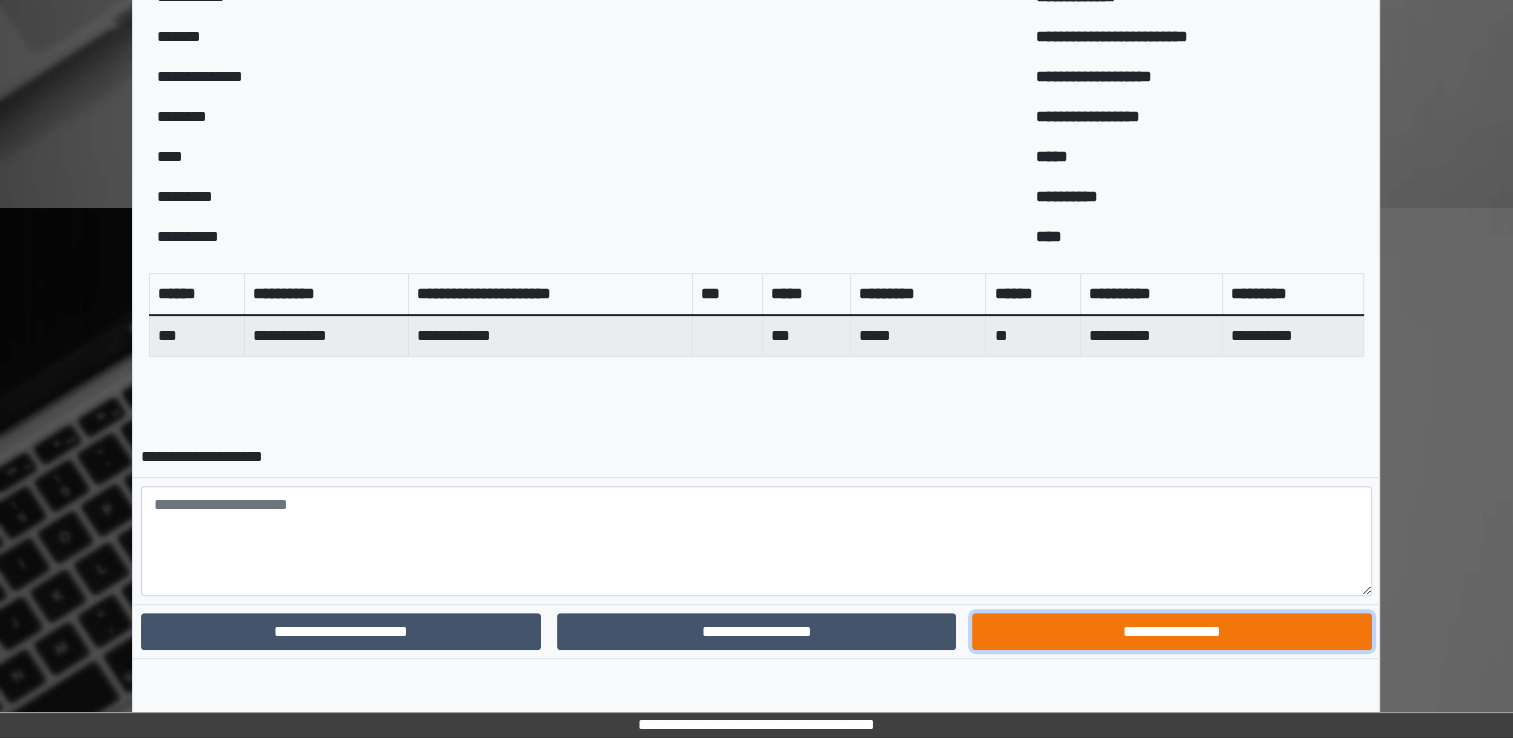click on "**********" at bounding box center (1171, 632) 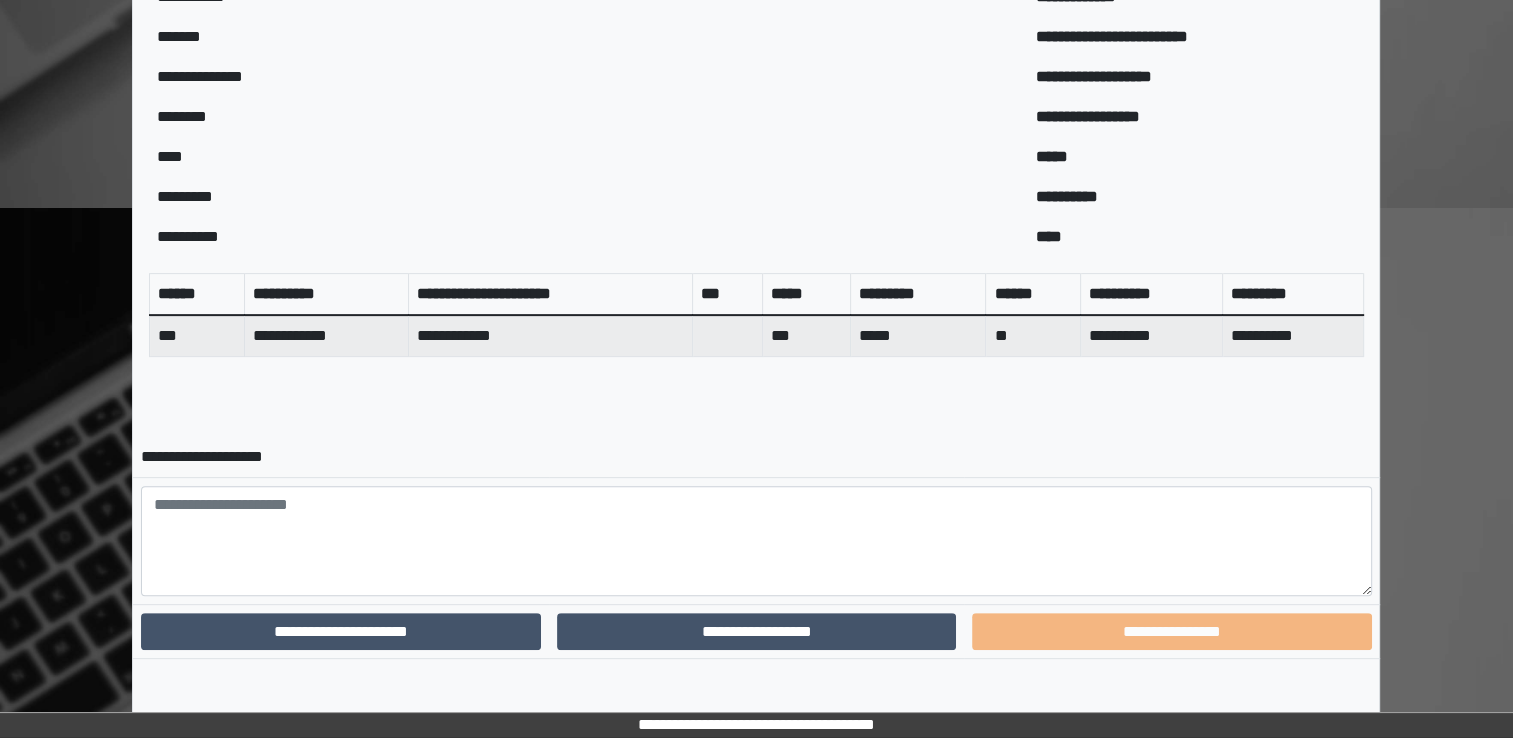 scroll, scrollTop: 559, scrollLeft: 0, axis: vertical 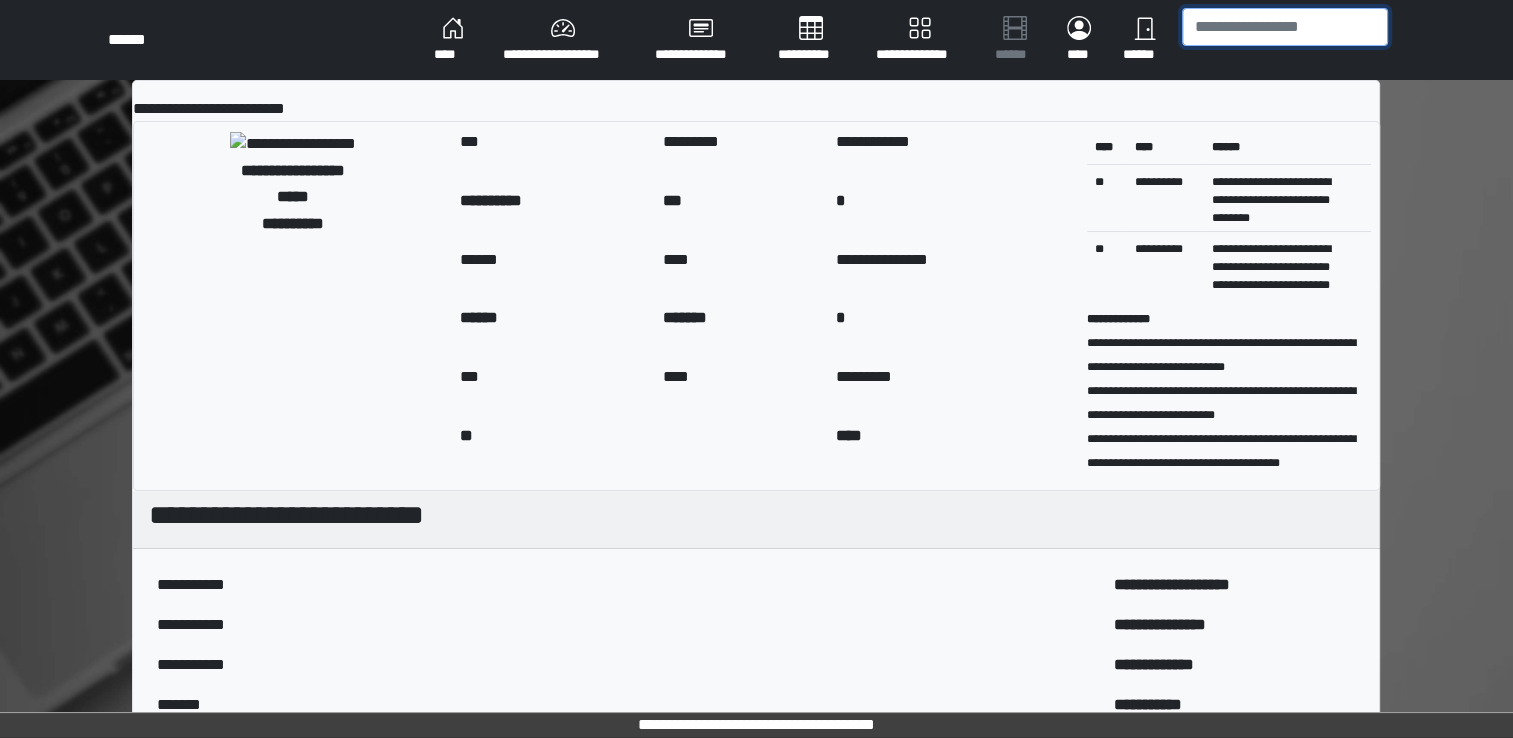 click at bounding box center (1285, 27) 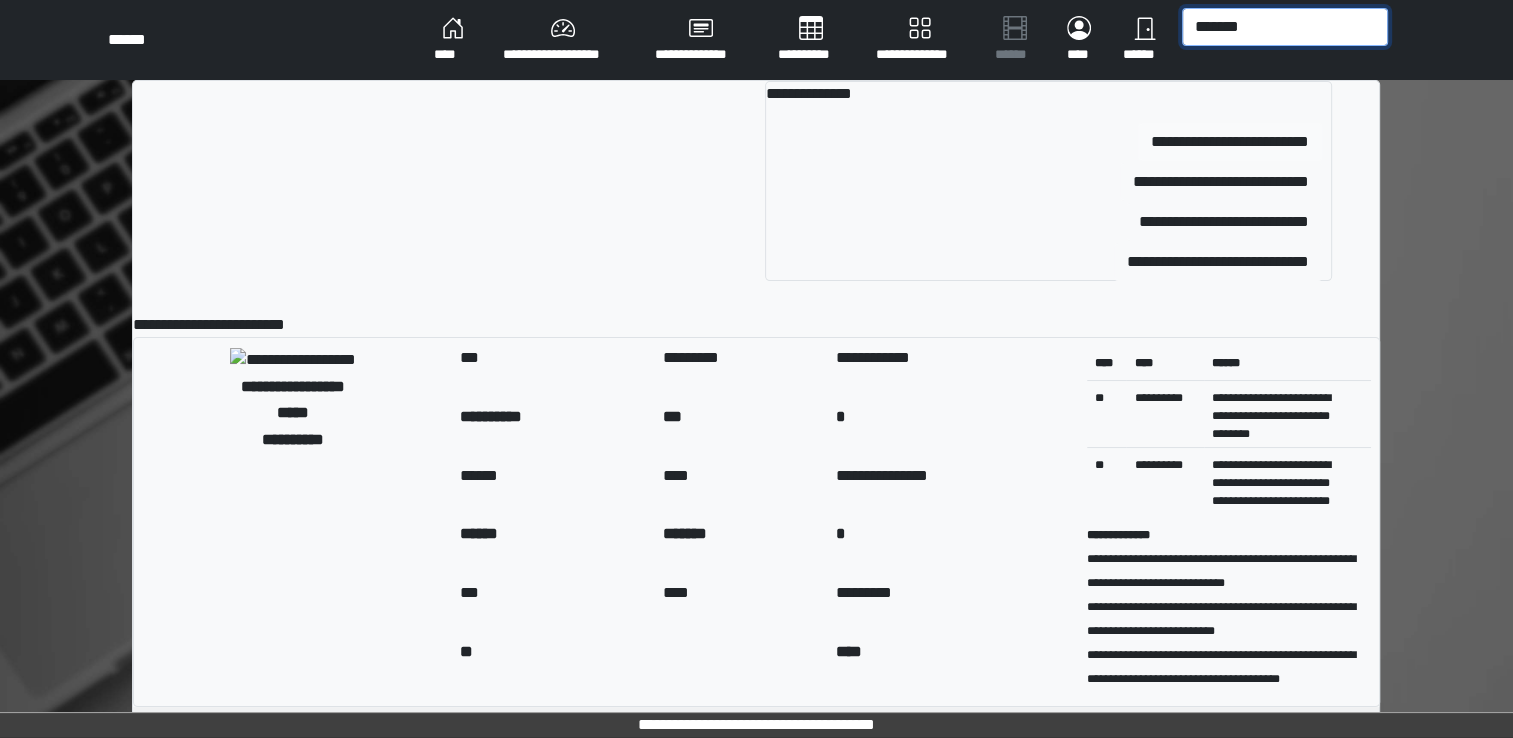 type on "*******" 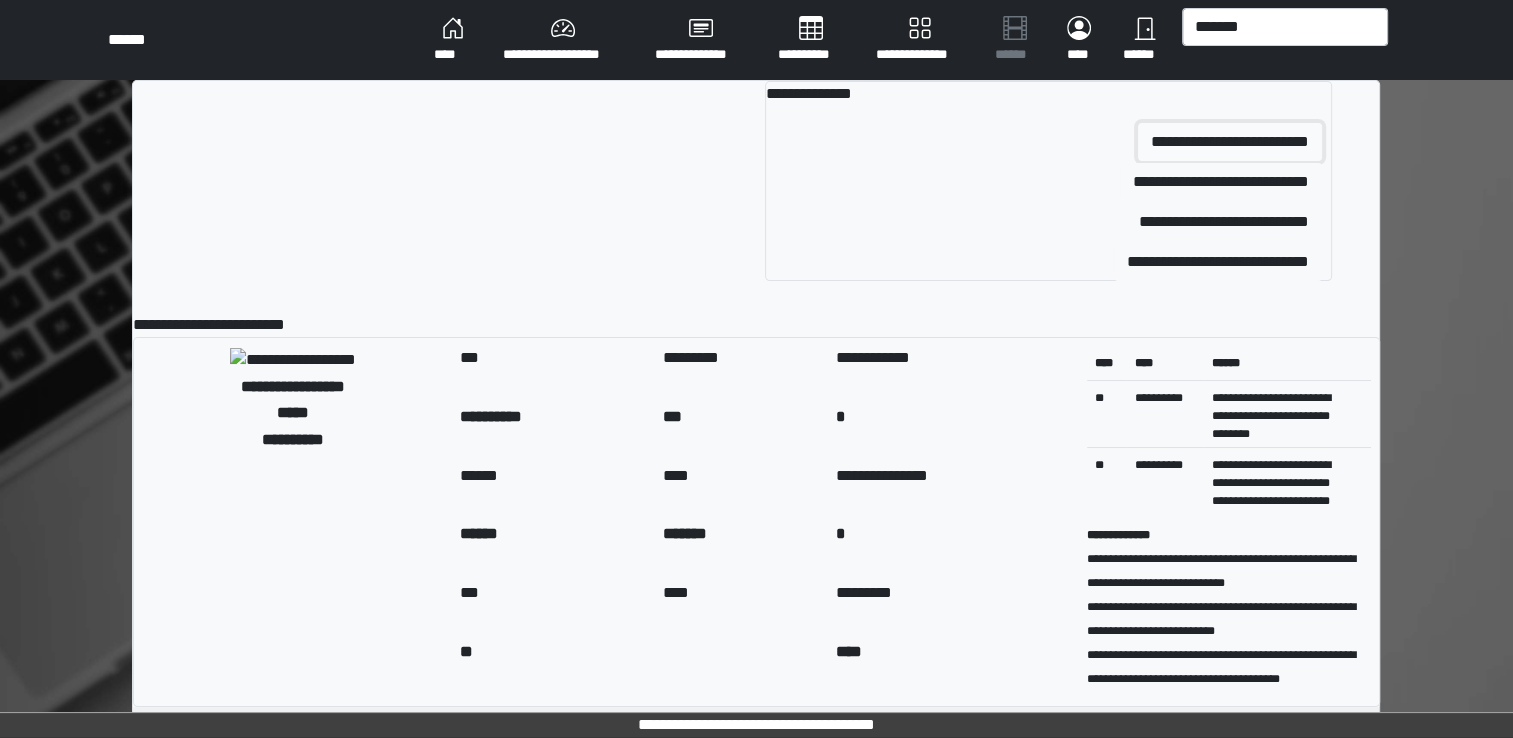 click on "**********" at bounding box center (1230, 142) 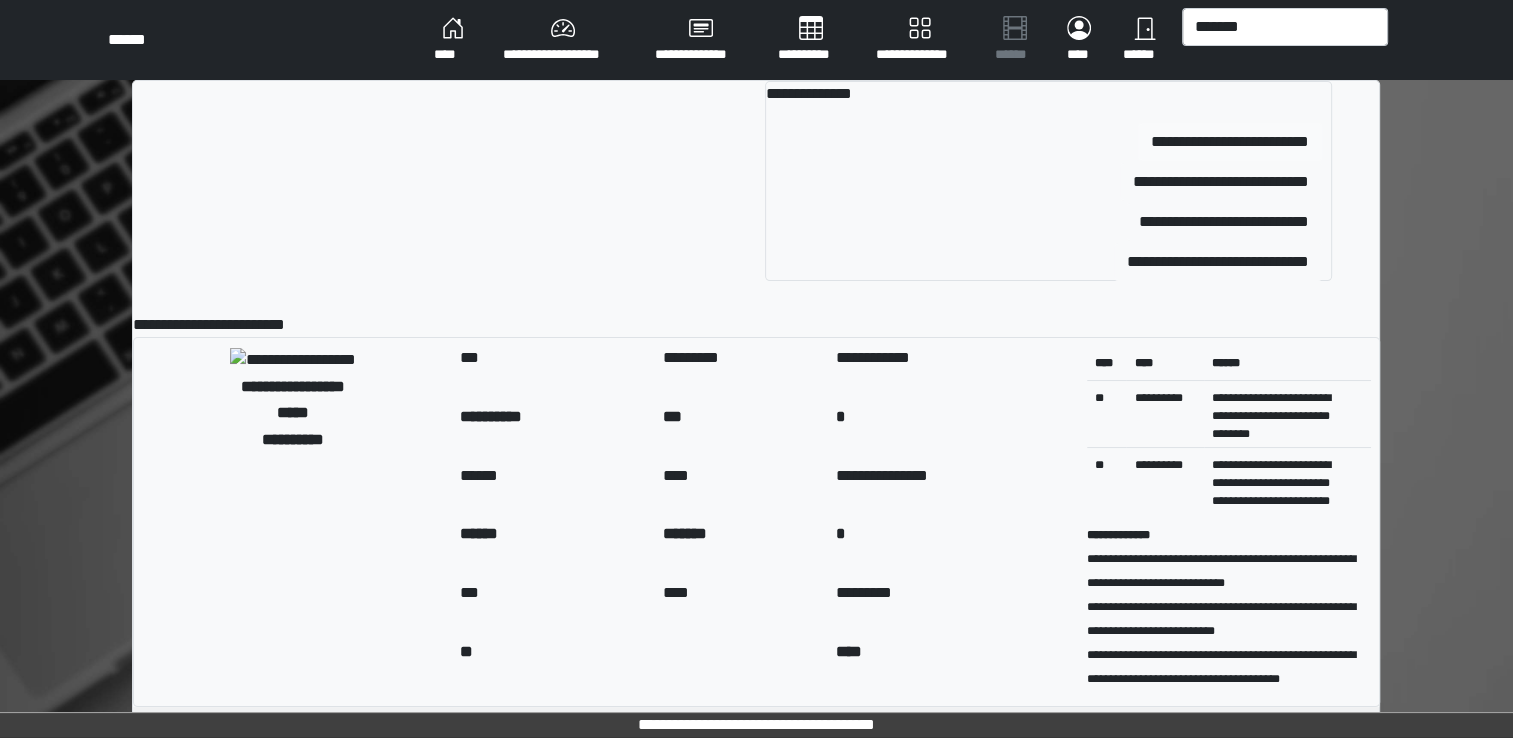 type 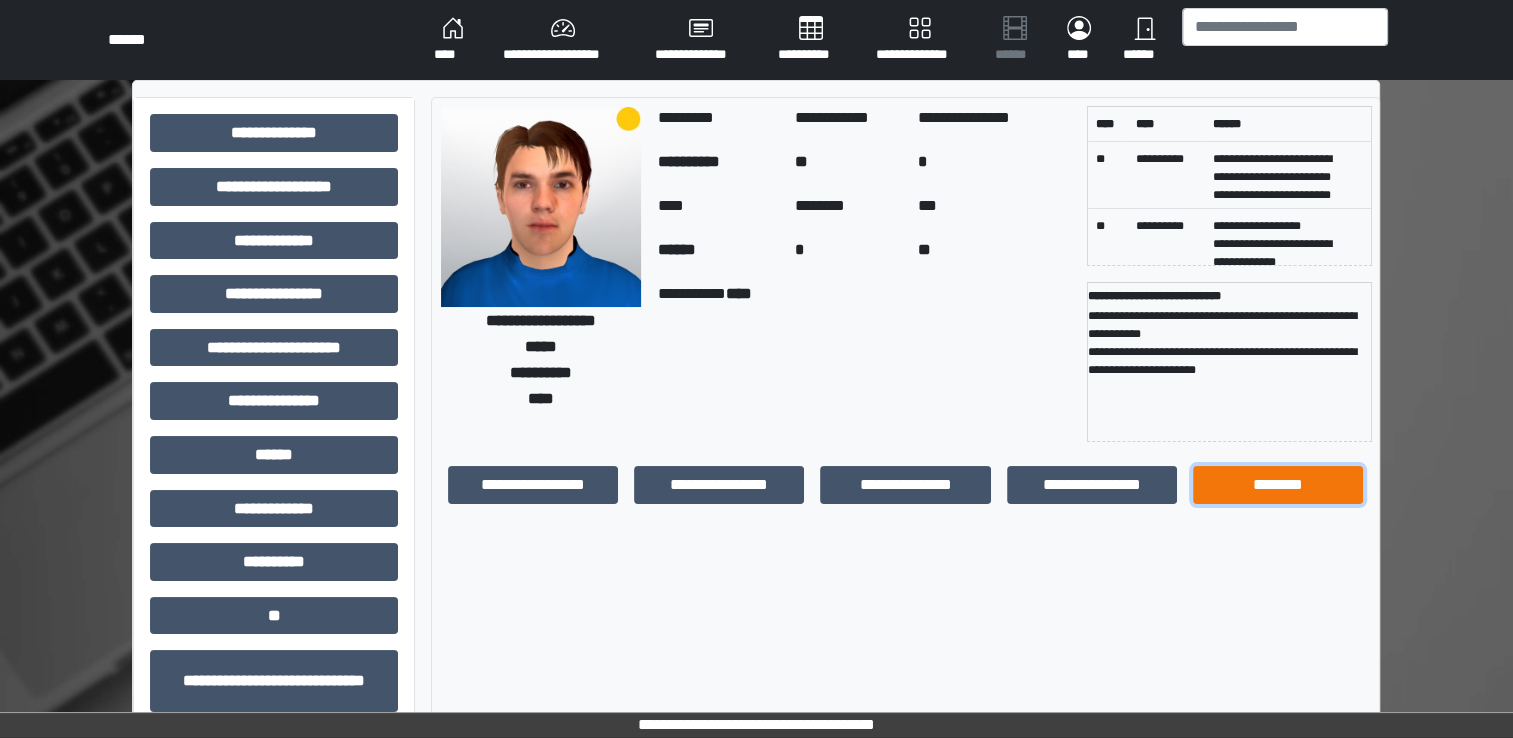 click on "********" at bounding box center (1278, 485) 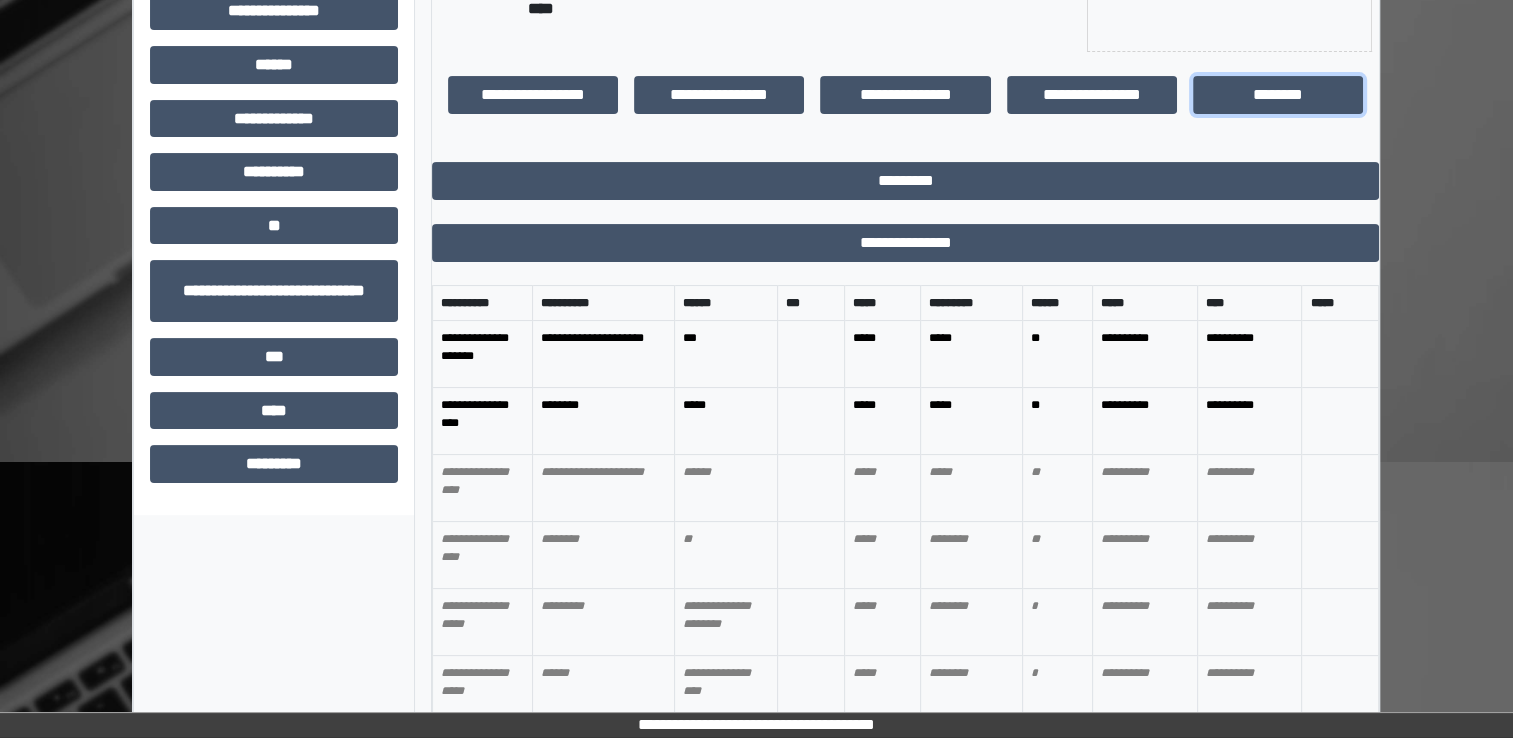 scroll, scrollTop: 434, scrollLeft: 0, axis: vertical 